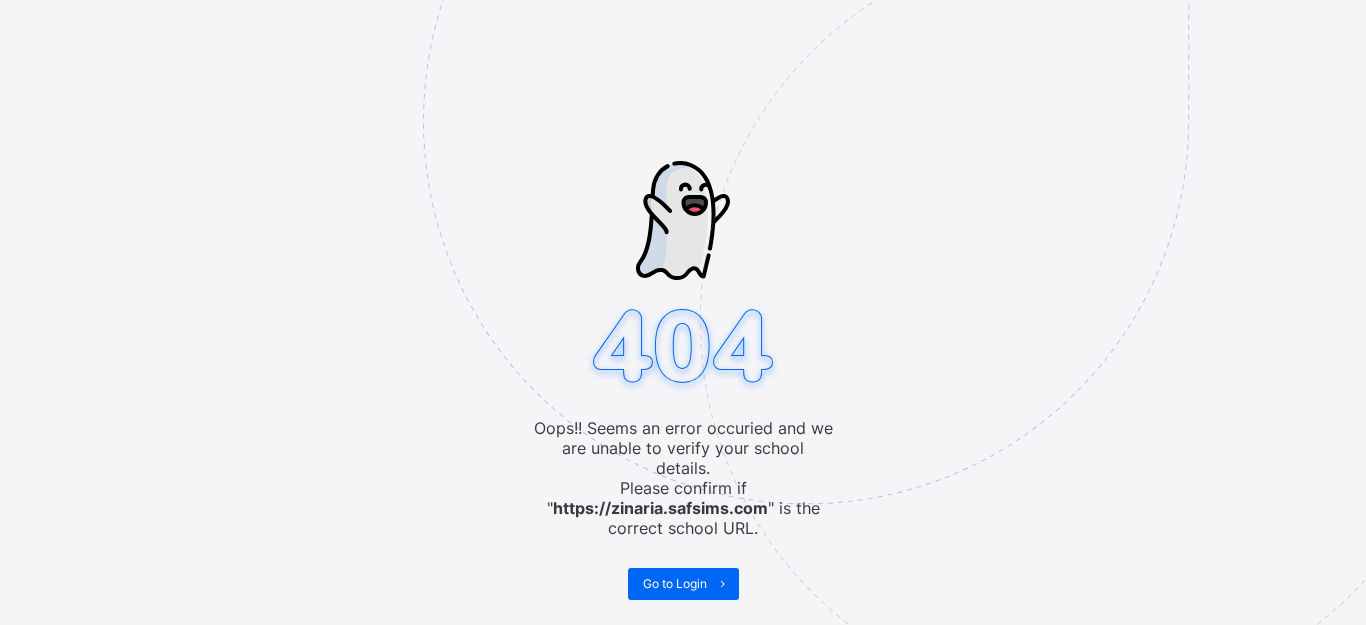 scroll, scrollTop: 0, scrollLeft: 0, axis: both 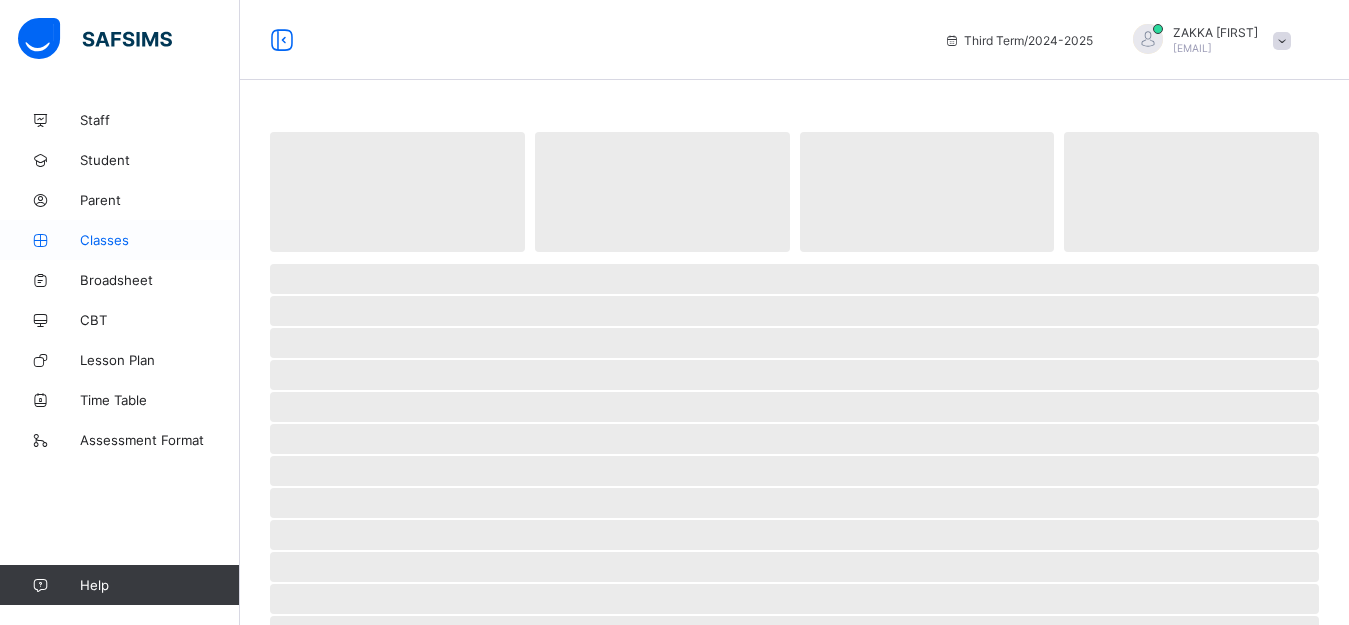 click on "Classes" at bounding box center (160, 240) 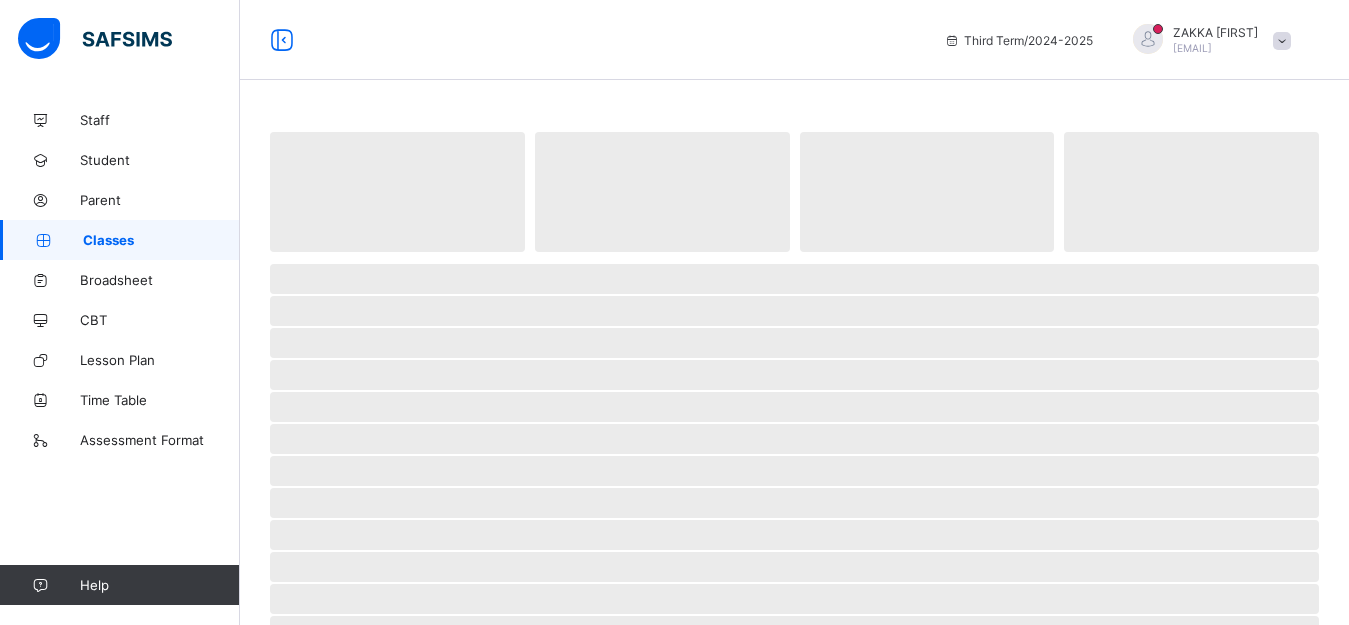 click on "Classes" at bounding box center [161, 240] 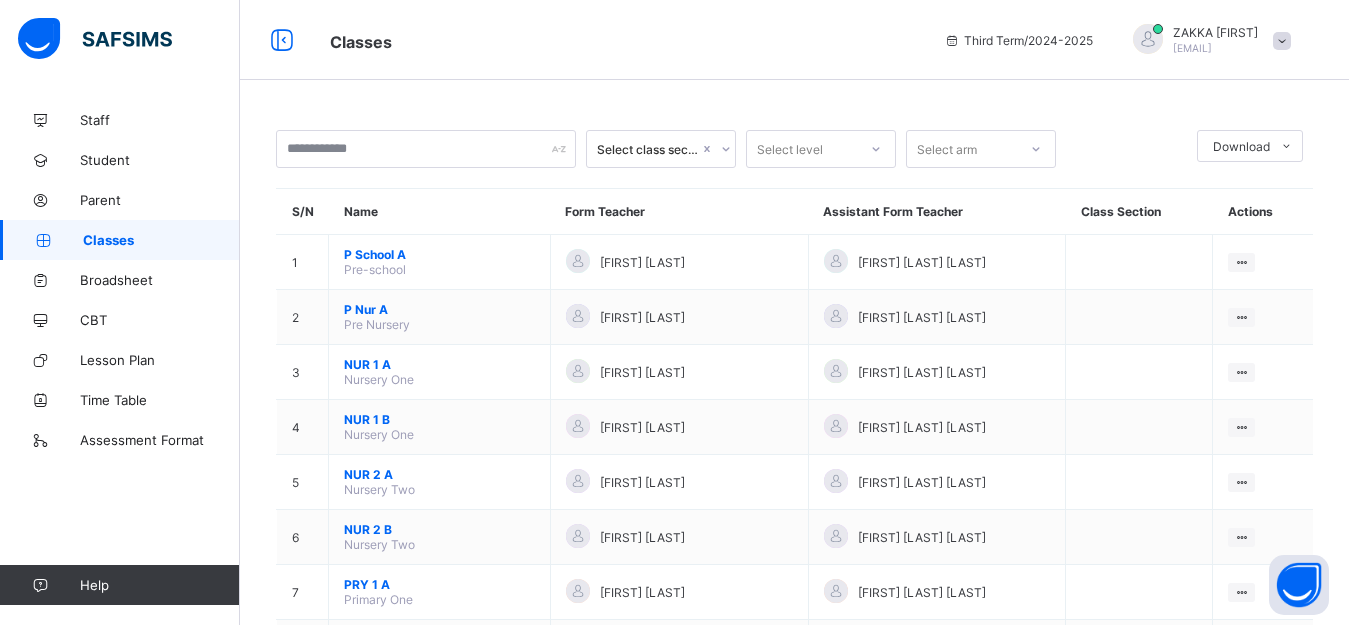scroll, scrollTop: 547, scrollLeft: 0, axis: vertical 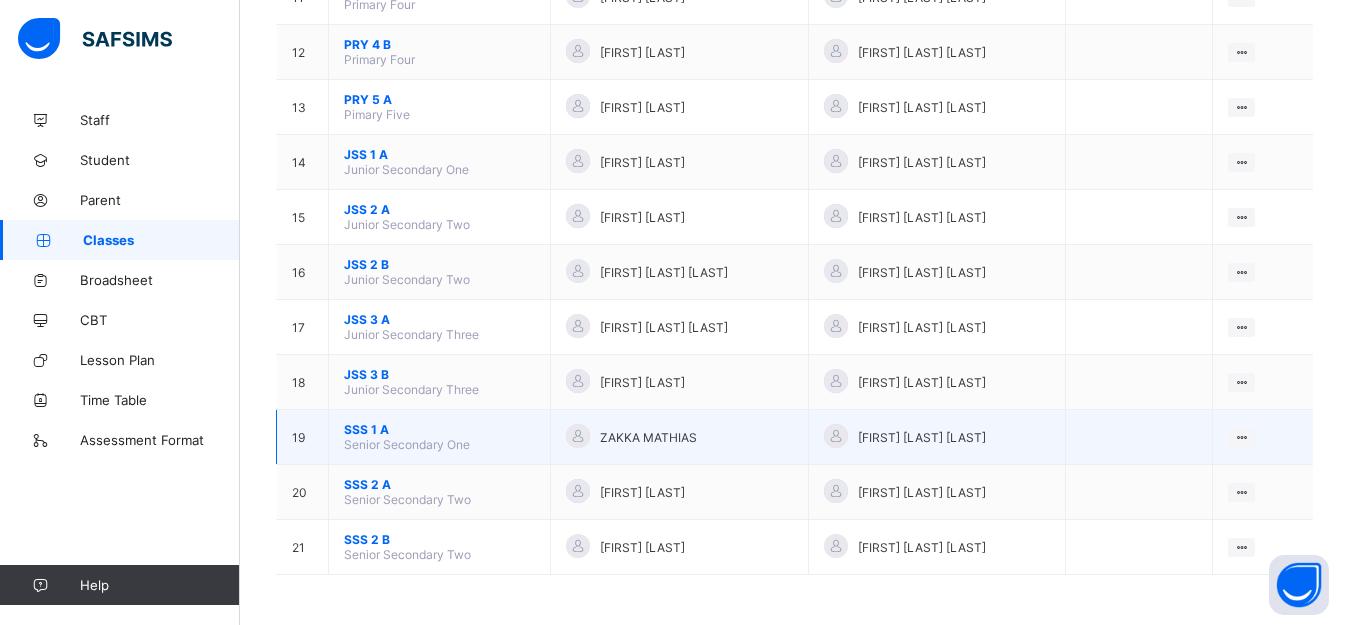 click on "SSS 1   A   Senior Secondary One" at bounding box center [440, 437] 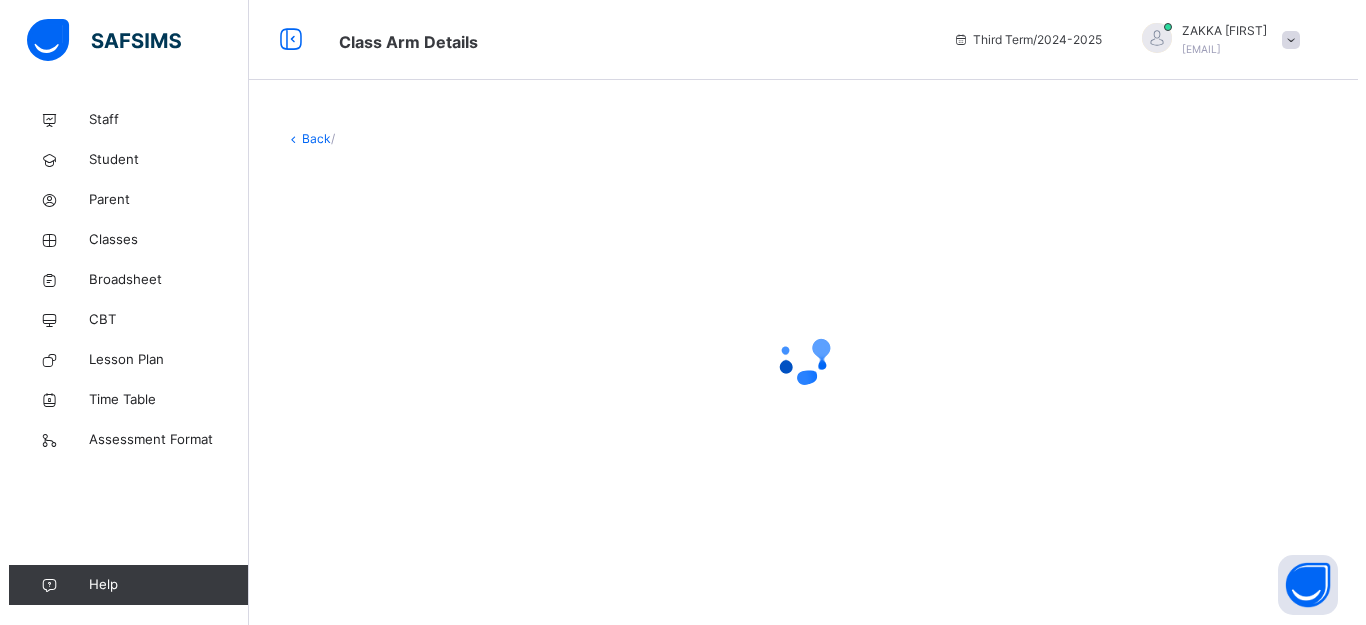 scroll, scrollTop: 0, scrollLeft: 0, axis: both 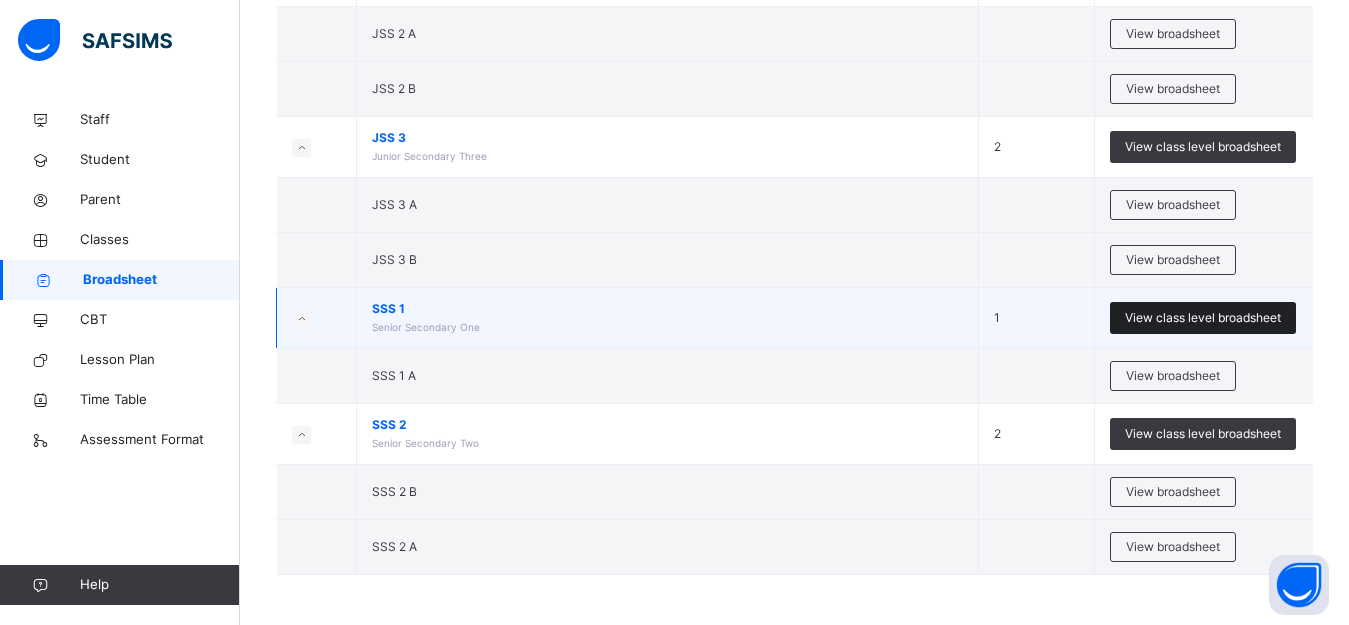 click on "View class level broadsheet" at bounding box center (1203, 318) 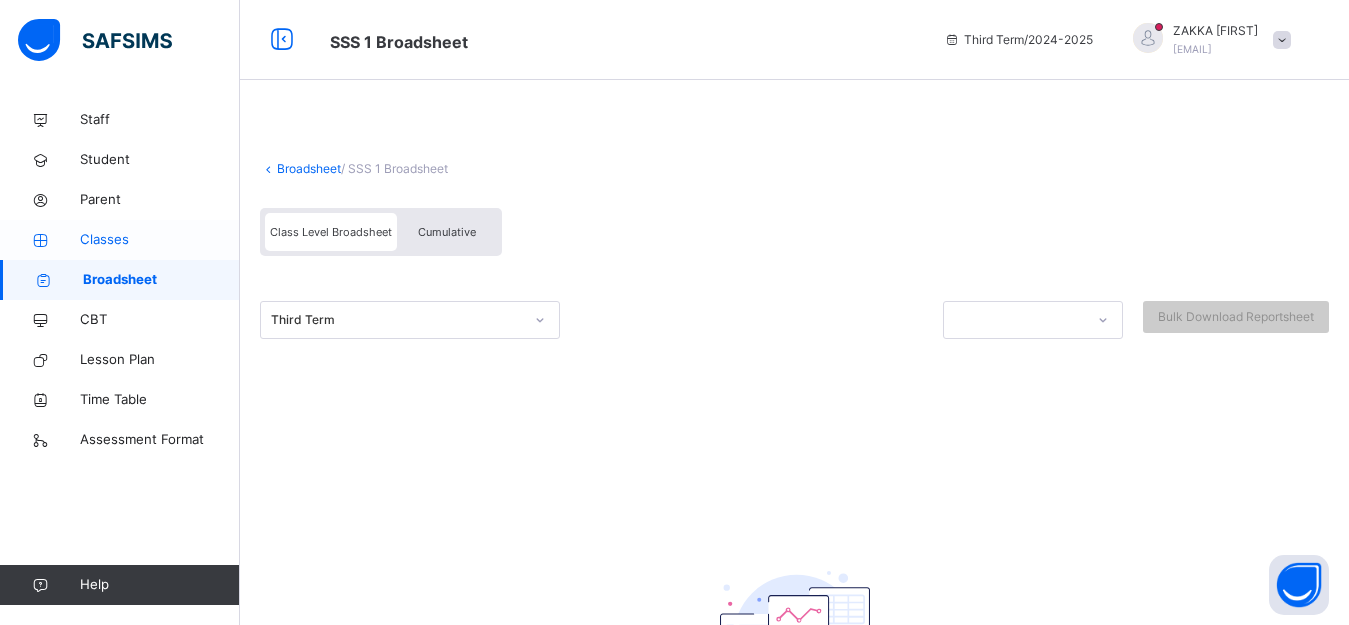 click on "Classes" at bounding box center (160, 240) 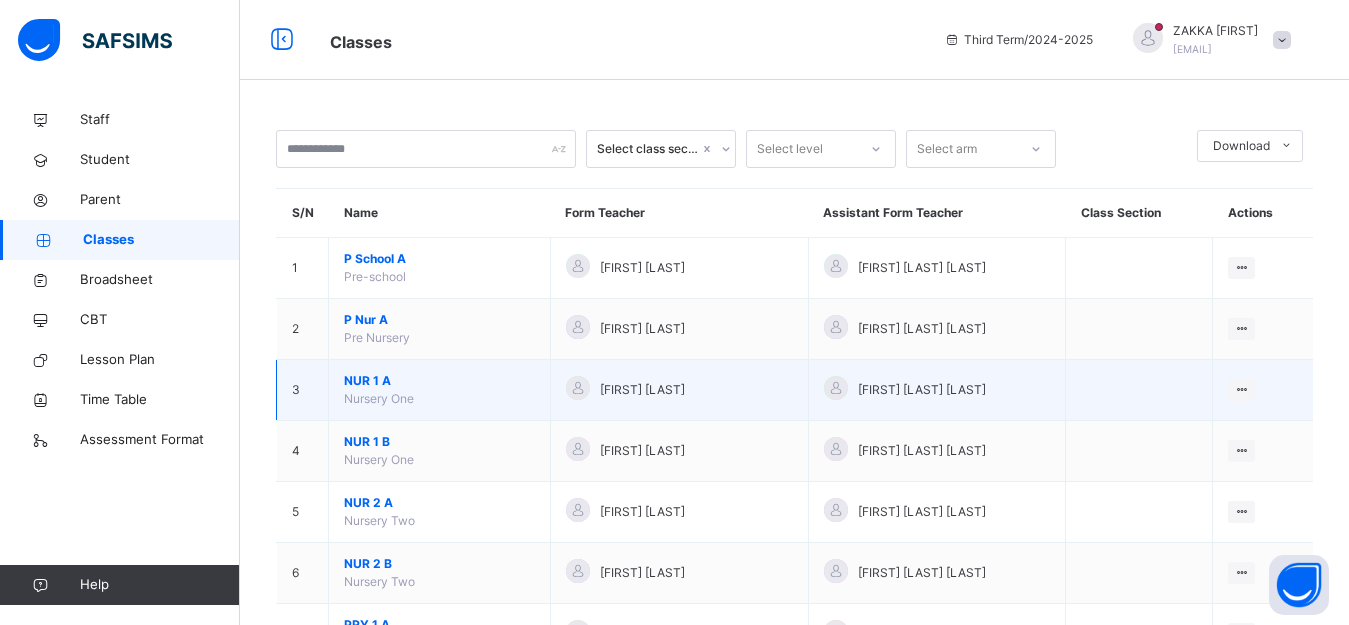 click on "[FIRST] [LAST]" at bounding box center (679, 390) 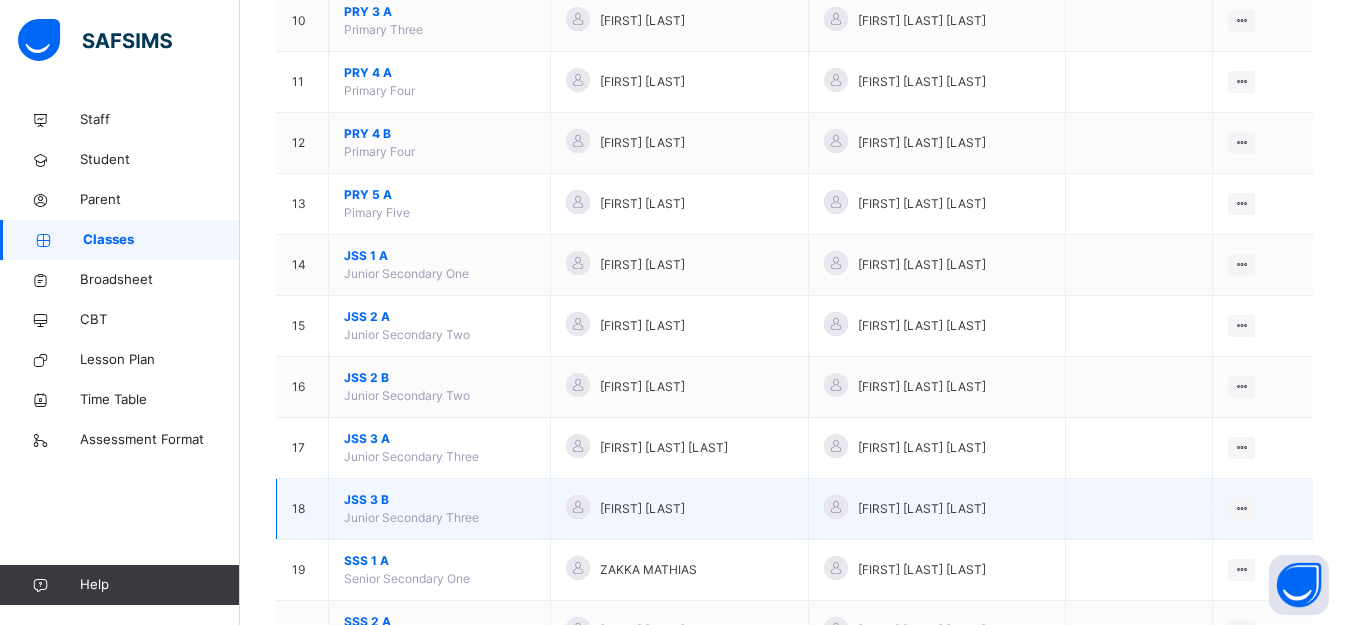 scroll, scrollTop: 801, scrollLeft: 0, axis: vertical 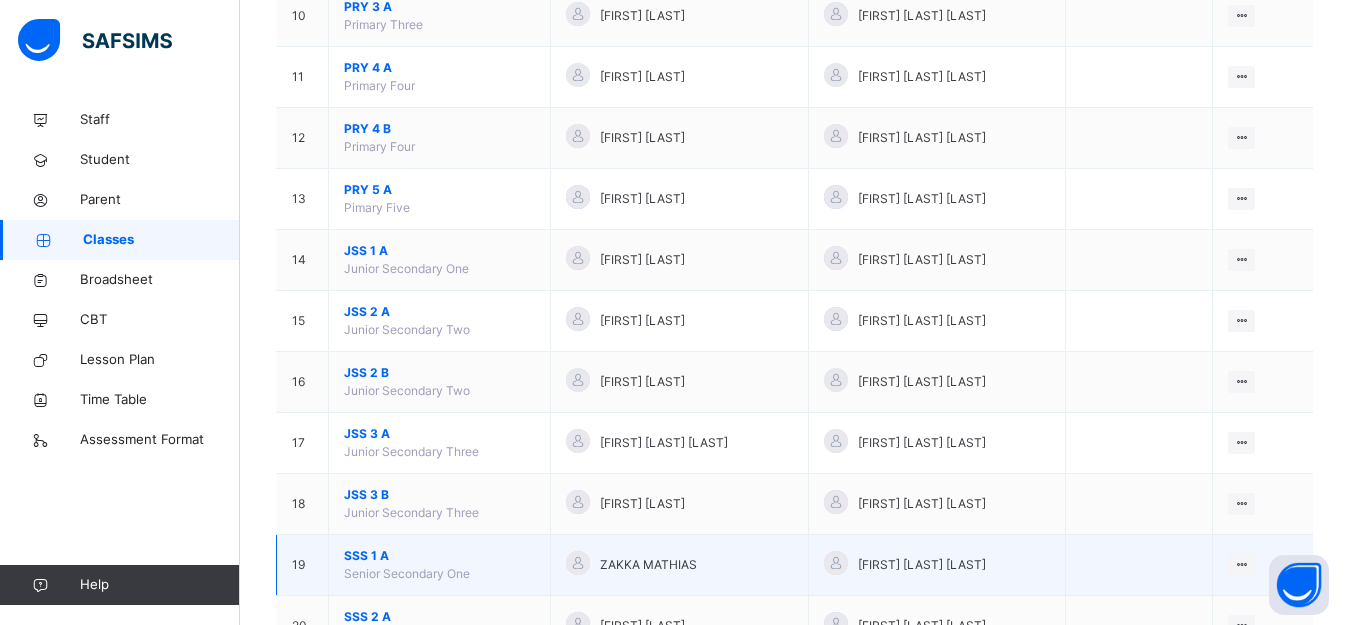 click on "SSS 1   A" at bounding box center (439, 556) 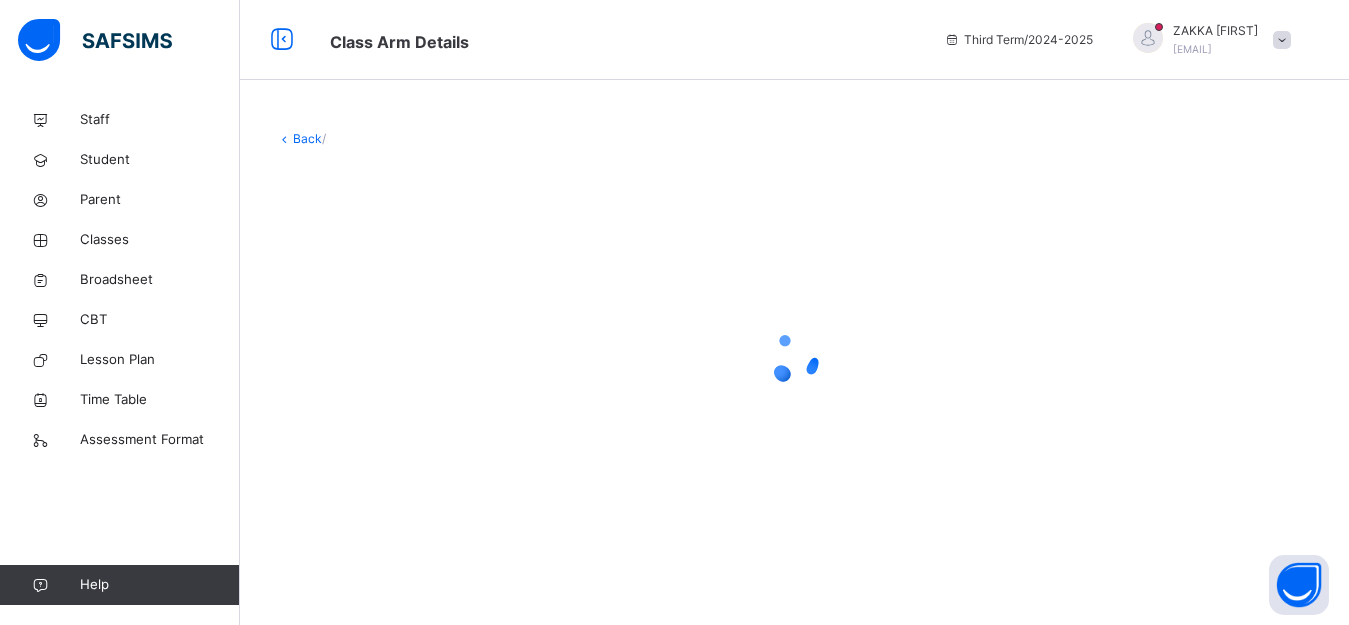 scroll, scrollTop: 0, scrollLeft: 0, axis: both 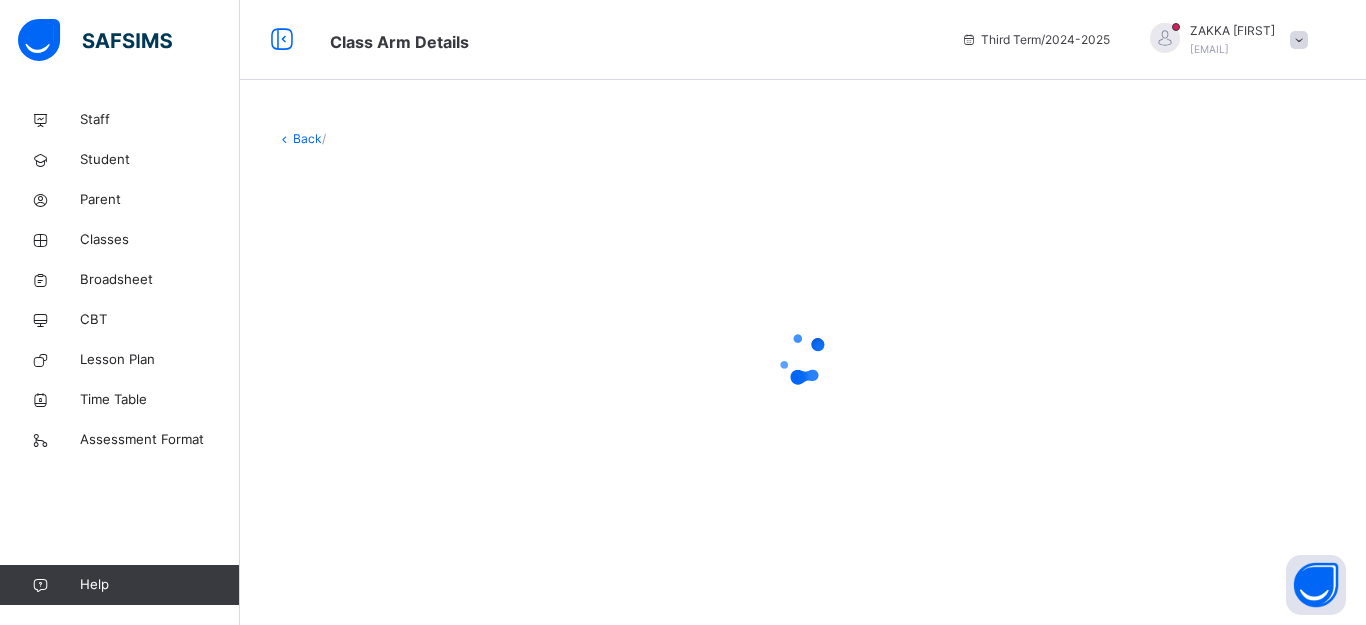 click on "Back  /" at bounding box center [803, 339] 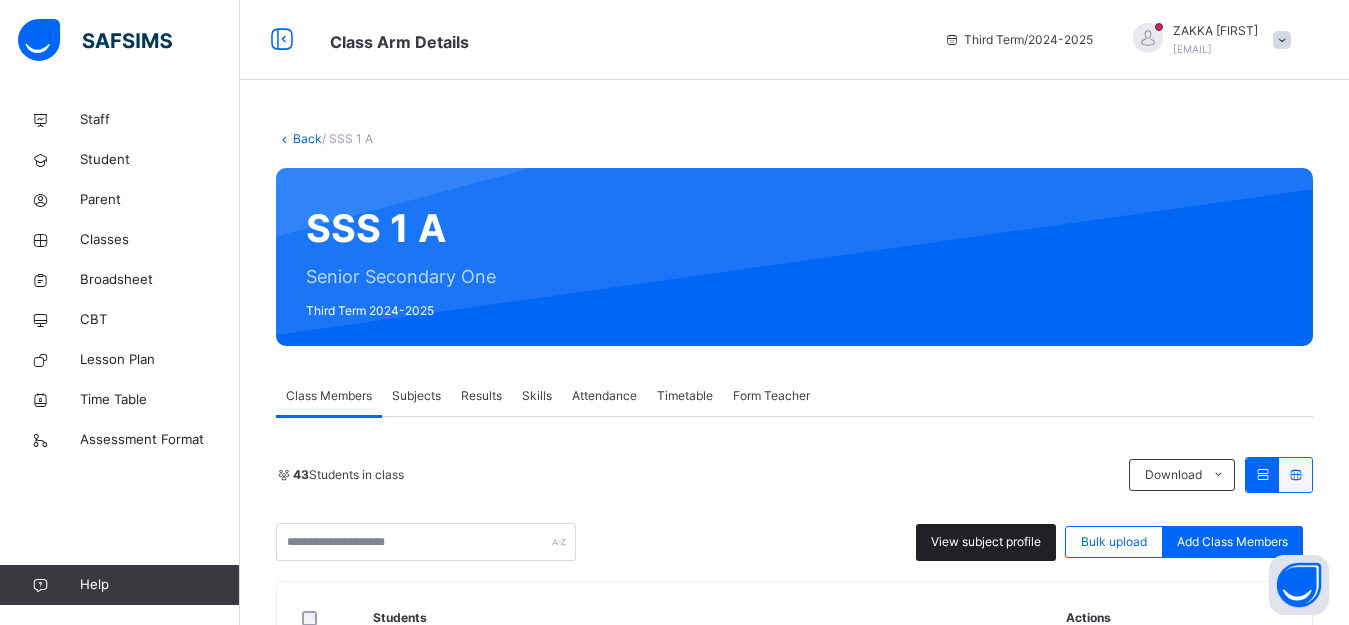 click on "View subject profile" at bounding box center [986, 542] 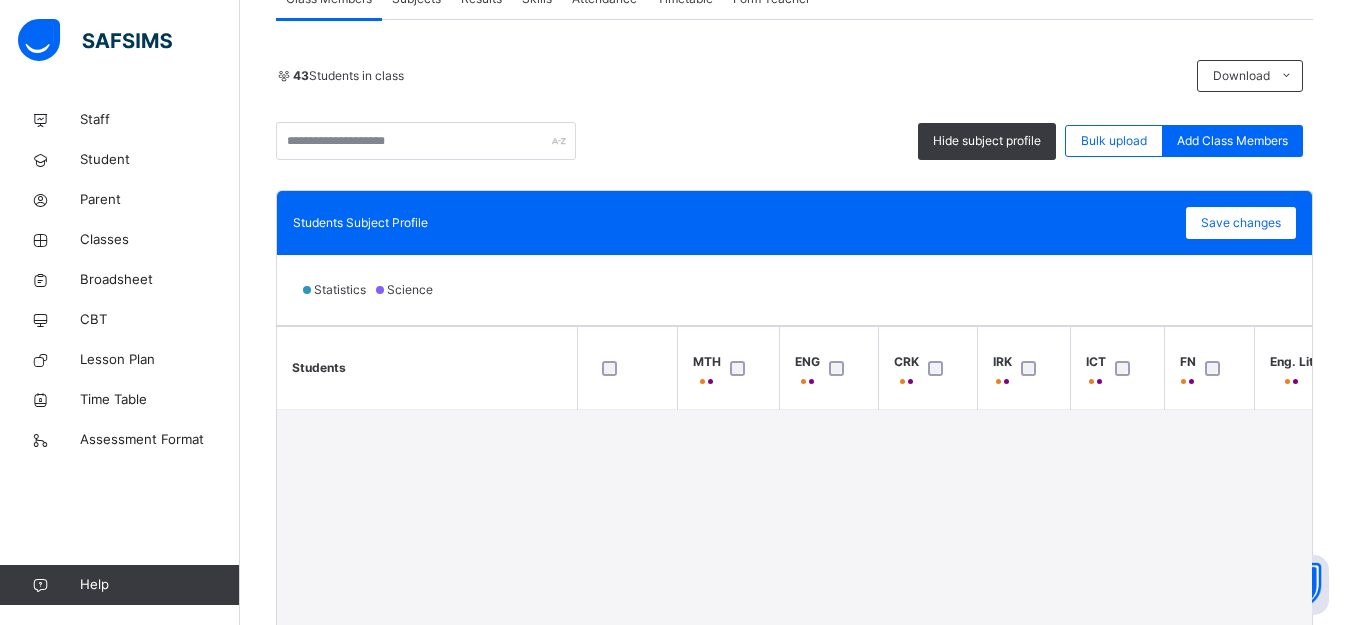 scroll, scrollTop: 406, scrollLeft: 0, axis: vertical 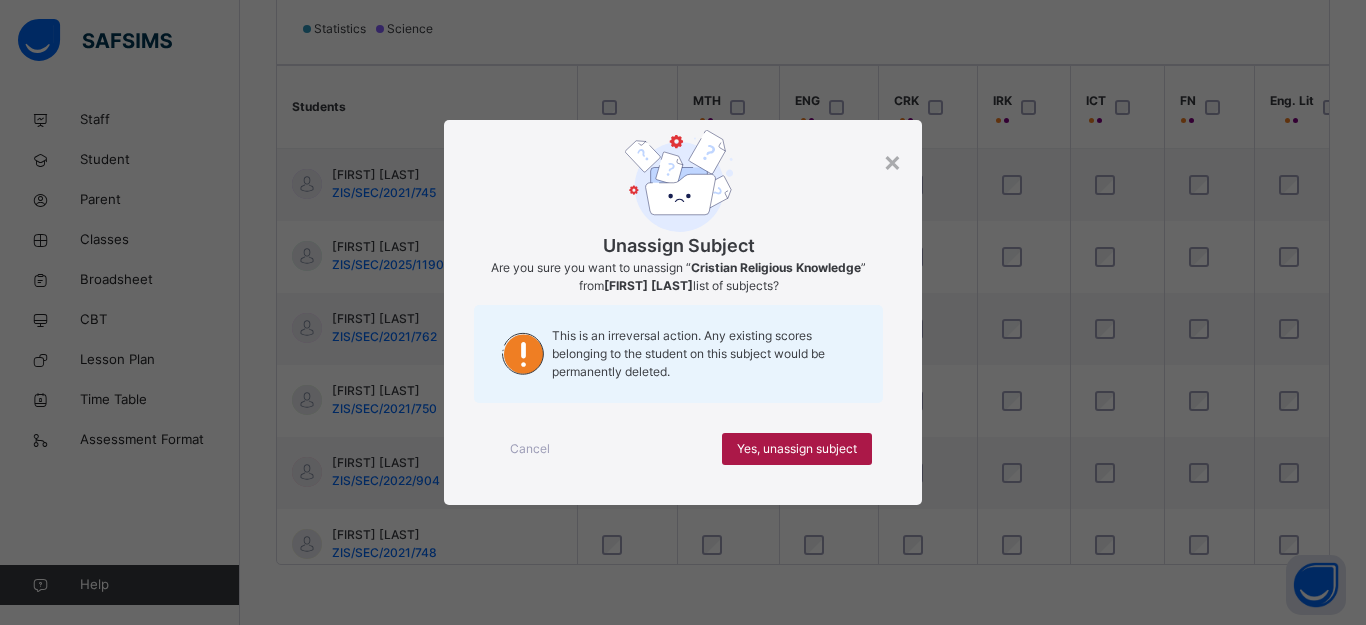 click on "Yes, unassign subject" at bounding box center [797, 449] 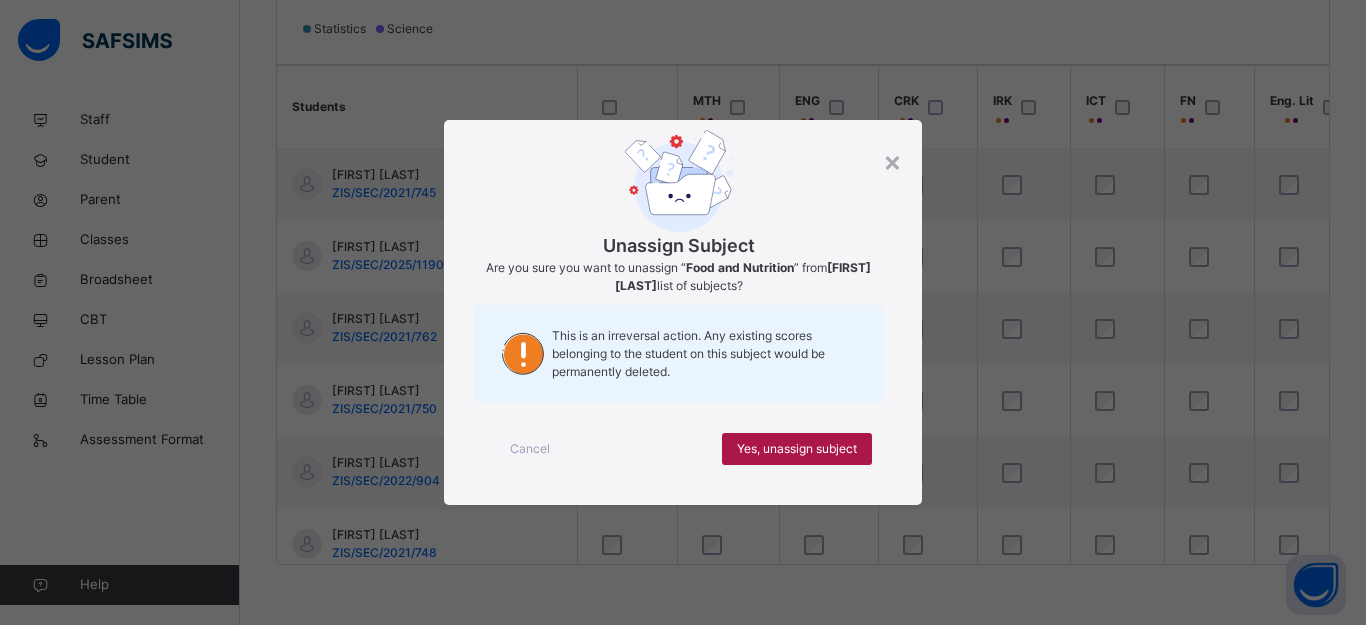 click on "Yes, unassign subject" at bounding box center [797, 449] 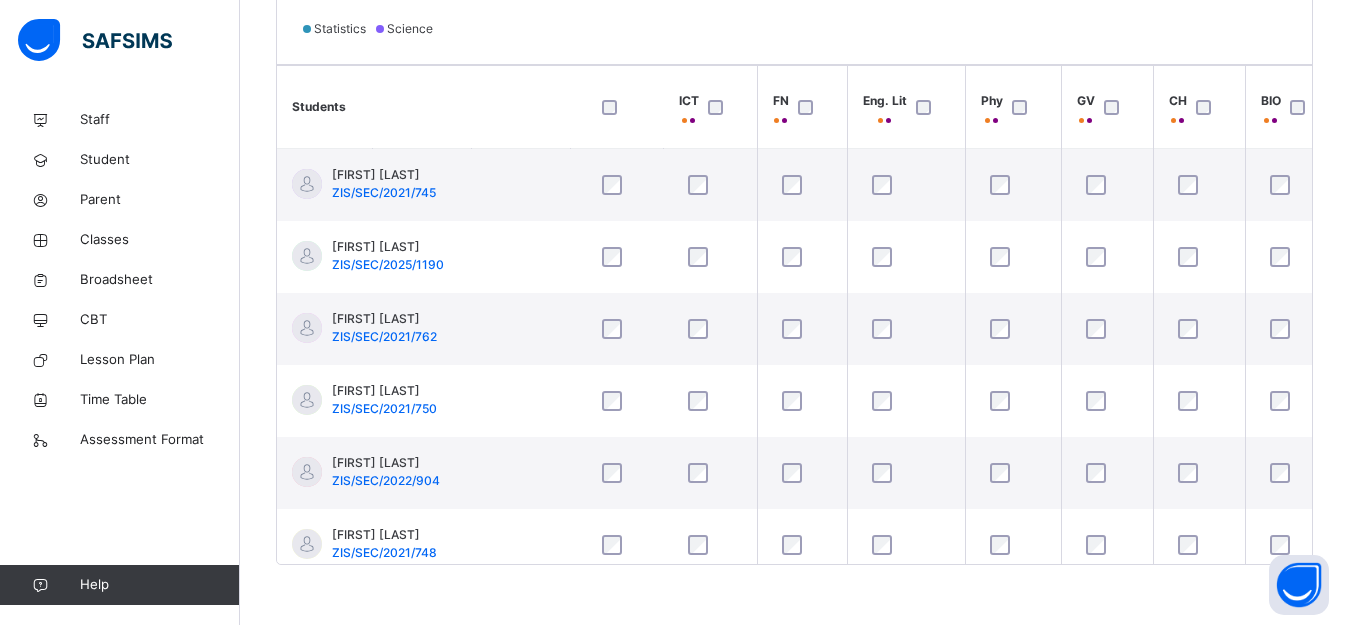 scroll, scrollTop: 0, scrollLeft: 409, axis: horizontal 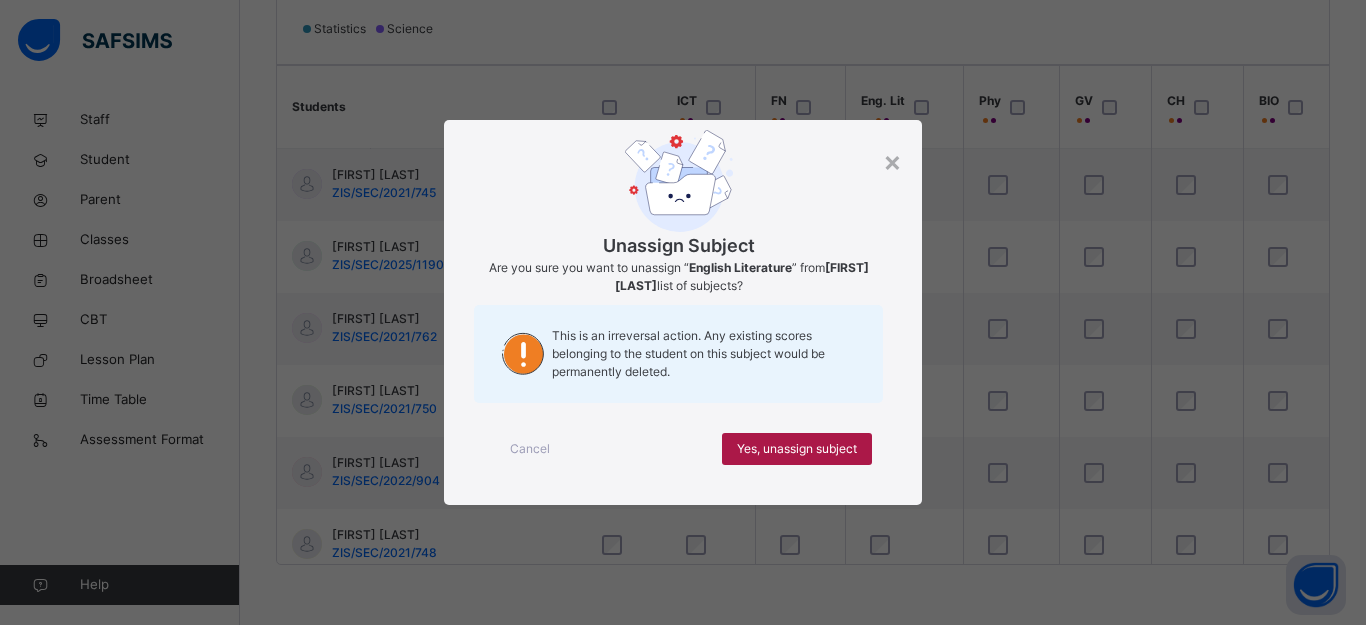 click on "Yes, unassign subject" at bounding box center [797, 449] 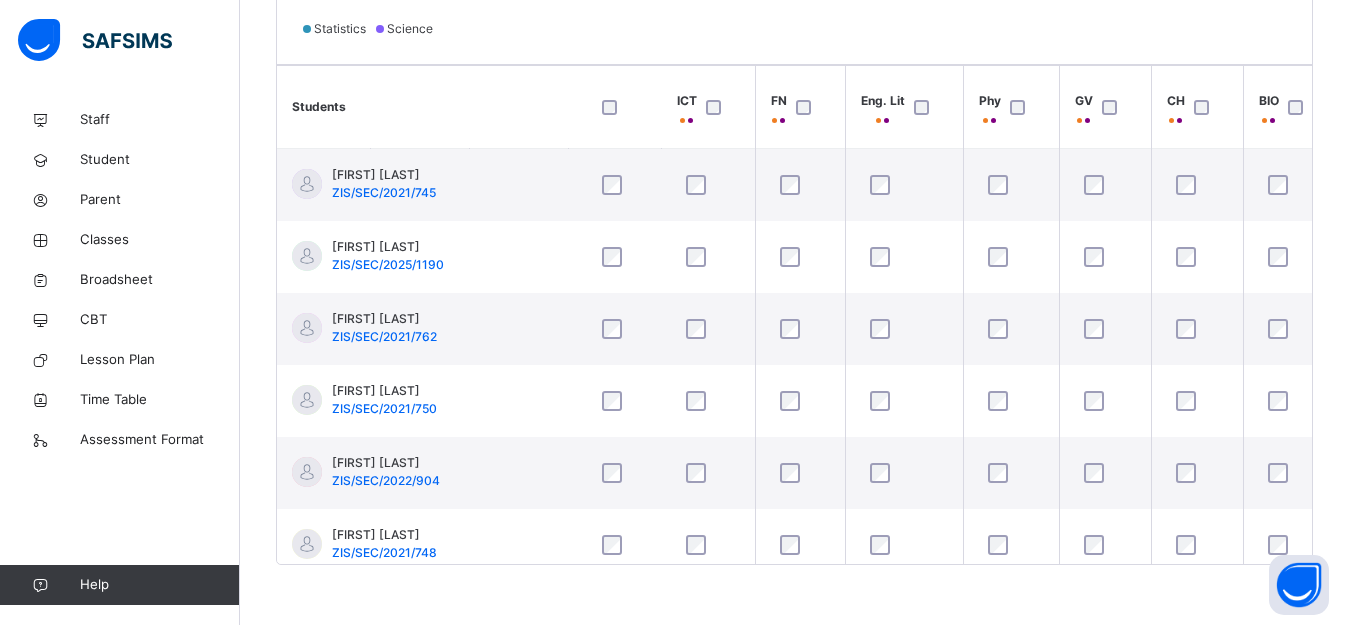 drag, startPoint x: 771, startPoint y: 555, endPoint x: 829, endPoint y: 556, distance: 58.00862 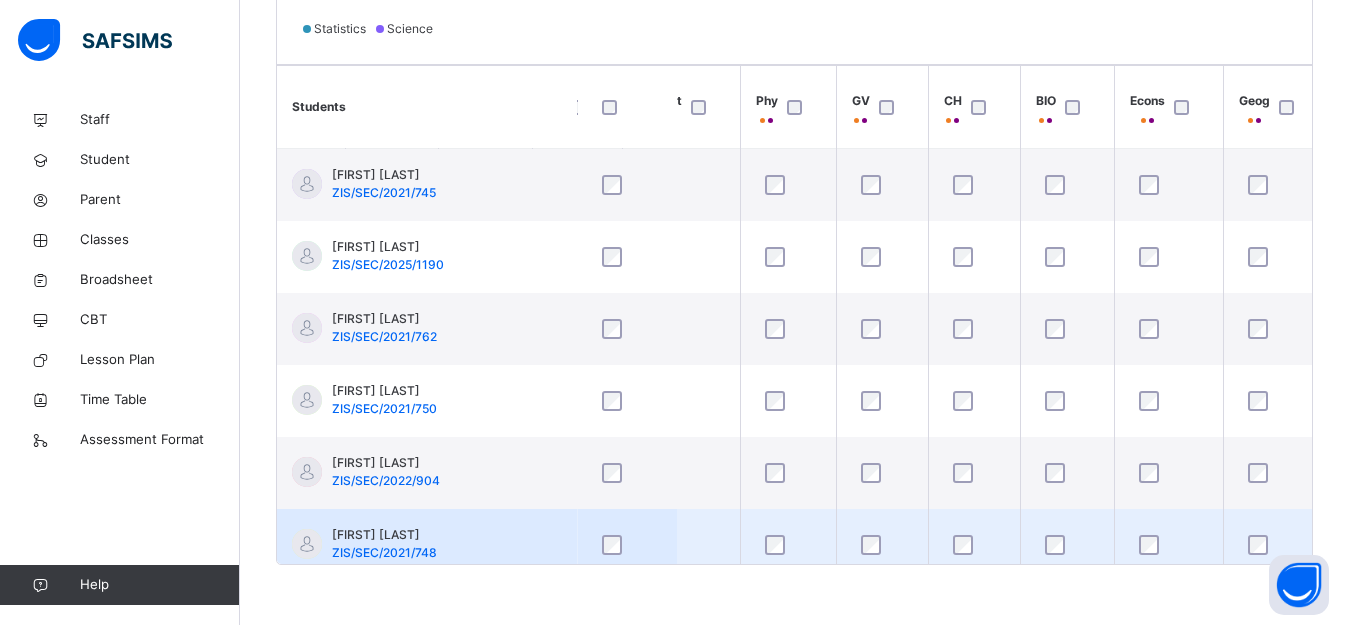 scroll, scrollTop: 0, scrollLeft: 627, axis: horizontal 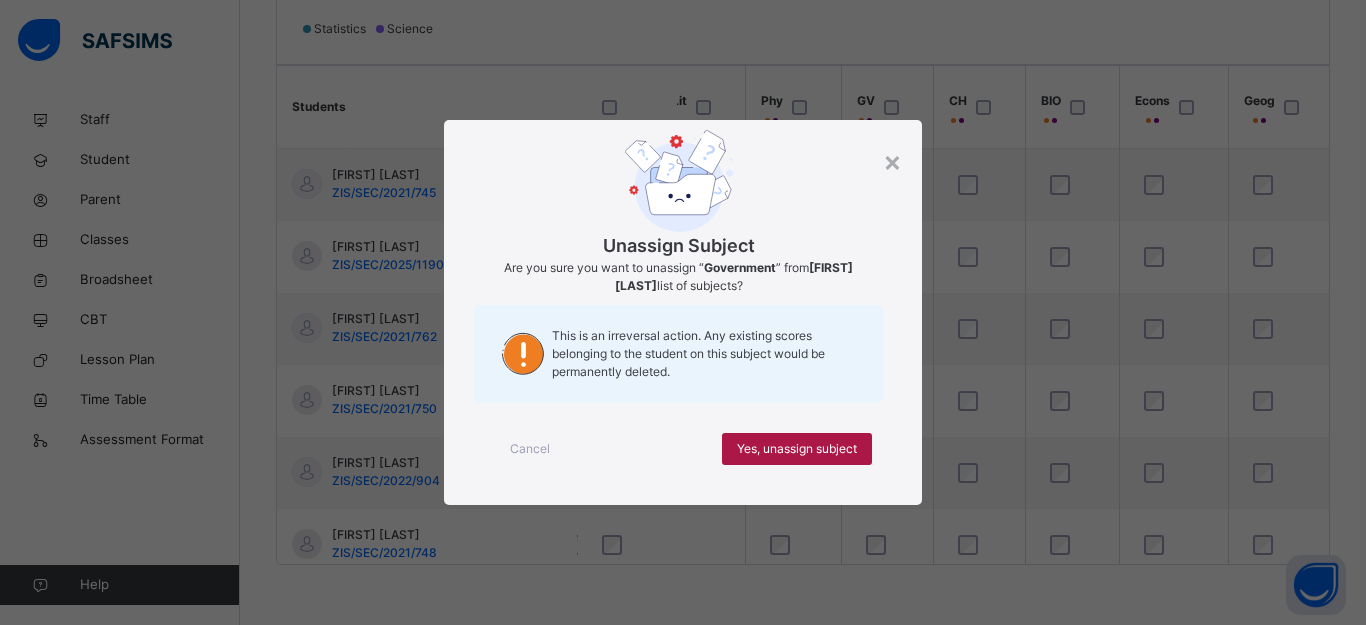 click on "Yes, unassign subject" at bounding box center [797, 449] 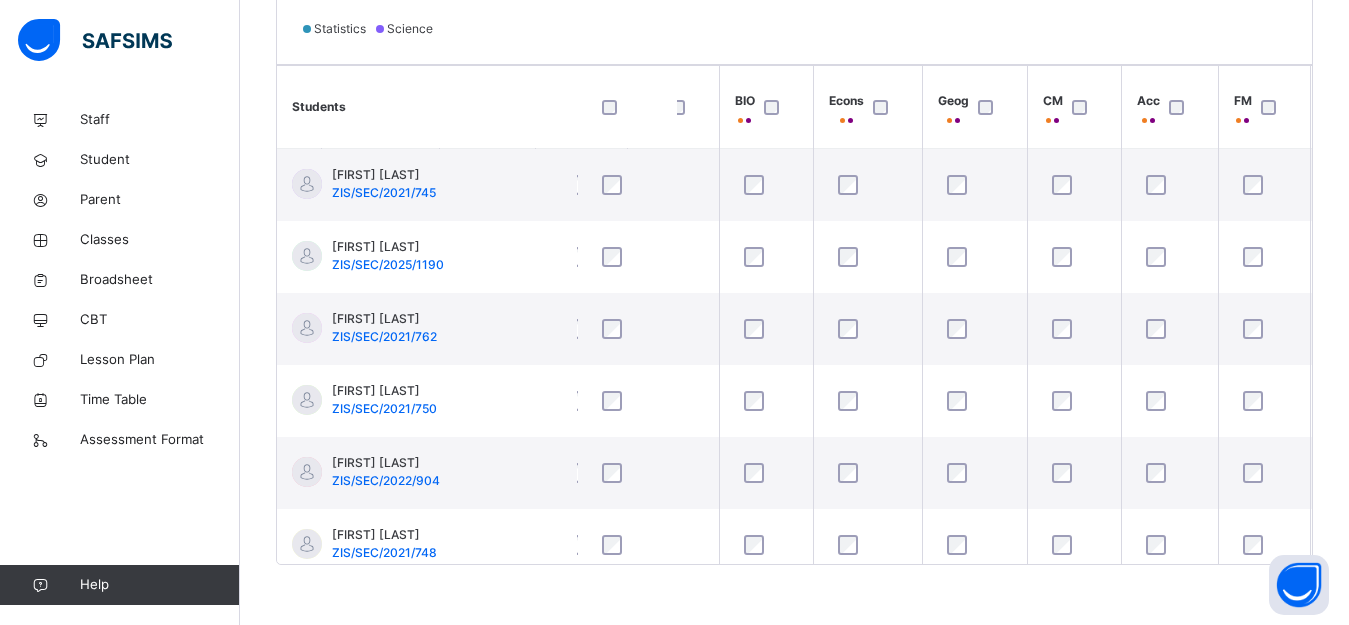 scroll, scrollTop: 0, scrollLeft: 938, axis: horizontal 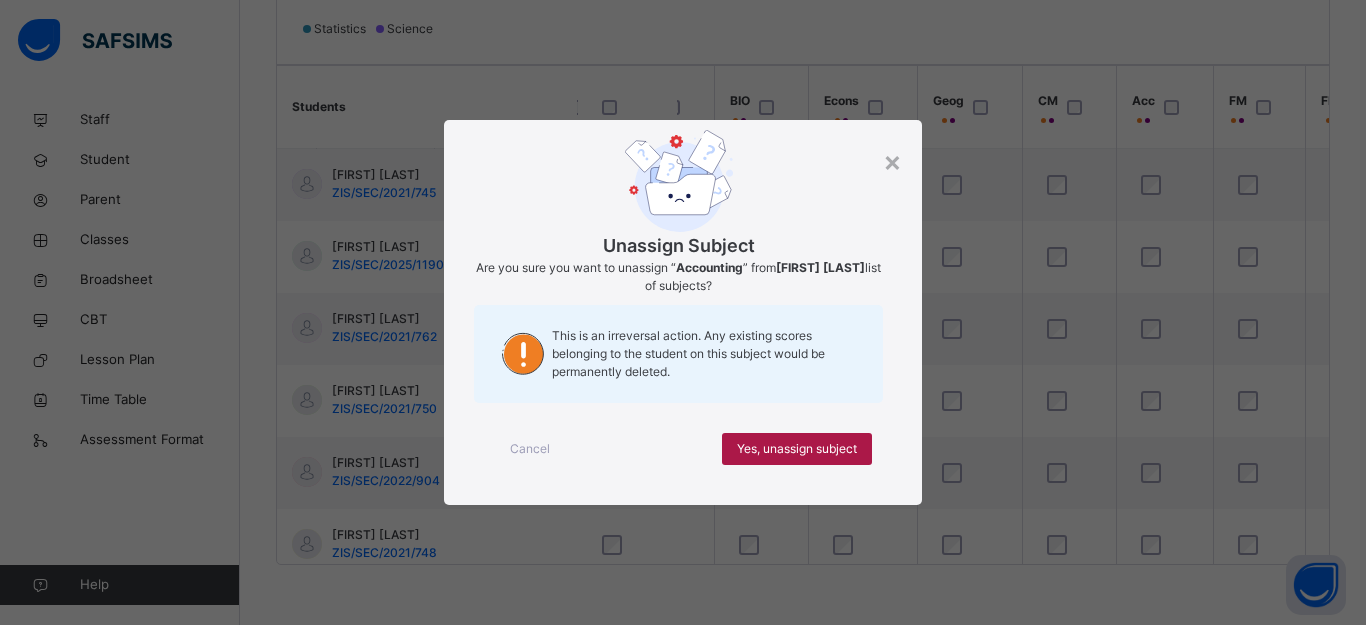 click on "Yes, unassign subject" at bounding box center [797, 449] 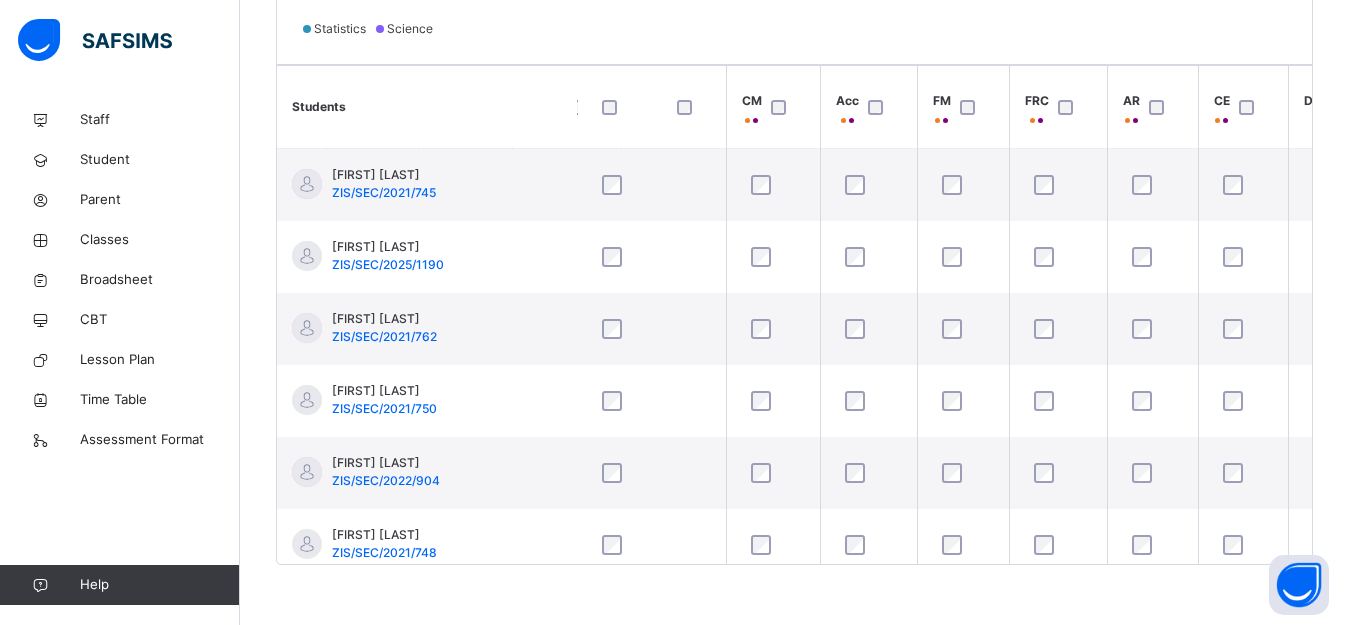 scroll, scrollTop: 0, scrollLeft: 1277, axis: horizontal 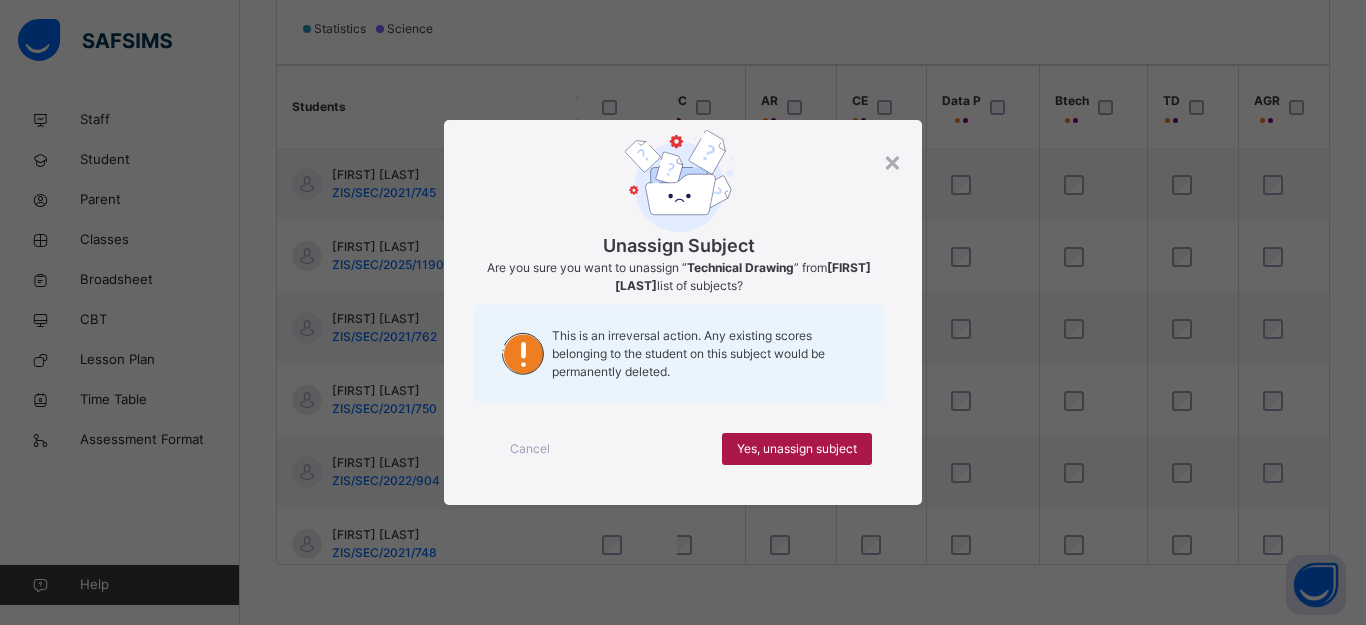 click on "Yes, unassign subject" at bounding box center [797, 449] 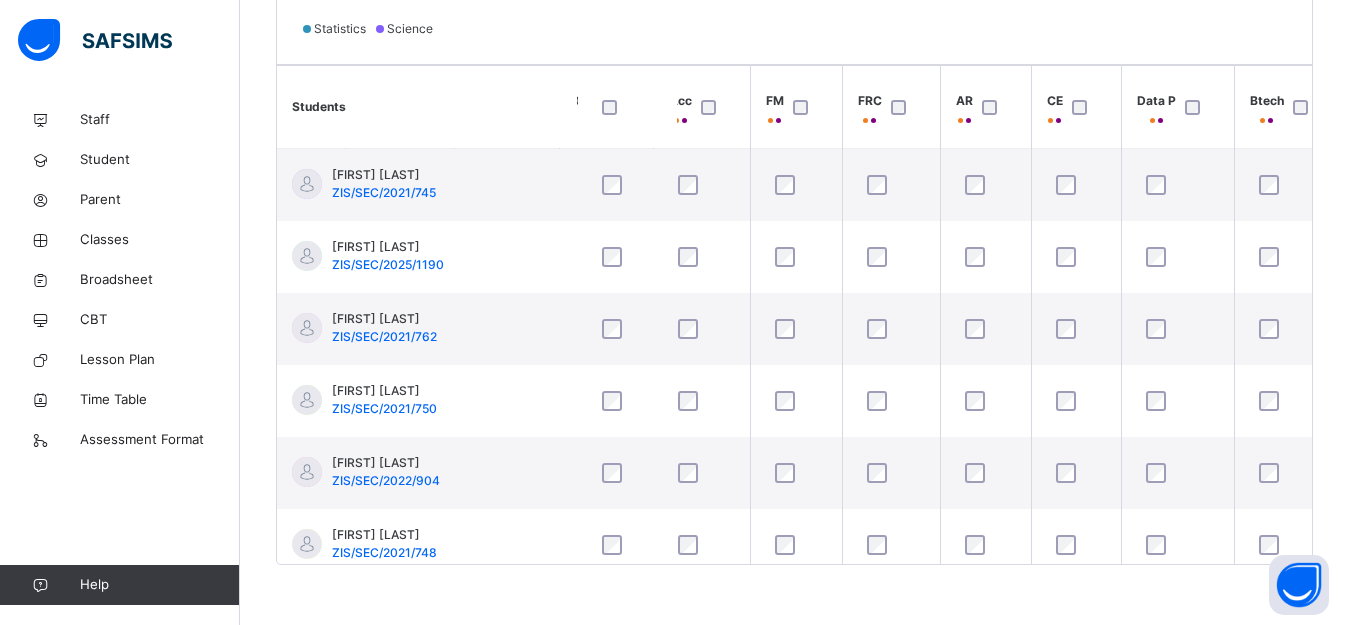 scroll, scrollTop: 0, scrollLeft: 1373, axis: horizontal 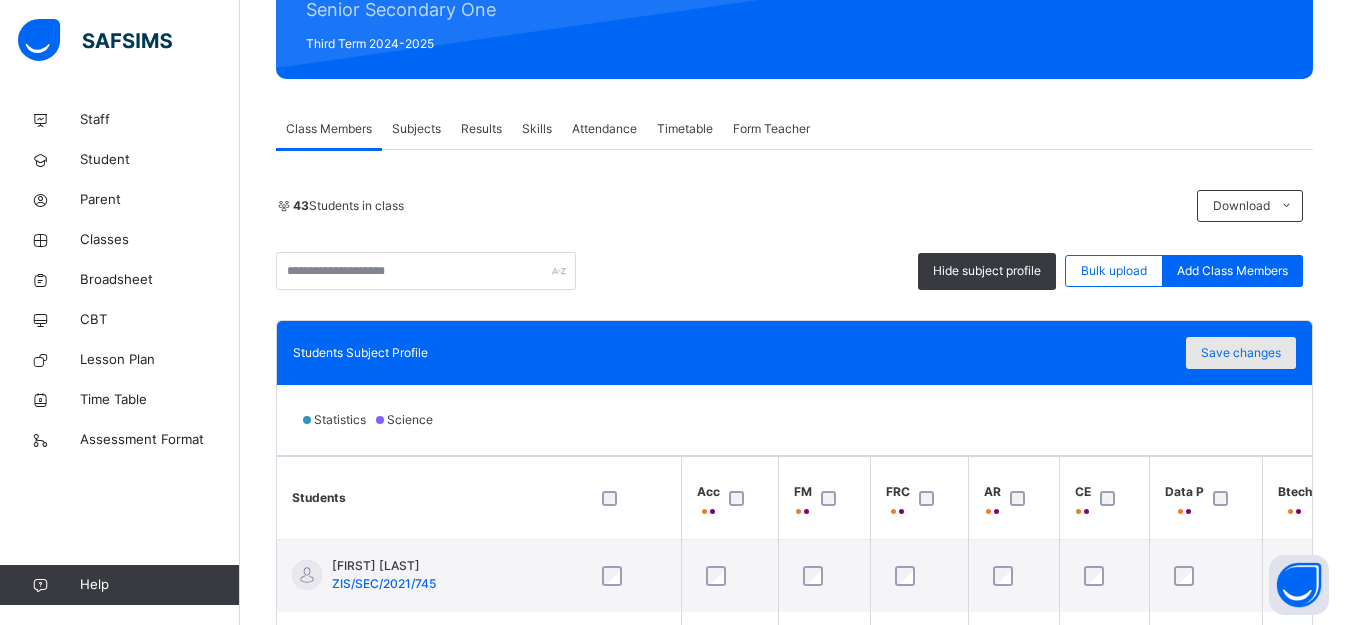 click on "Save changes" at bounding box center [1241, 353] 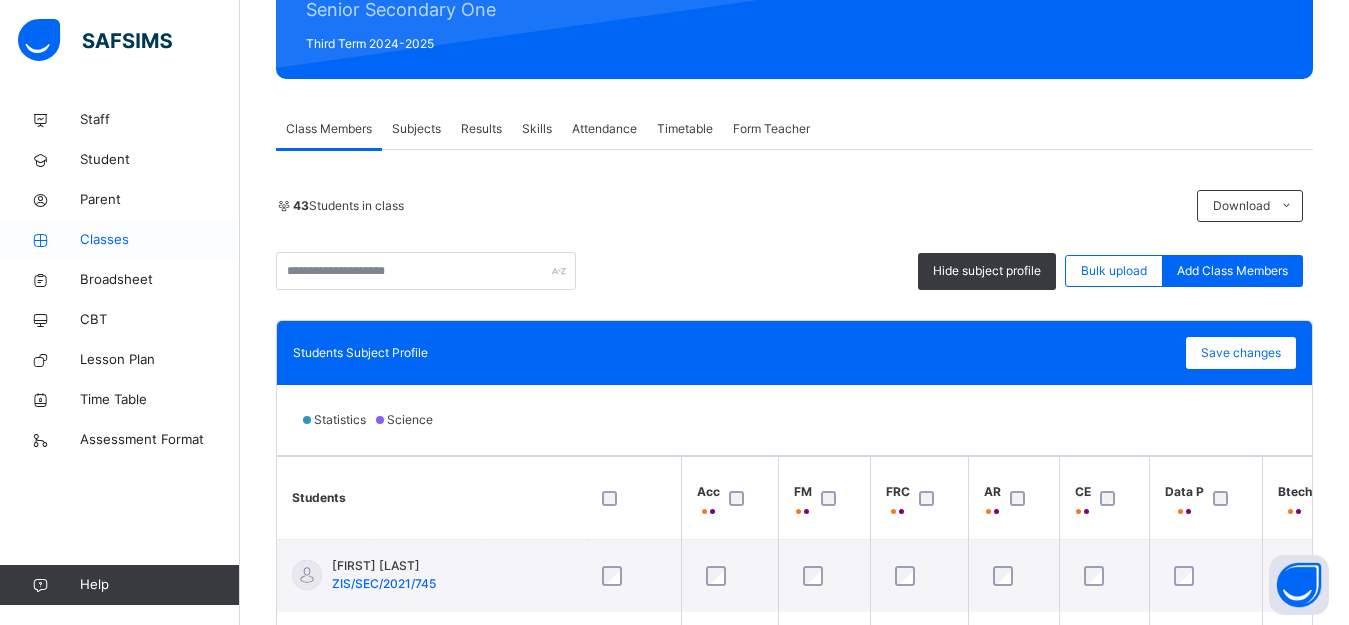 click on "Classes" at bounding box center (160, 240) 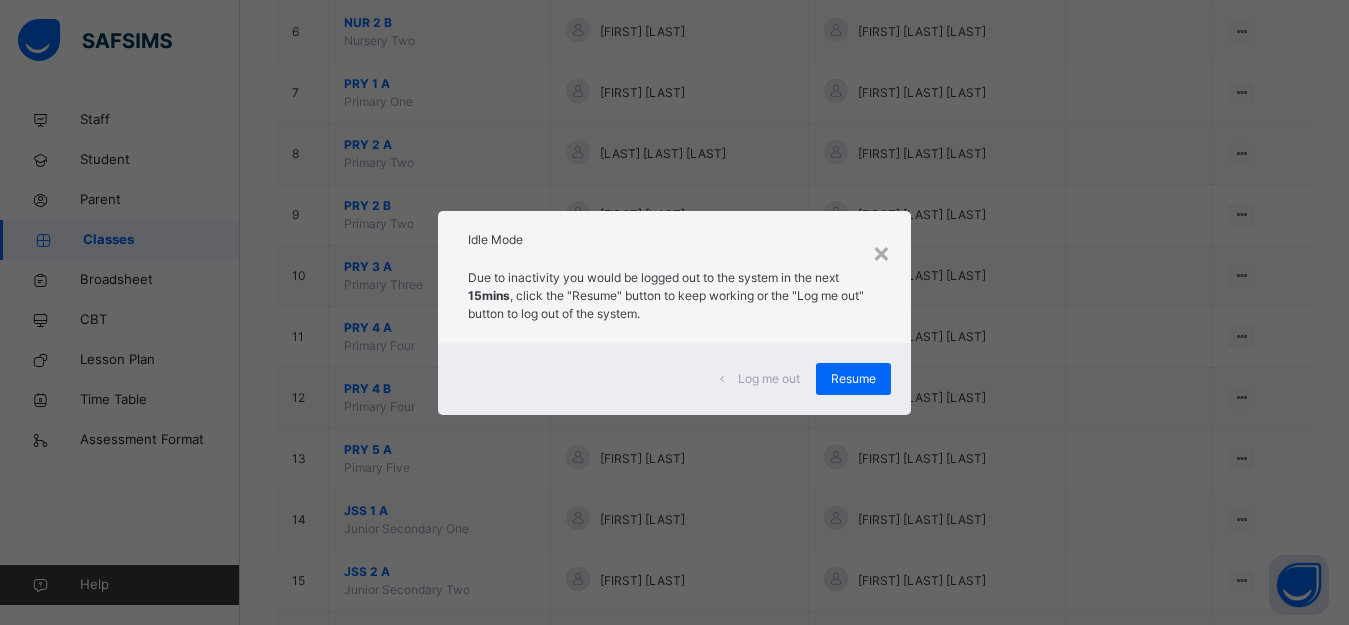 scroll, scrollTop: 546, scrollLeft: 0, axis: vertical 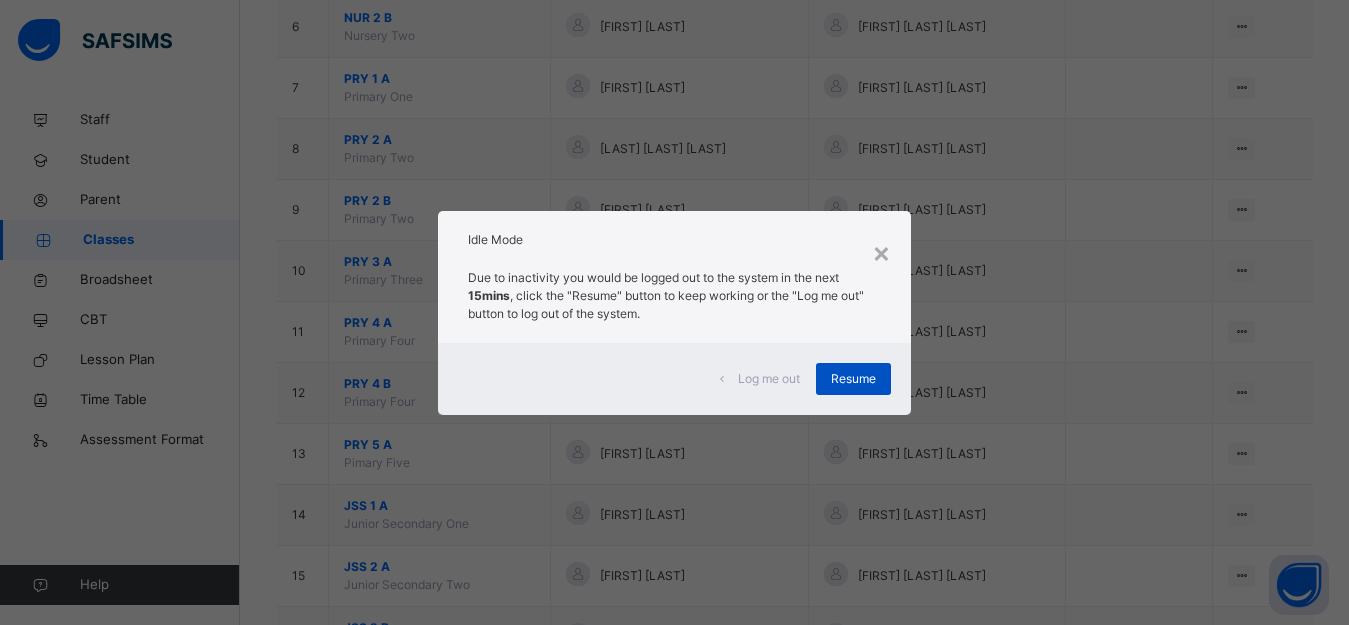 click on "Resume" at bounding box center [853, 379] 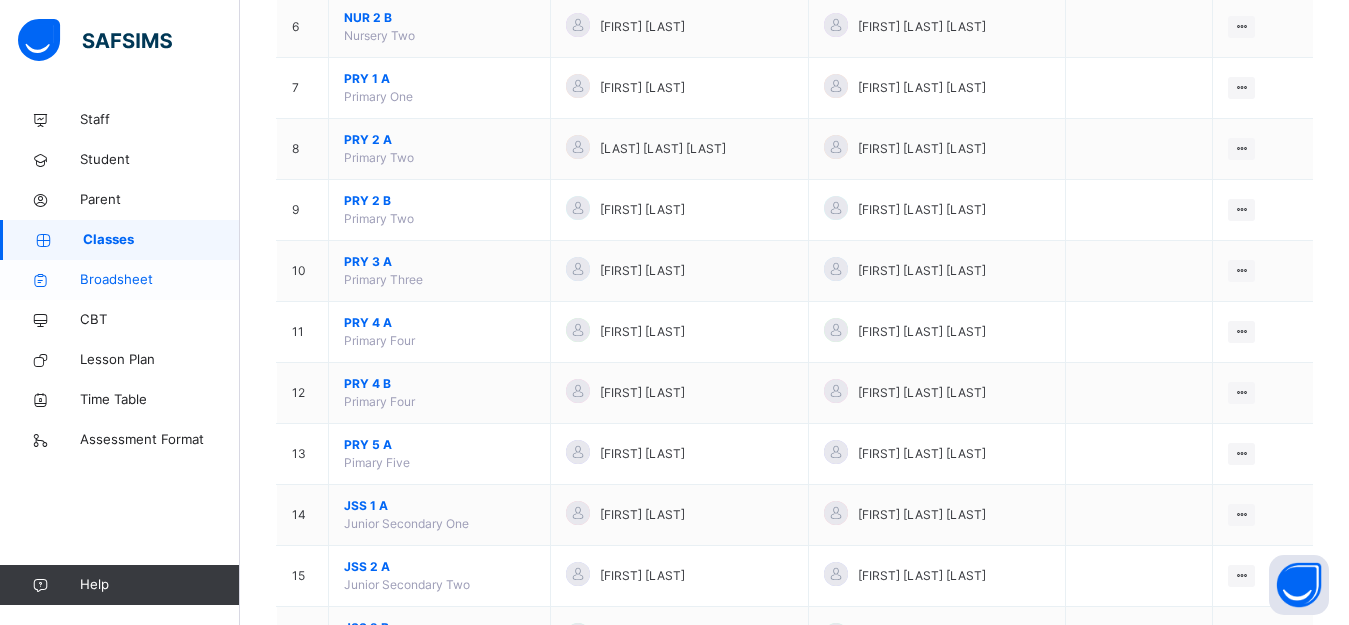 click on "Broadsheet" at bounding box center (160, 280) 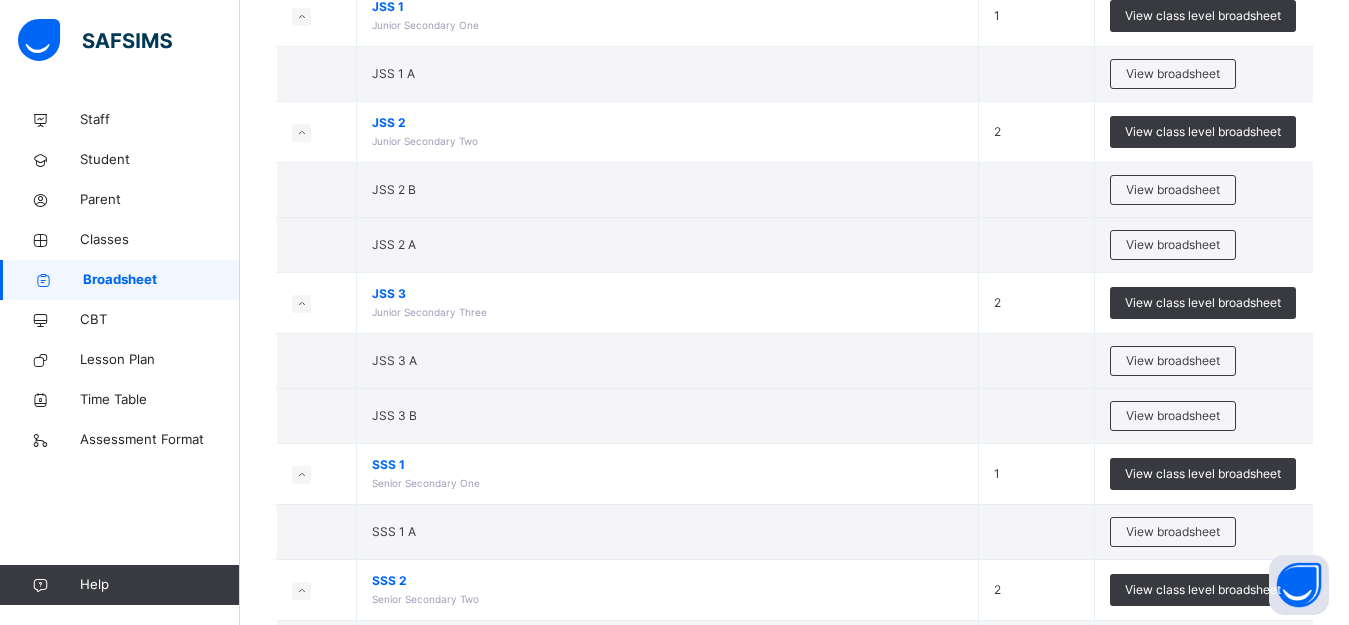 scroll, scrollTop: 1520, scrollLeft: 0, axis: vertical 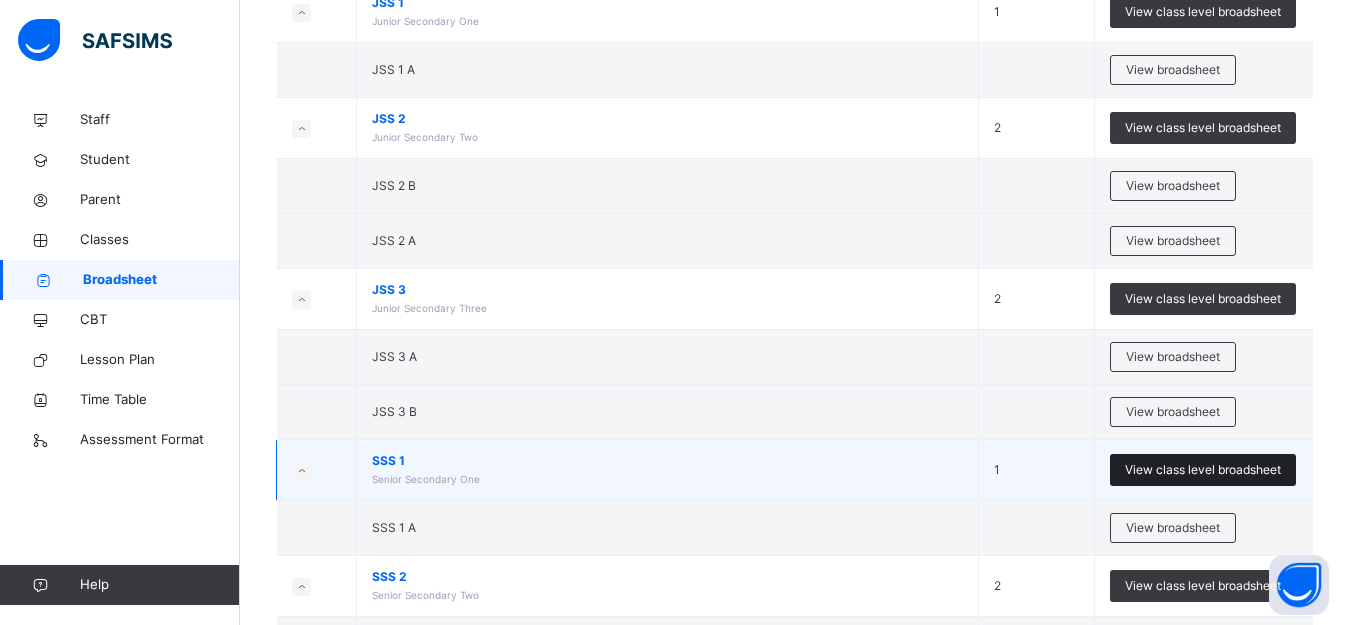 click on "View class level broadsheet" at bounding box center [1203, 470] 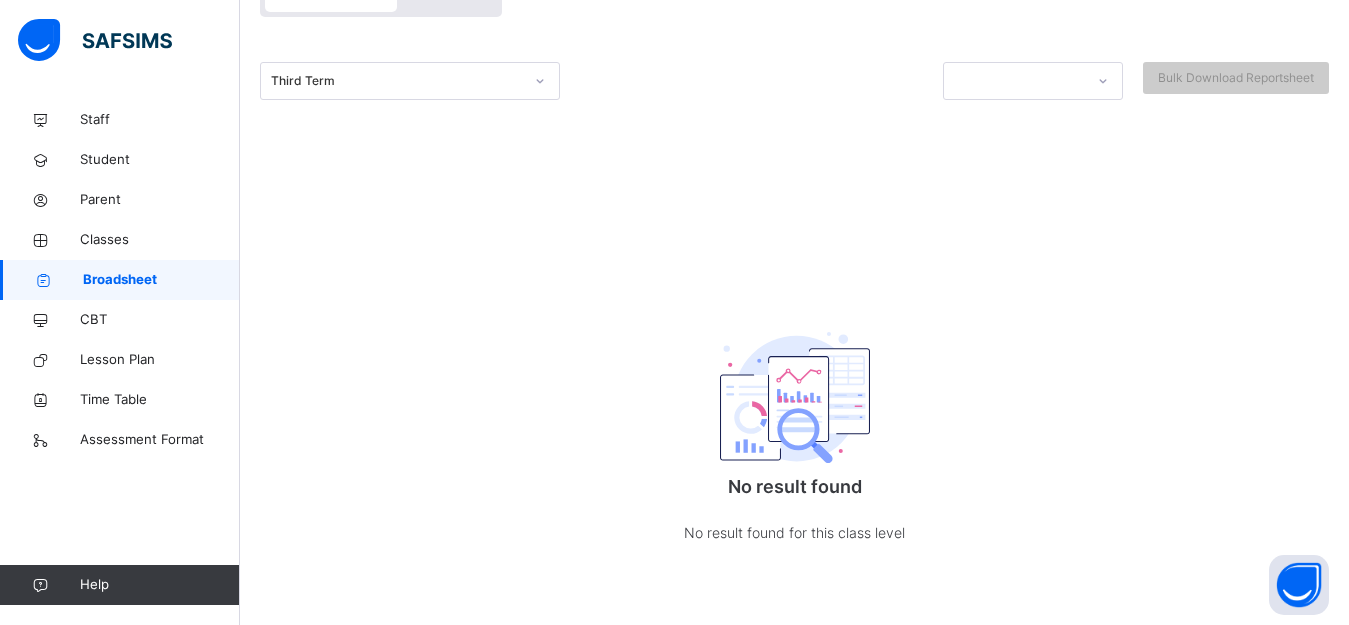 scroll, scrollTop: 201, scrollLeft: 0, axis: vertical 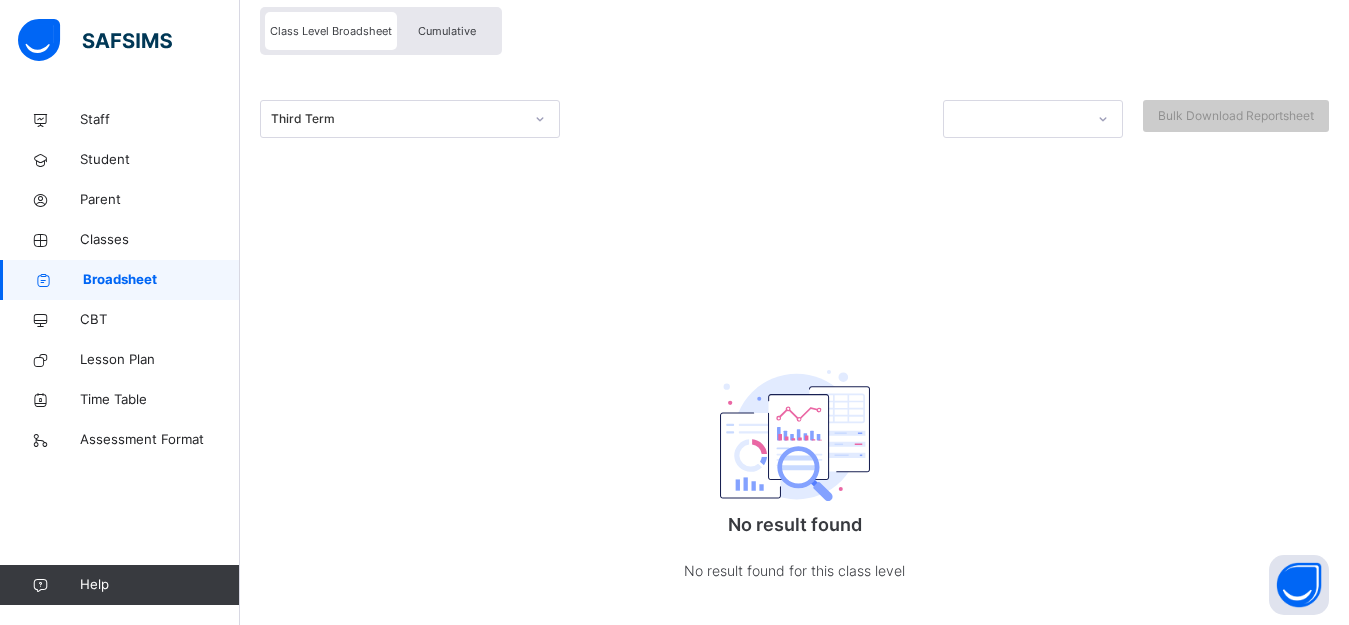click on "Cumulative" at bounding box center (447, 31) 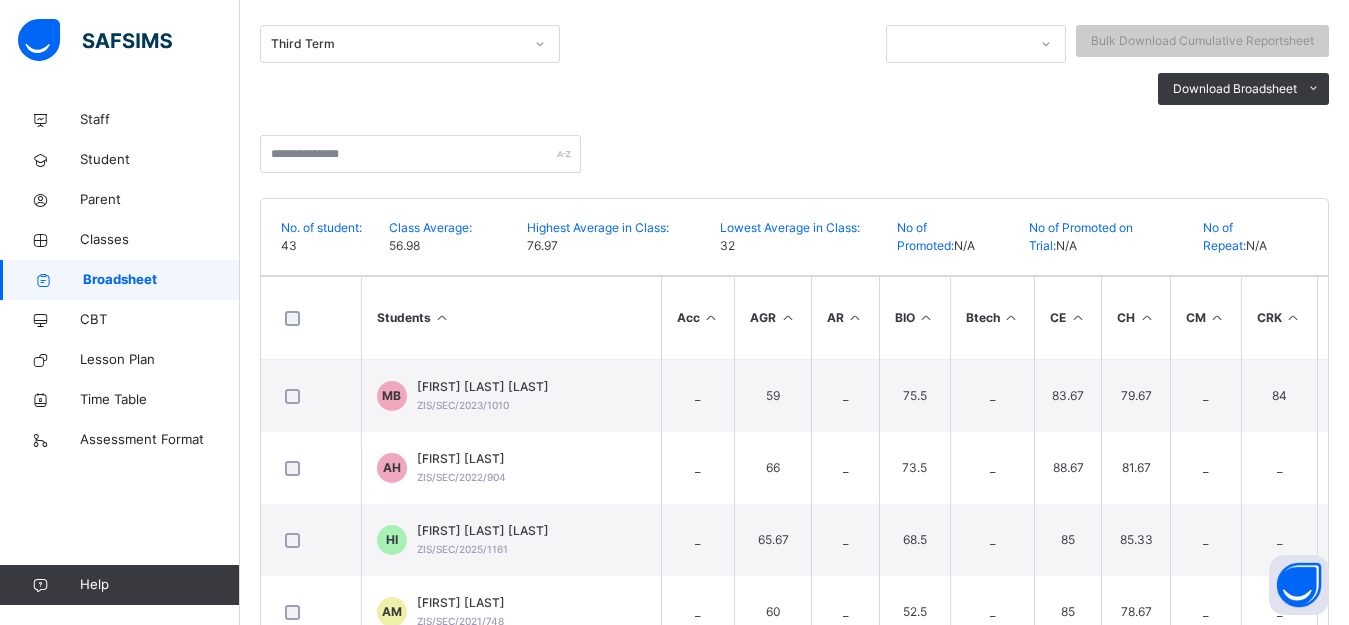 scroll, scrollTop: 280, scrollLeft: 0, axis: vertical 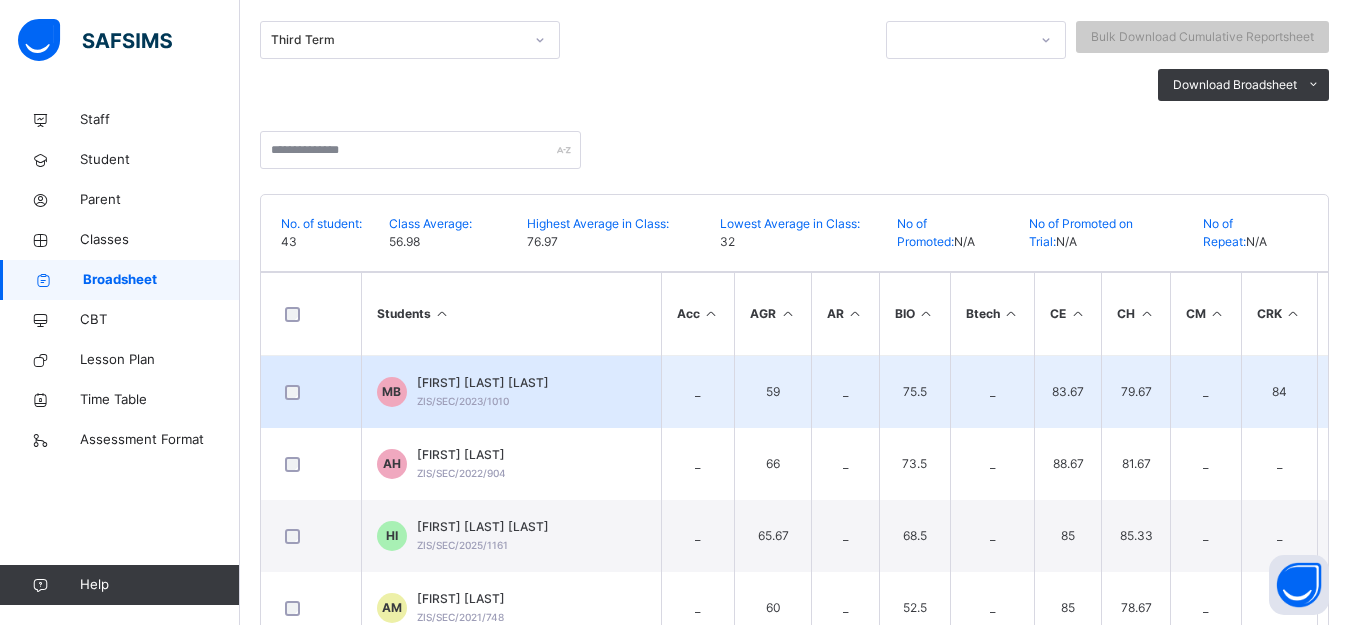click on "83.67" at bounding box center (1068, 392) 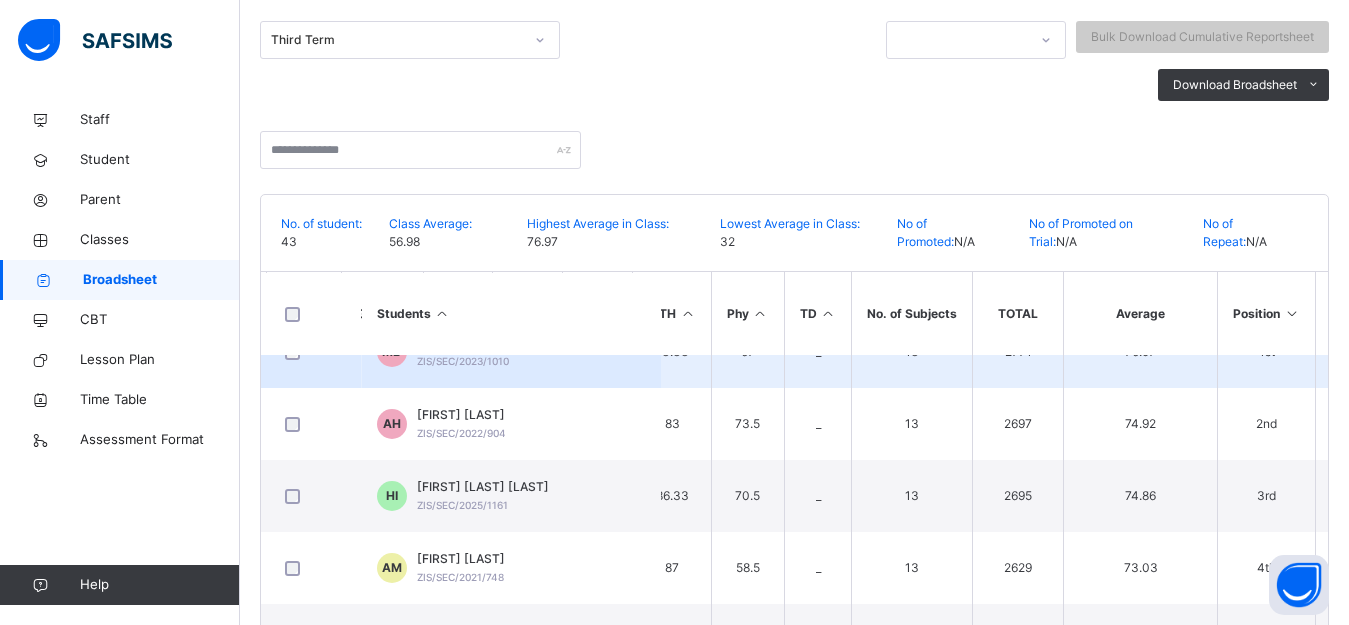 scroll, scrollTop: 0, scrollLeft: 1532, axis: horizontal 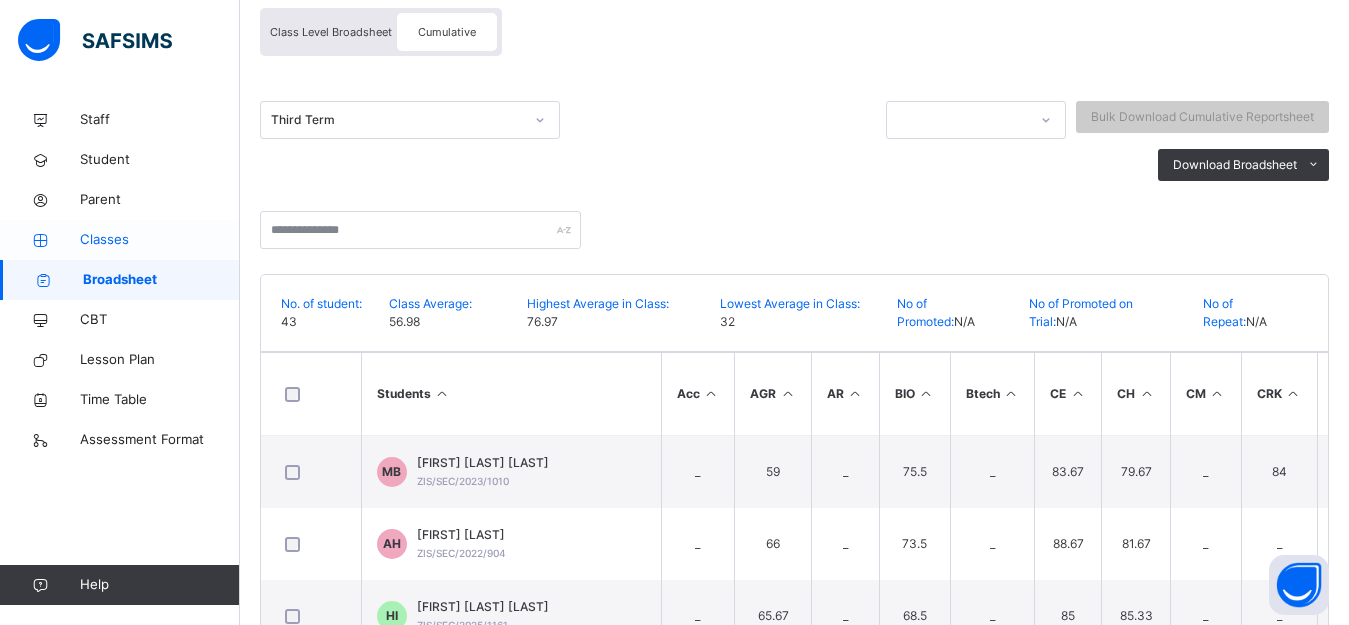 click on "Classes" at bounding box center (160, 240) 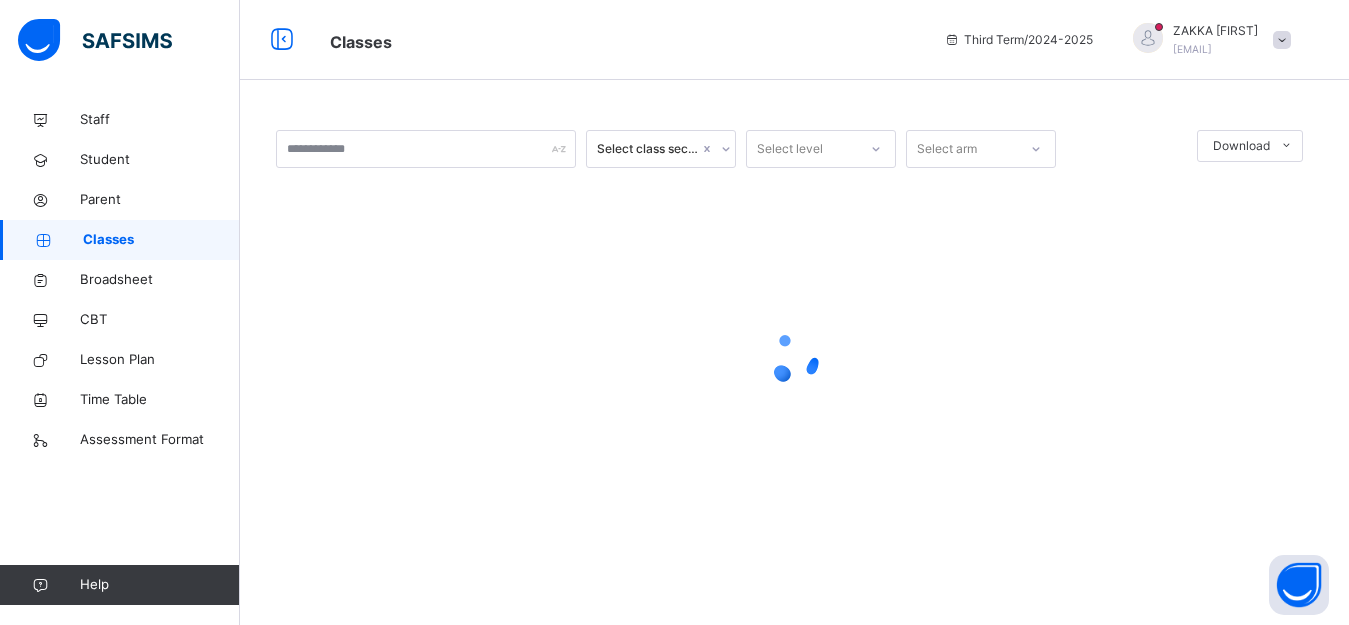 scroll, scrollTop: 0, scrollLeft: 0, axis: both 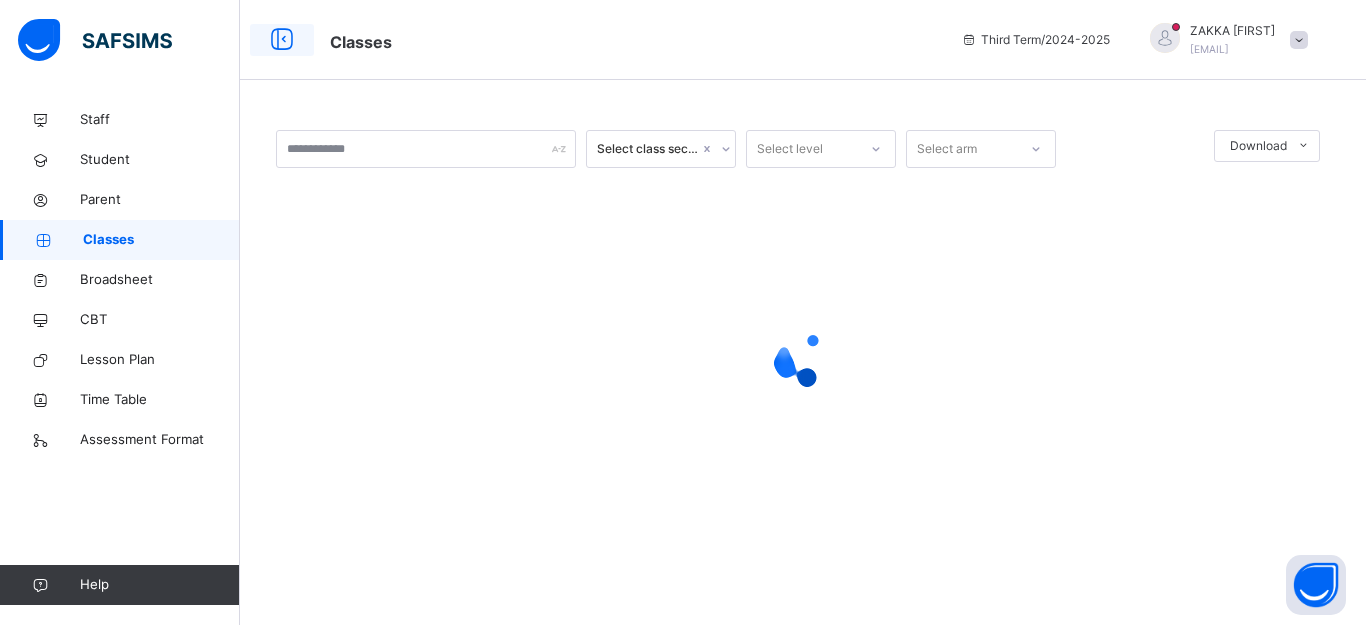 click at bounding box center [282, 40] 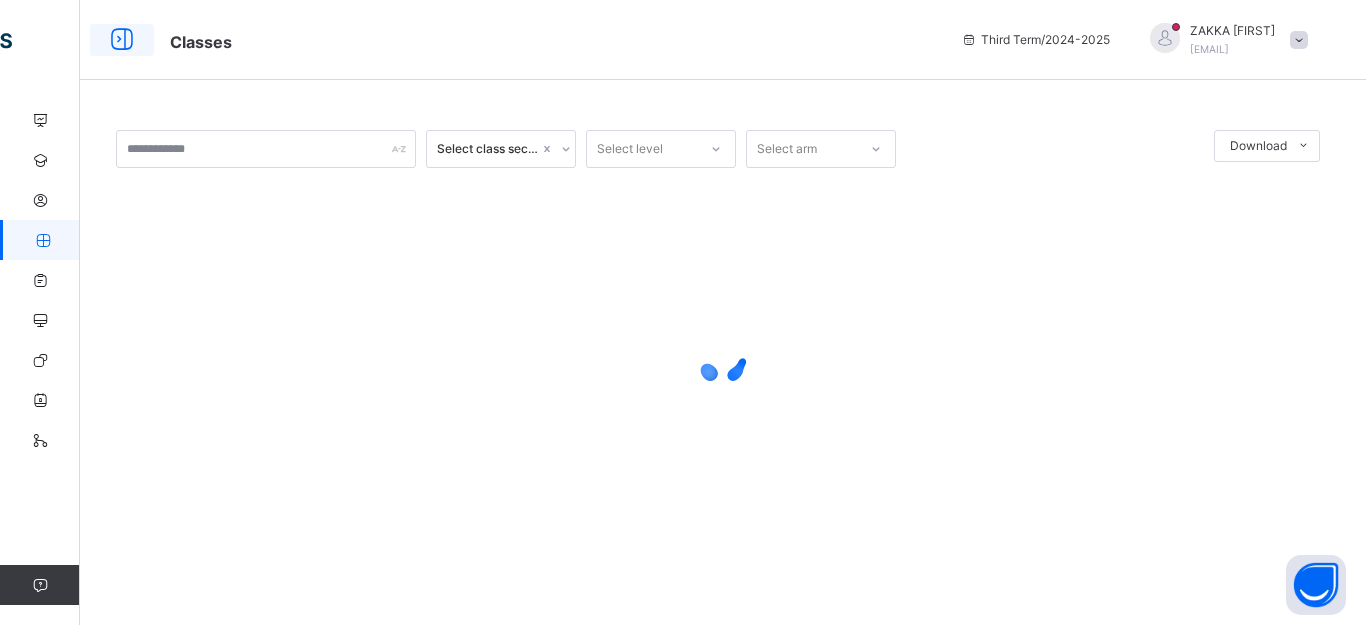 click at bounding box center (122, 40) 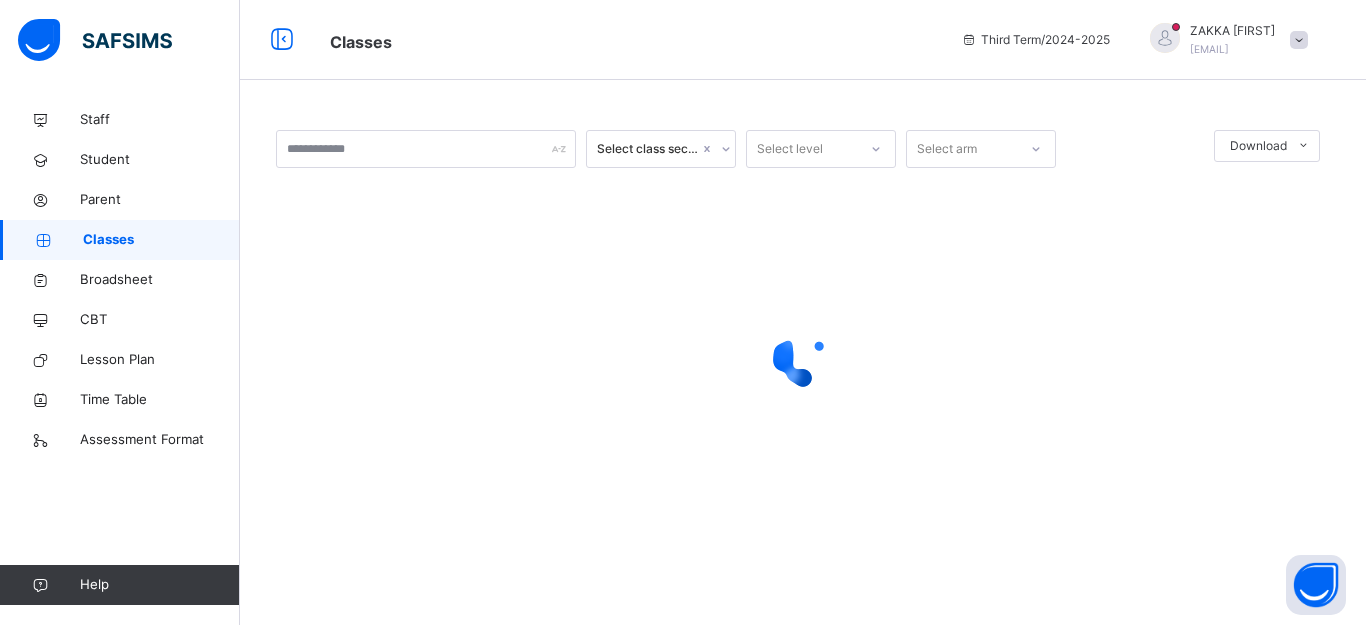 click at bounding box center (1299, 40) 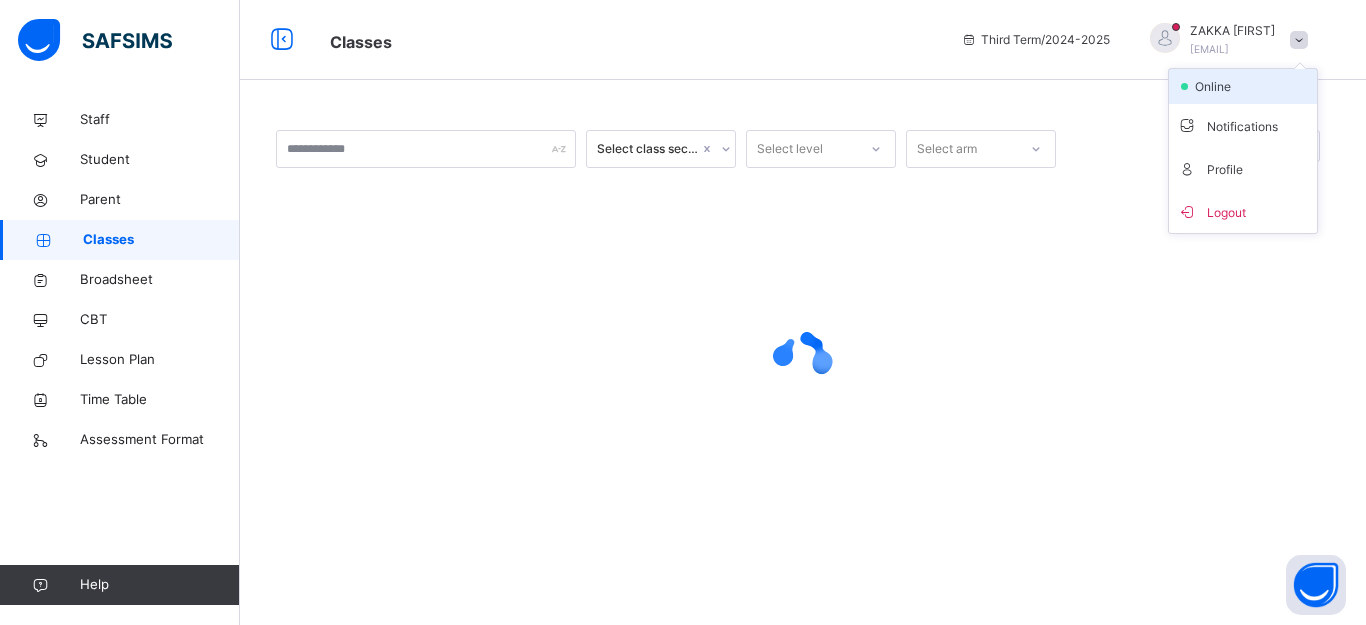click on "online" at bounding box center (1218, 87) 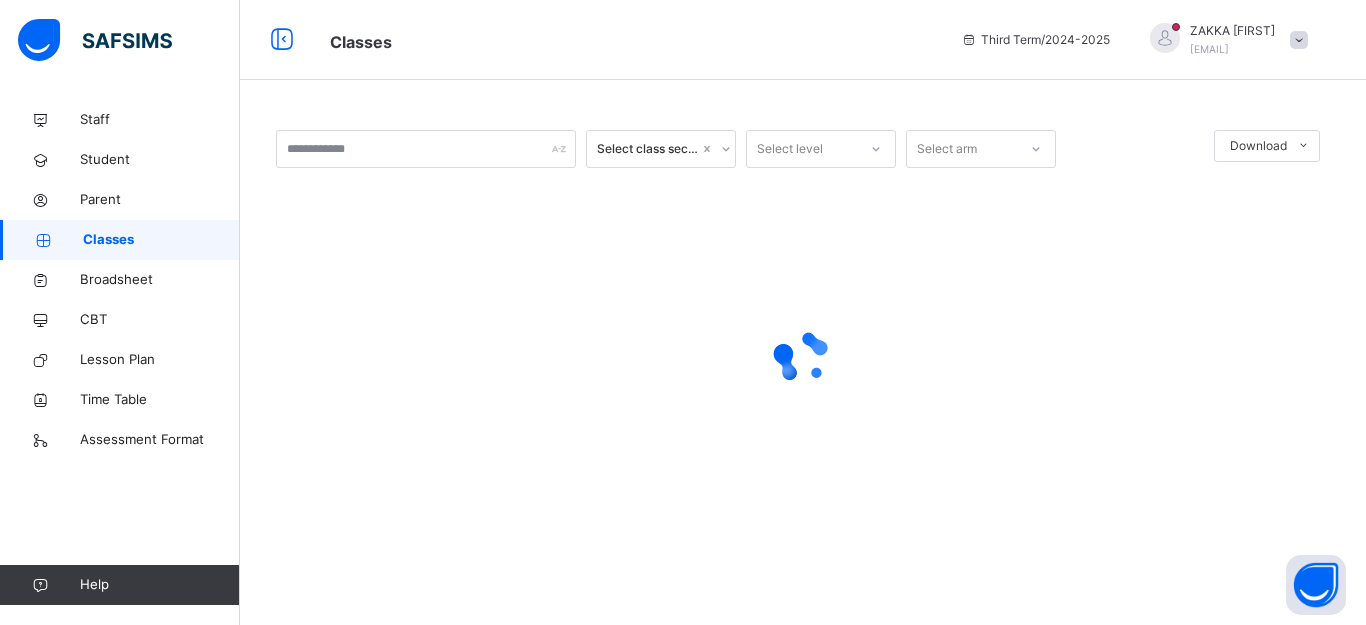 drag, startPoint x: 889, startPoint y: 403, endPoint x: 393, endPoint y: 226, distance: 526.63556 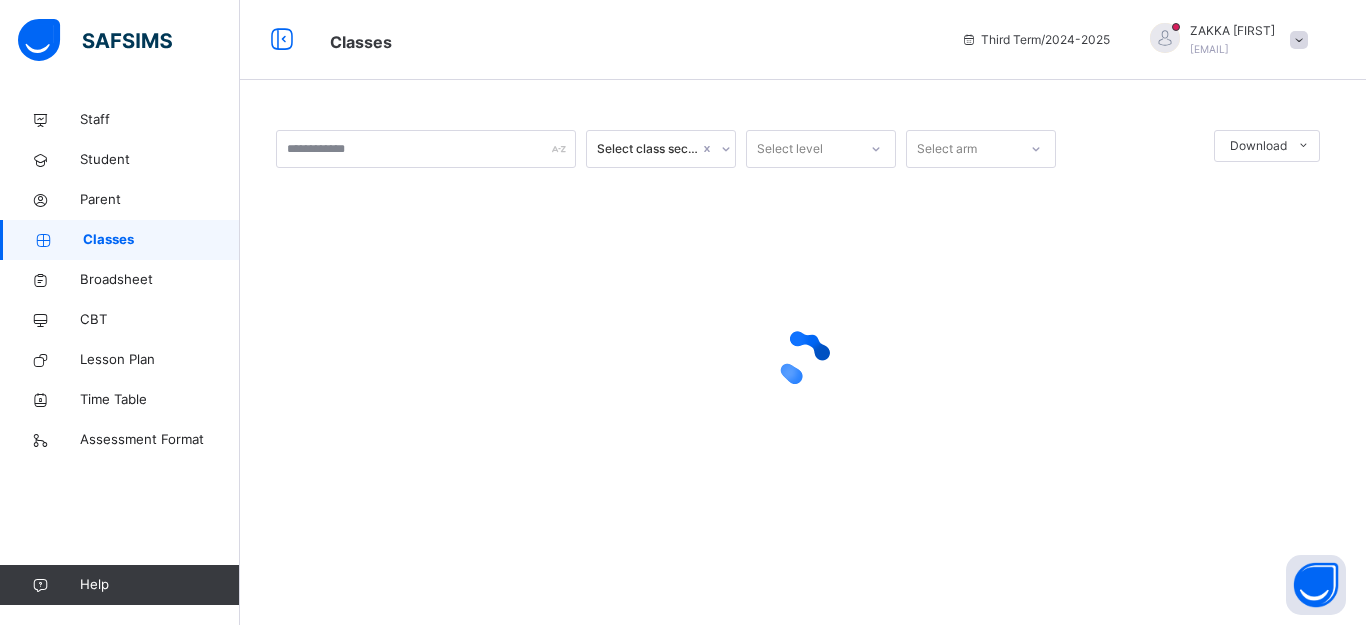 click at bounding box center [803, 358] 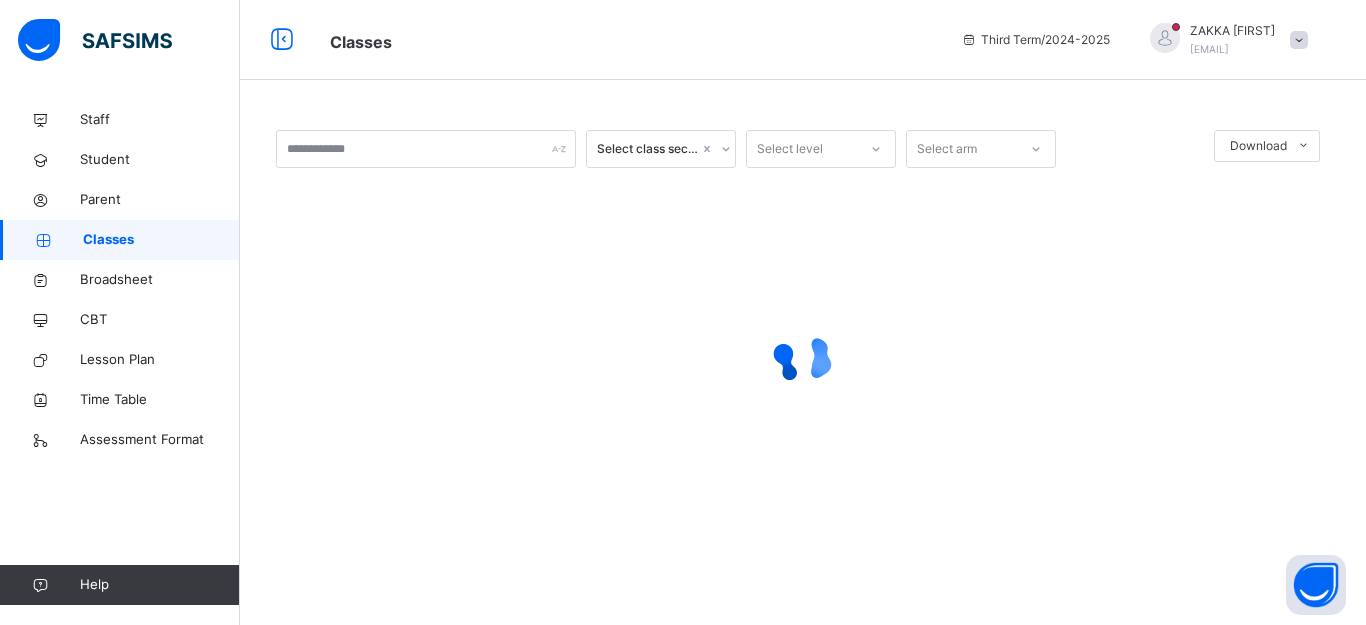drag, startPoint x: 453, startPoint y: 143, endPoint x: 381, endPoint y: 306, distance: 178.19371 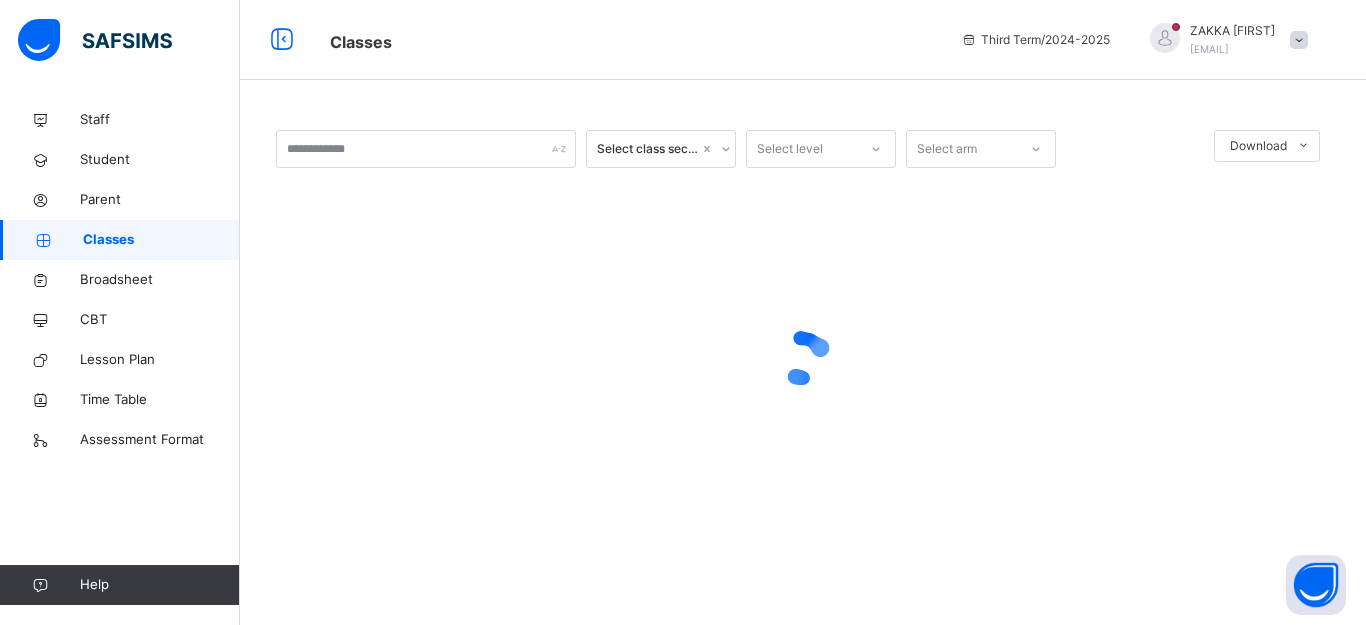 click at bounding box center (803, 358) 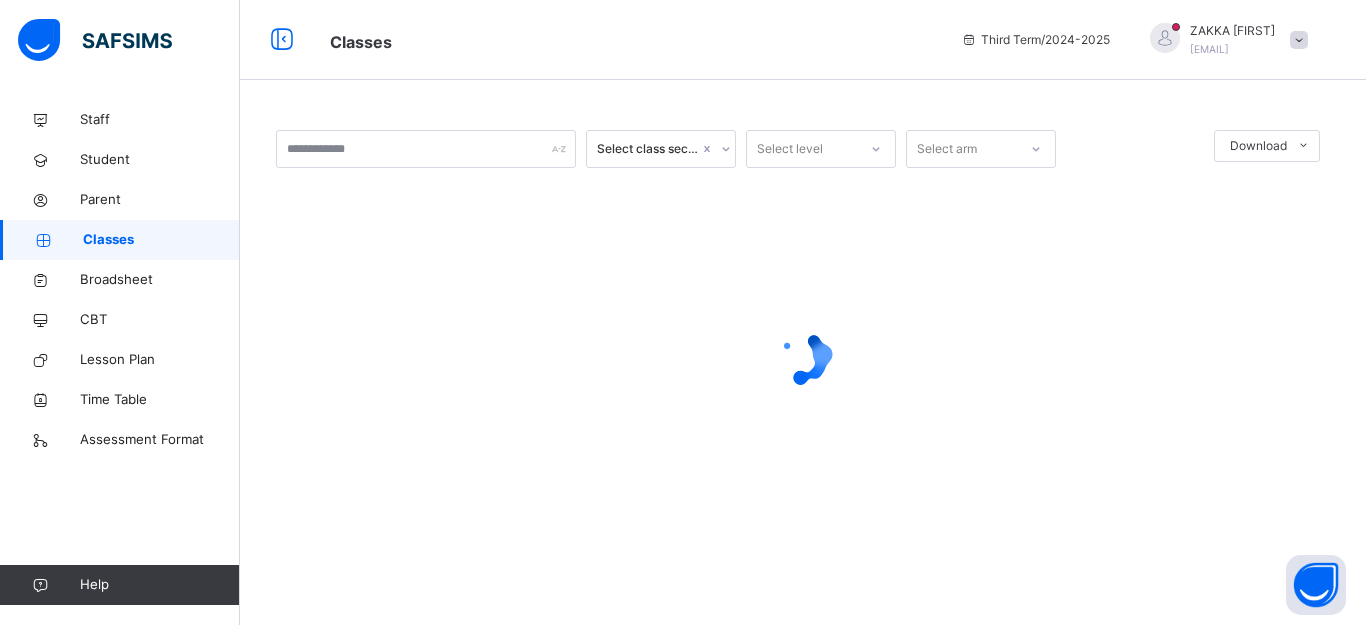 click at bounding box center [803, 358] 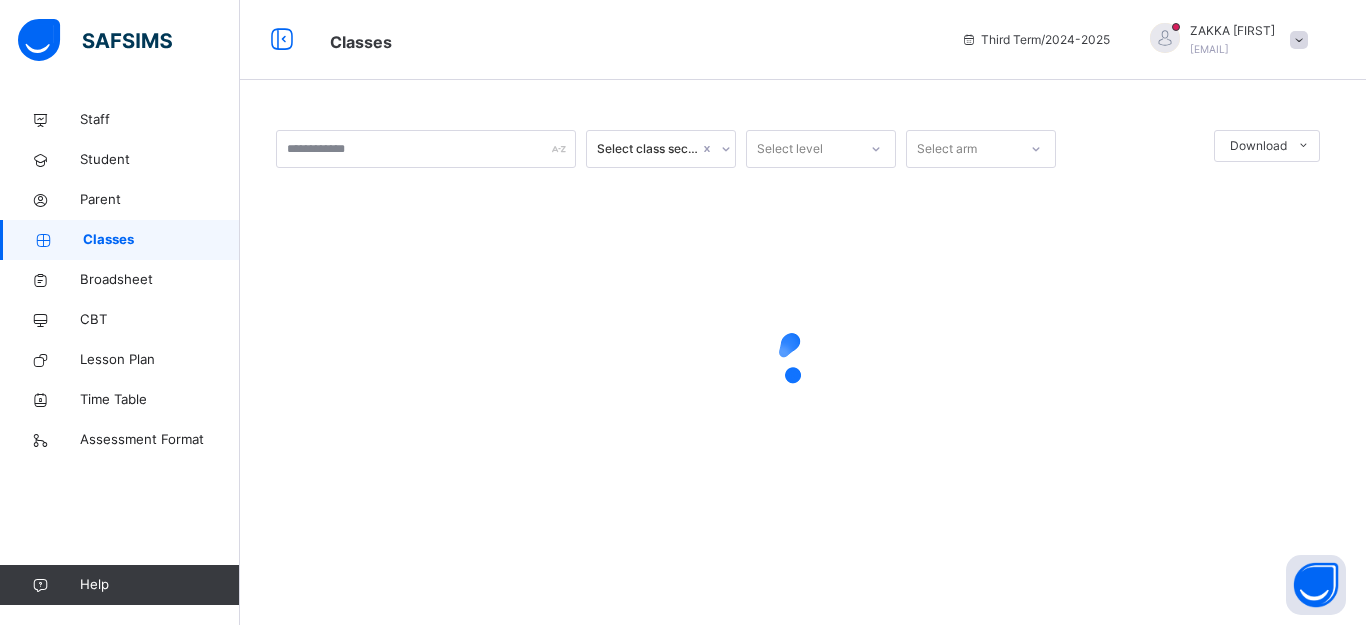click at bounding box center (803, 358) 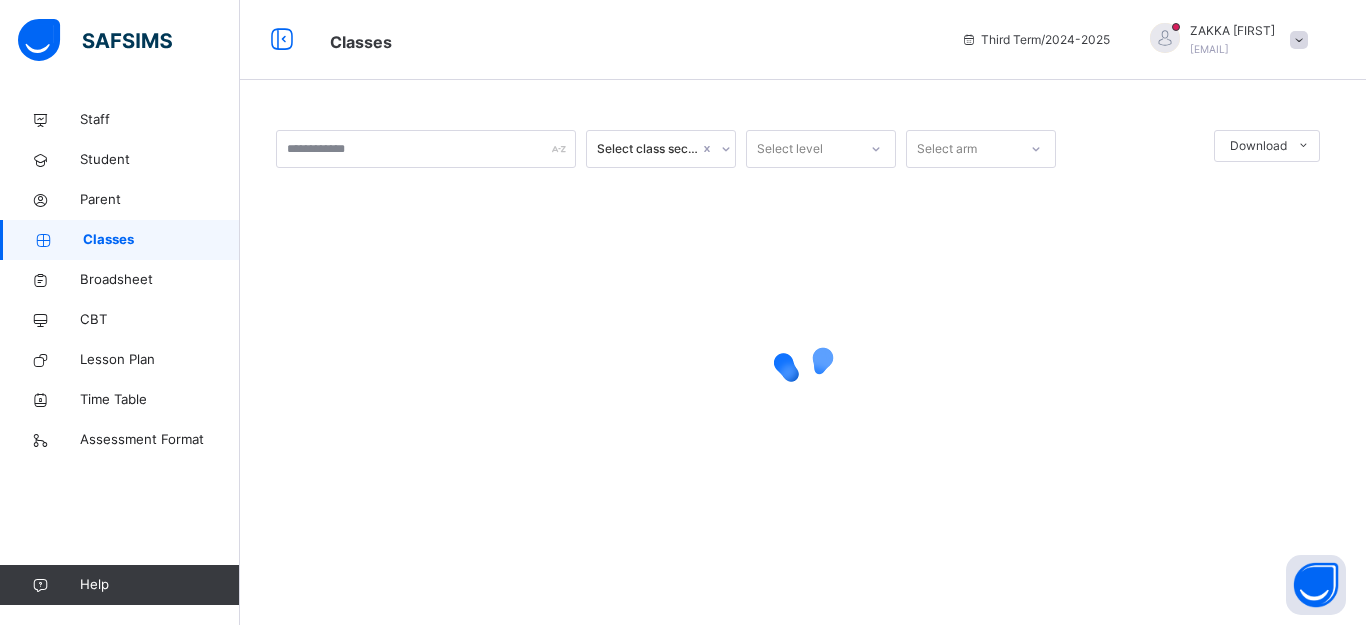 click at bounding box center (803, 358) 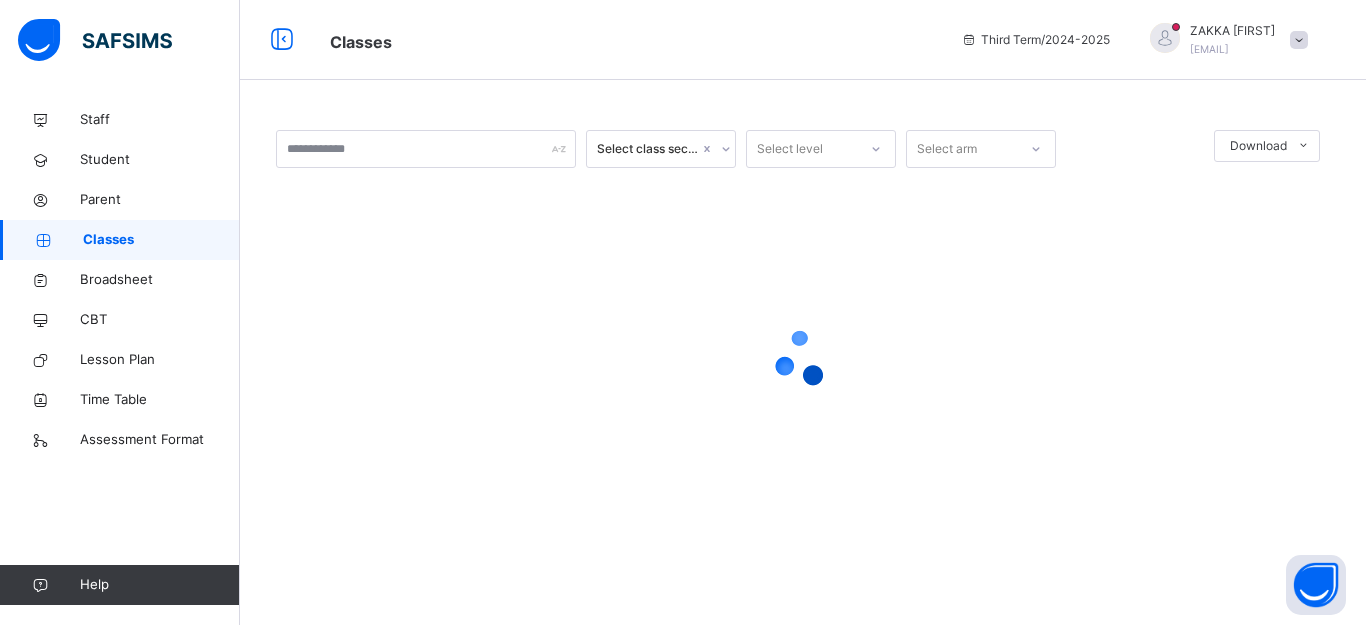 click at bounding box center [803, 358] 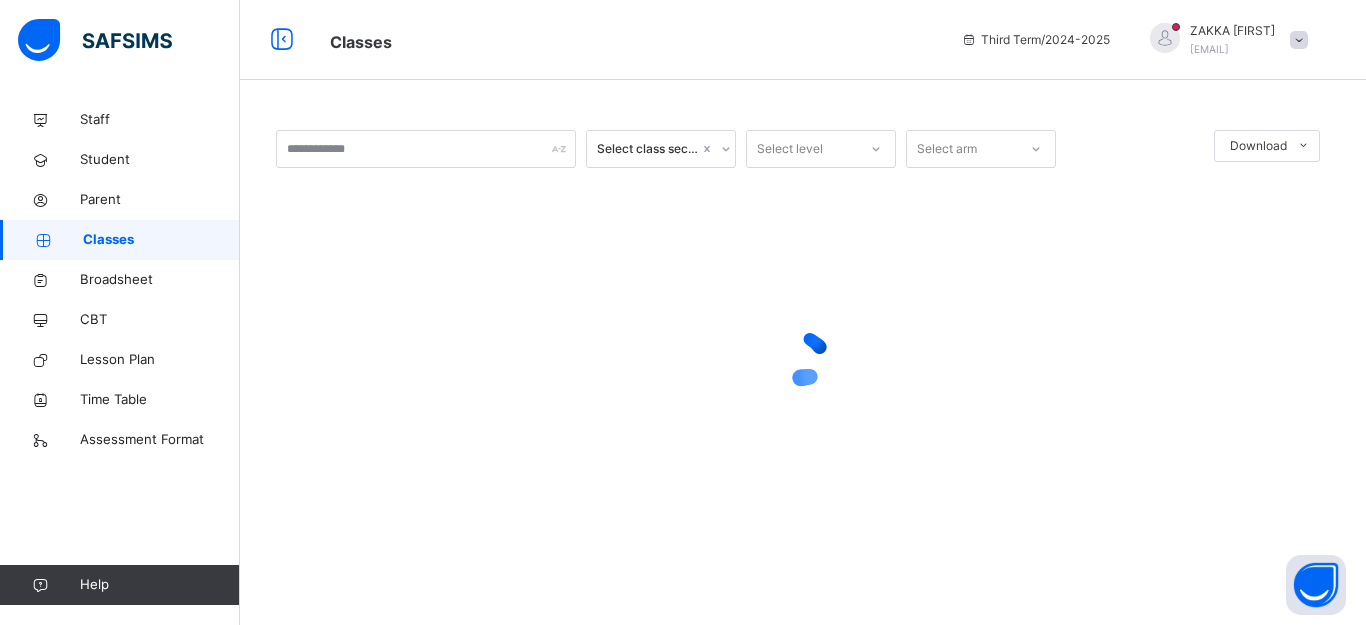 click at bounding box center (803, 358) 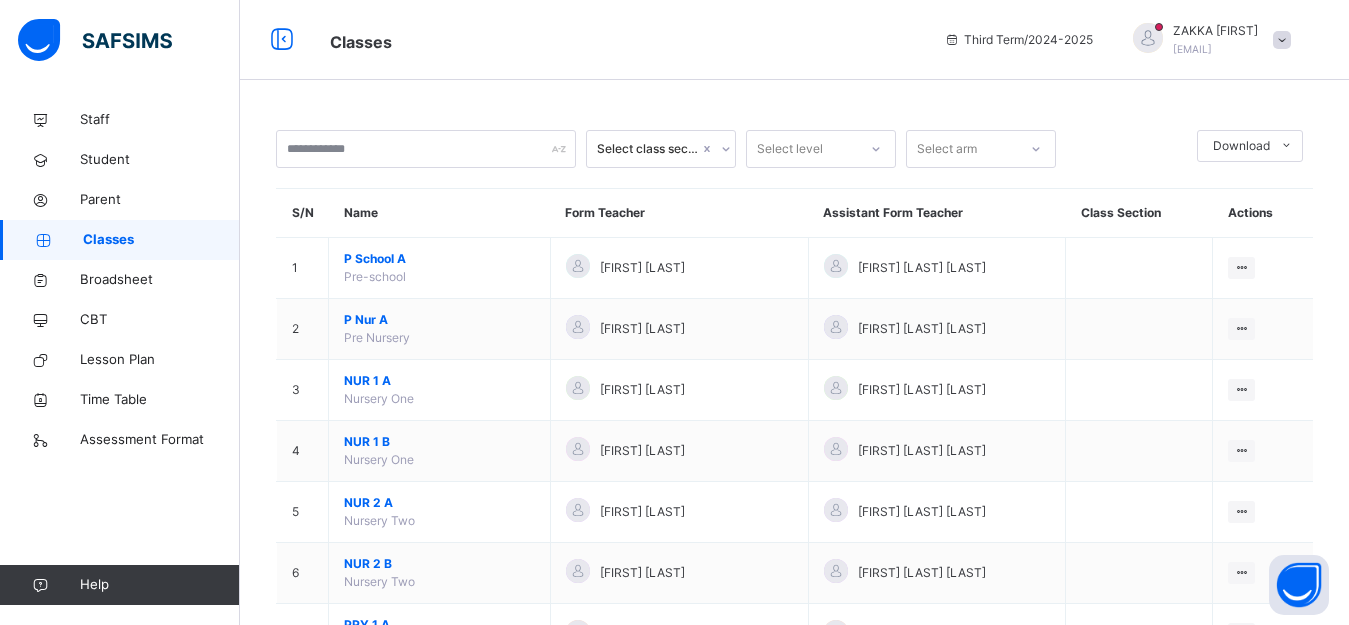 click on "Select class section" at bounding box center [648, 149] 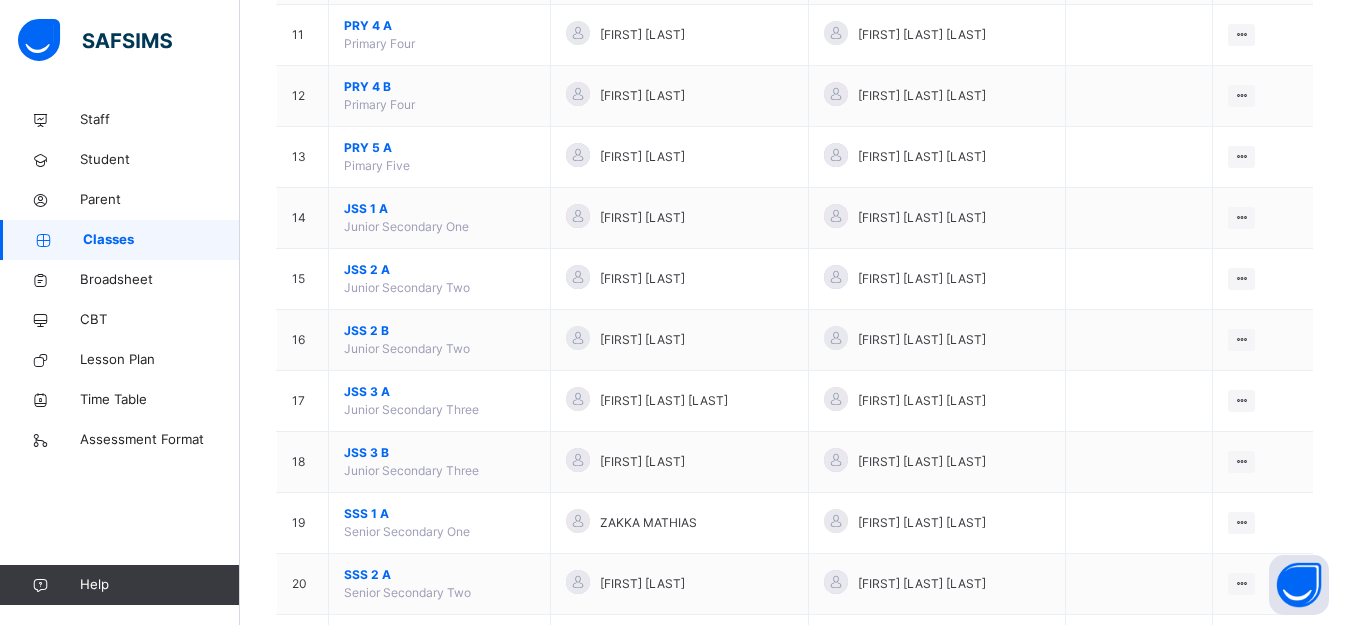 scroll, scrollTop: 880, scrollLeft: 0, axis: vertical 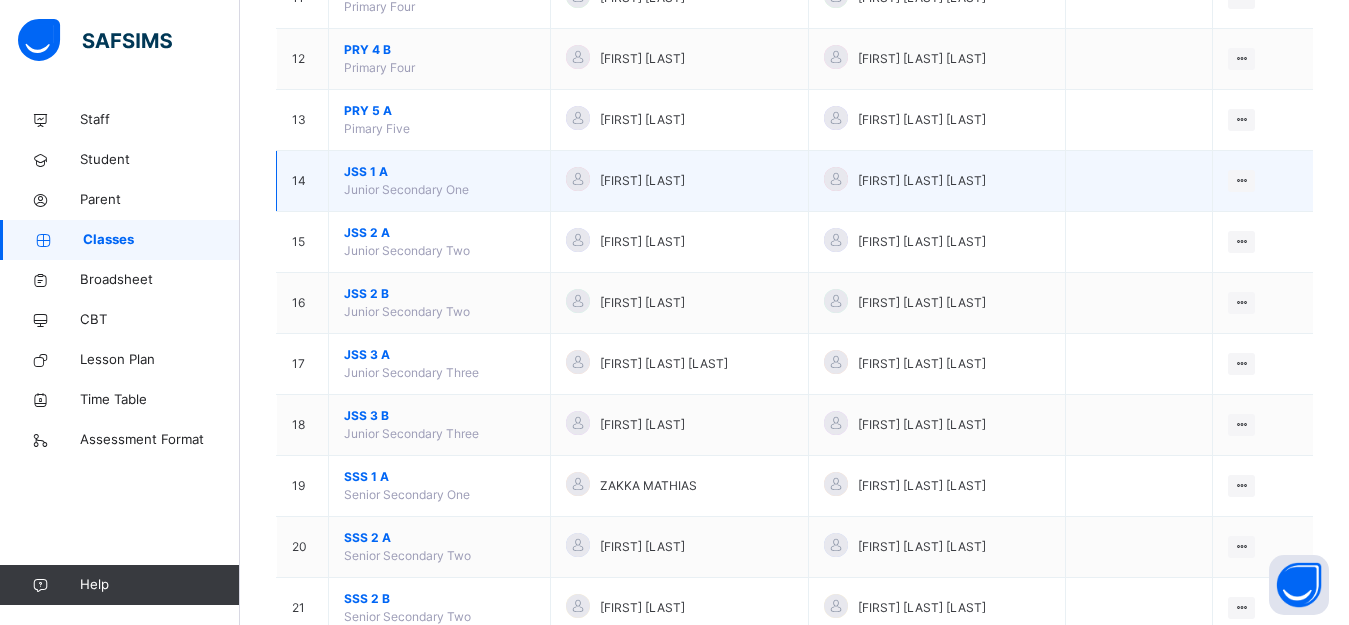 click on "JSS 1   A" at bounding box center [439, 172] 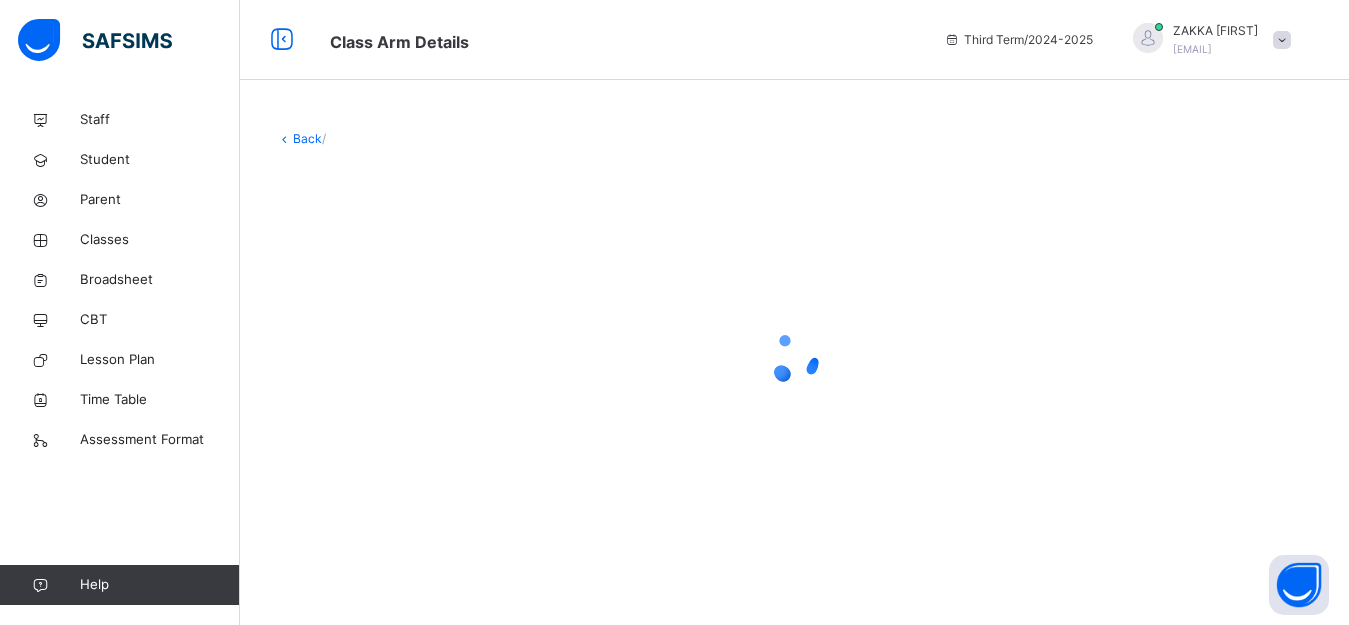 scroll, scrollTop: 0, scrollLeft: 0, axis: both 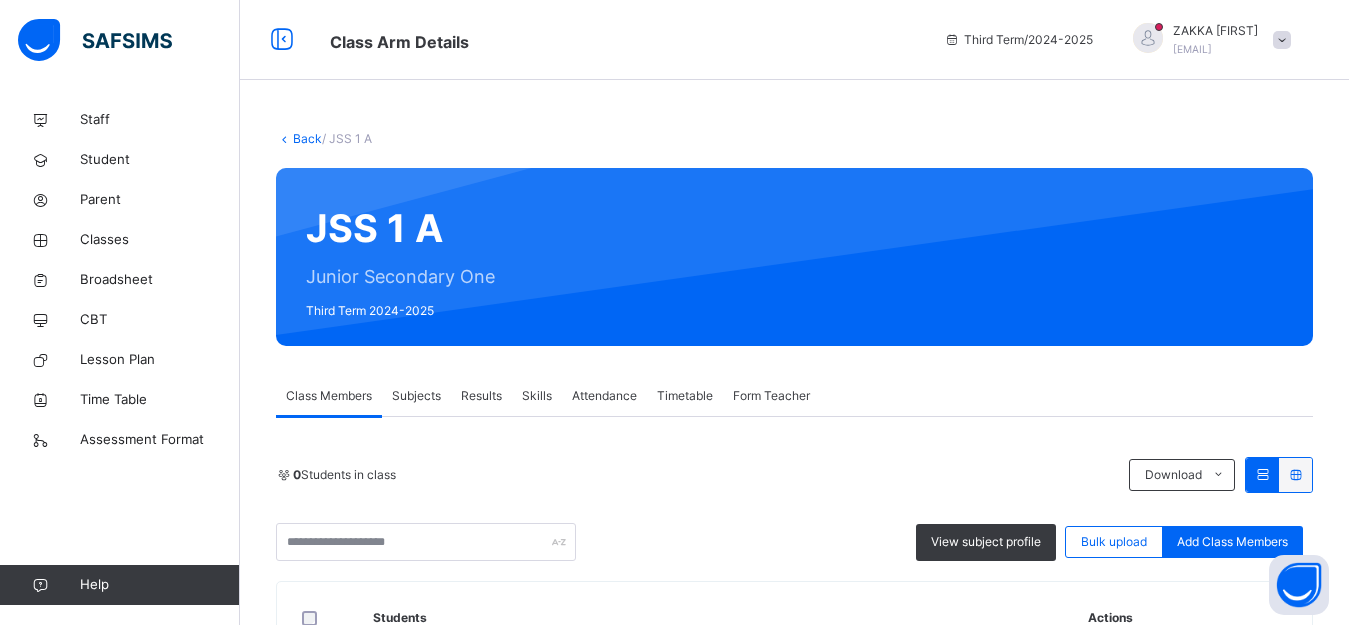 click on "Subjects" at bounding box center [416, 396] 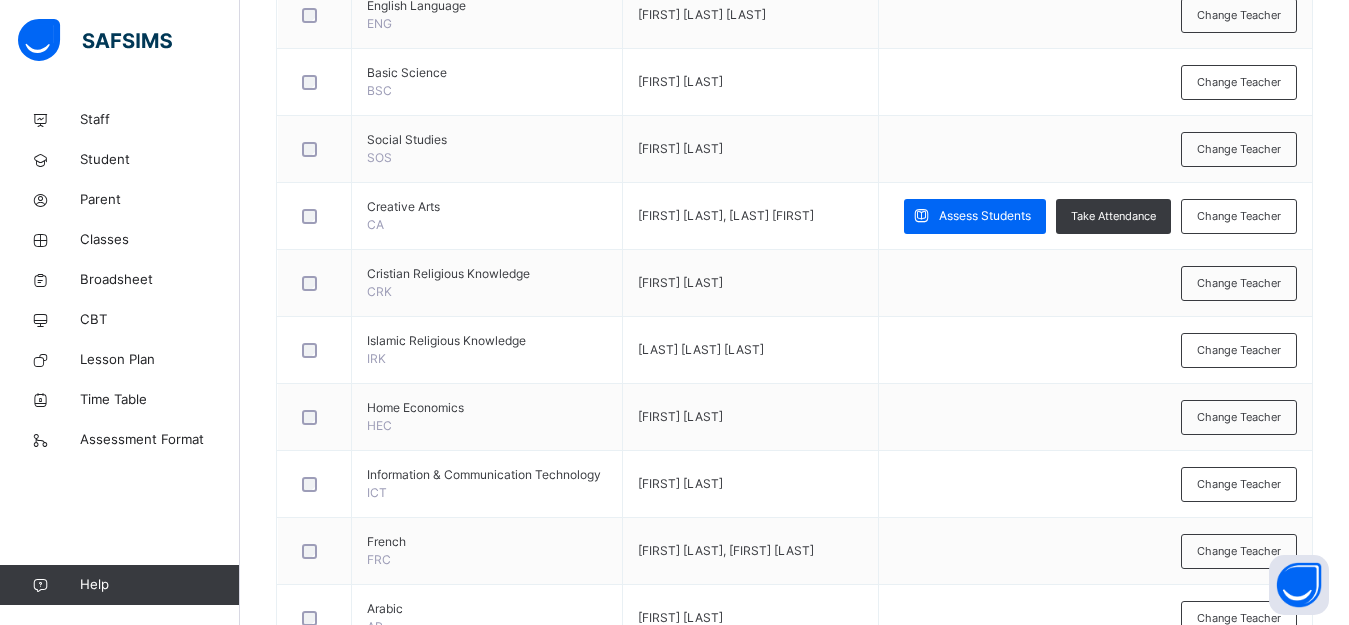 scroll, scrollTop: 646, scrollLeft: 0, axis: vertical 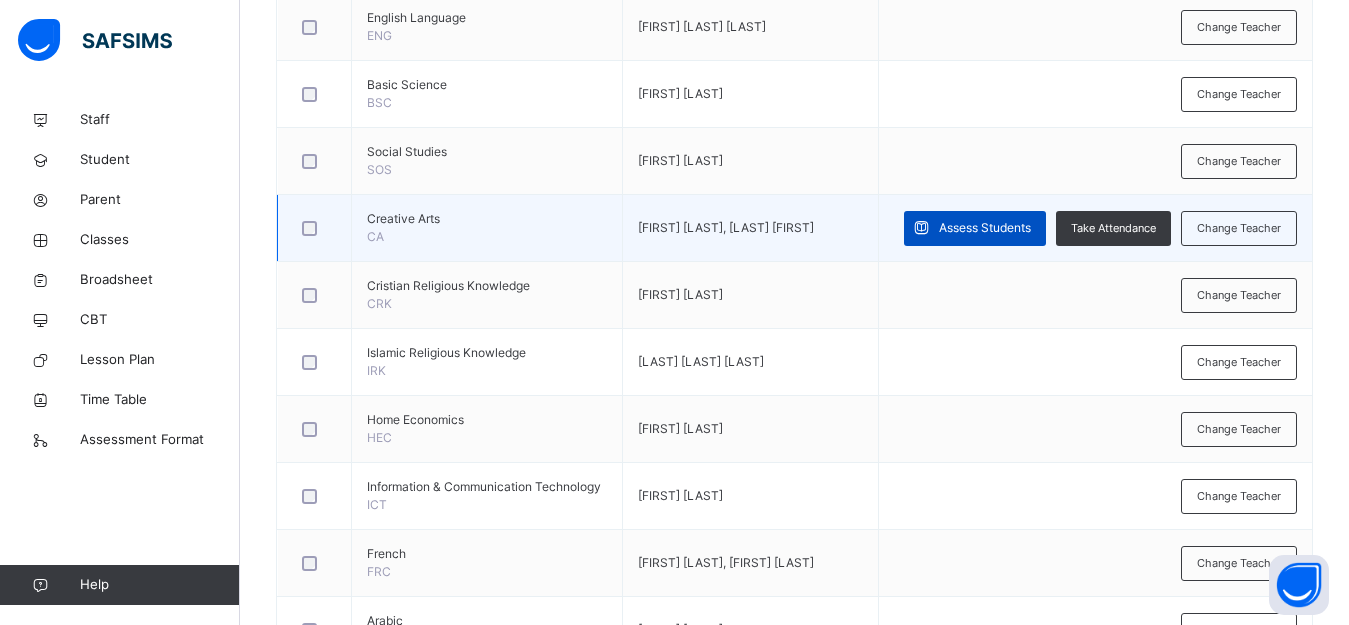 click on "Assess Students" at bounding box center [985, 228] 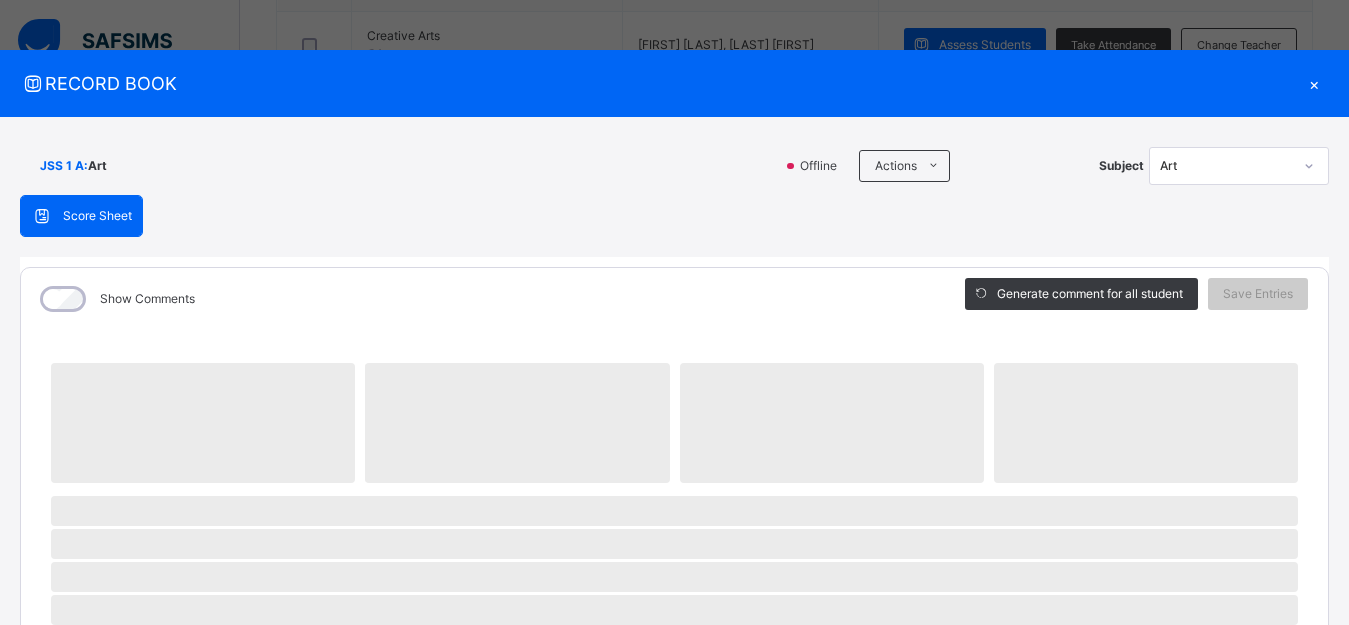 scroll, scrollTop: 946, scrollLeft: 0, axis: vertical 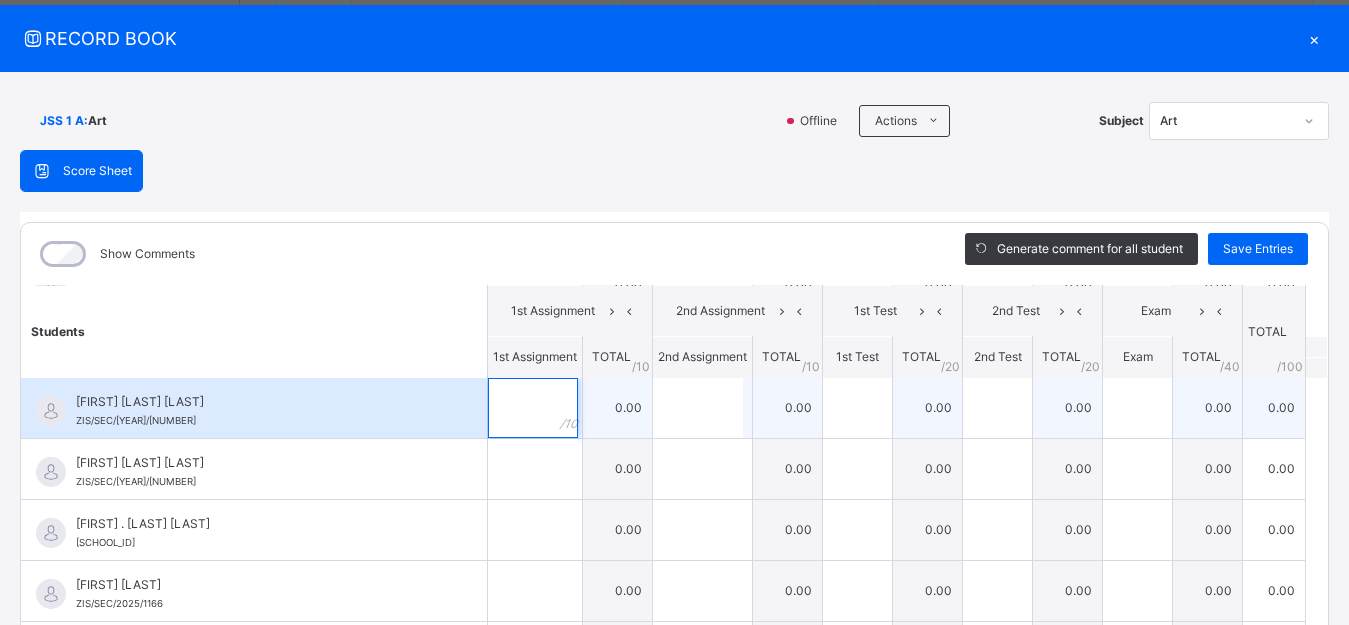 click at bounding box center (533, 408) 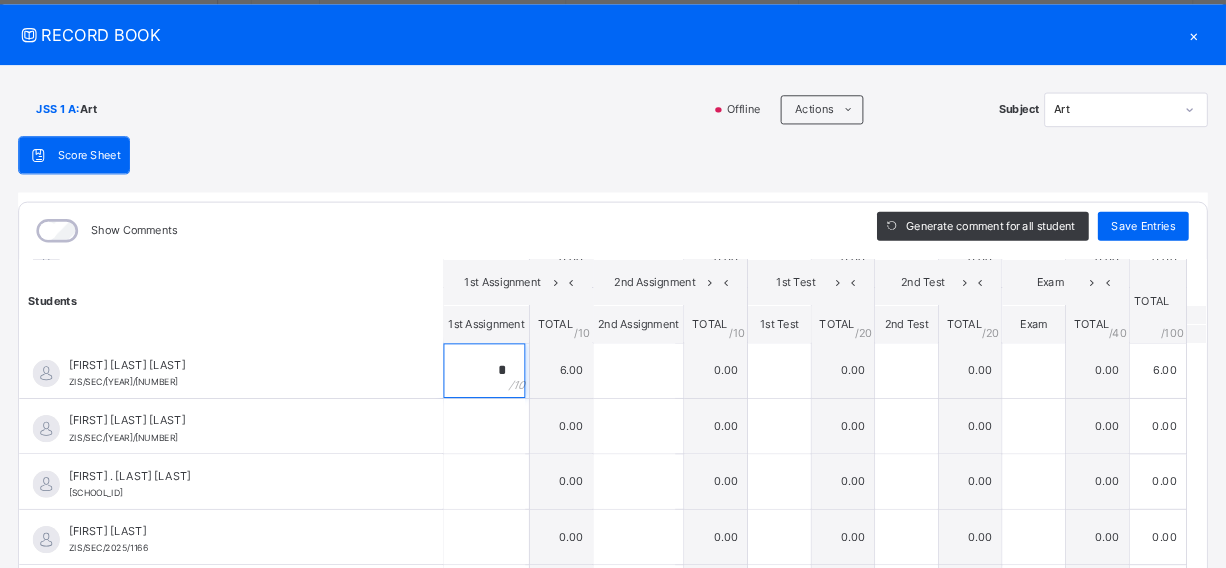 scroll, scrollTop: 575, scrollLeft: 0, axis: vertical 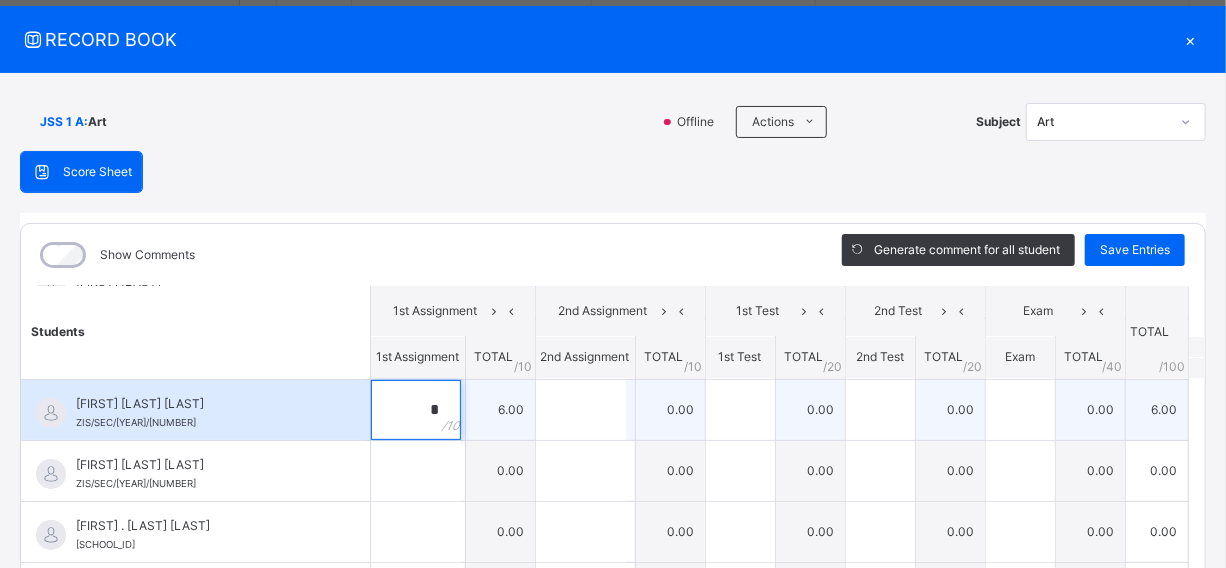 type on "*" 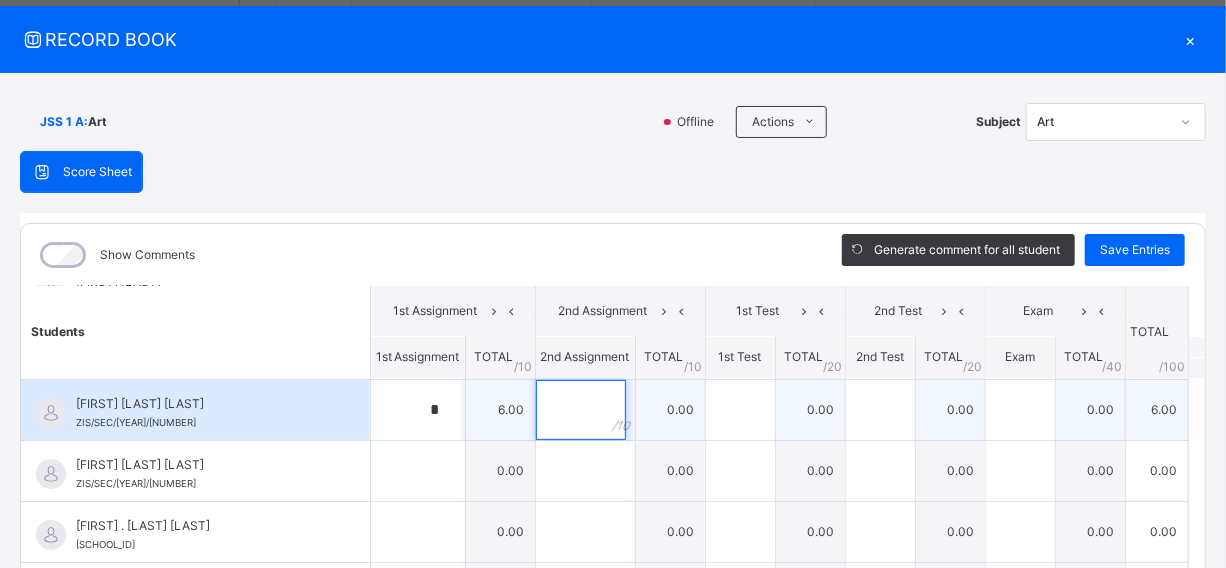 click at bounding box center (581, 410) 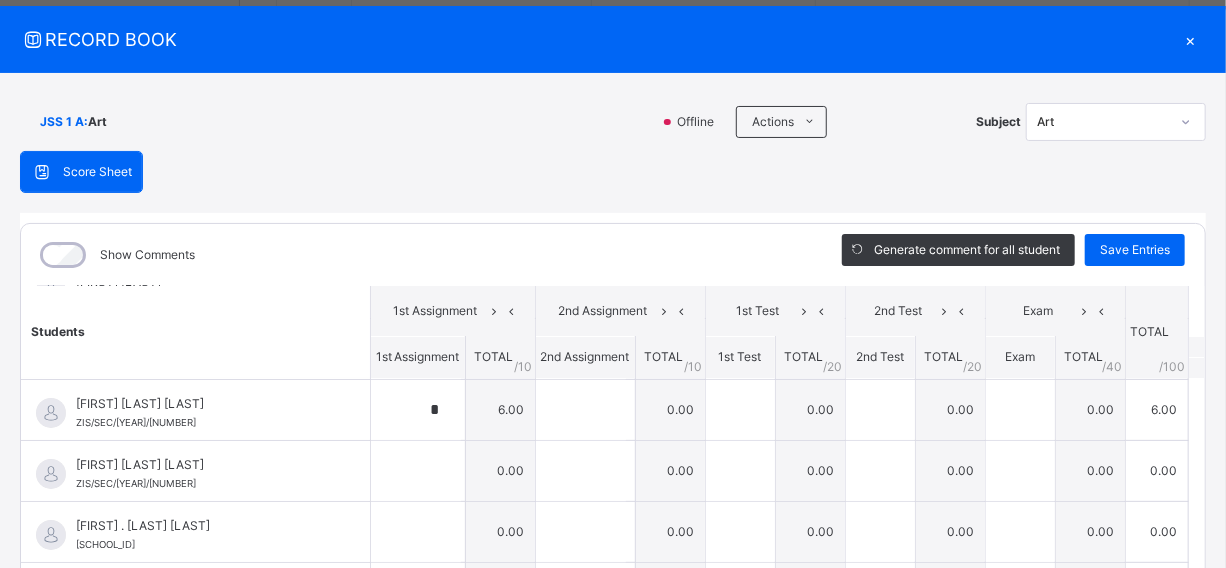 click on "×" at bounding box center (1191, 39) 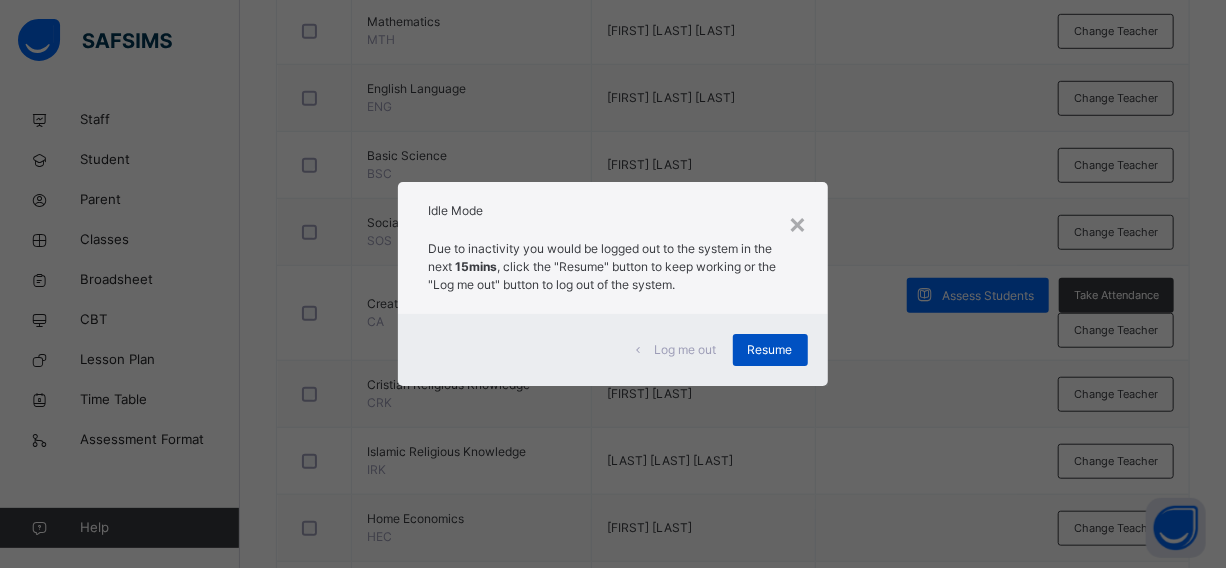 click on "Resume" at bounding box center [770, 350] 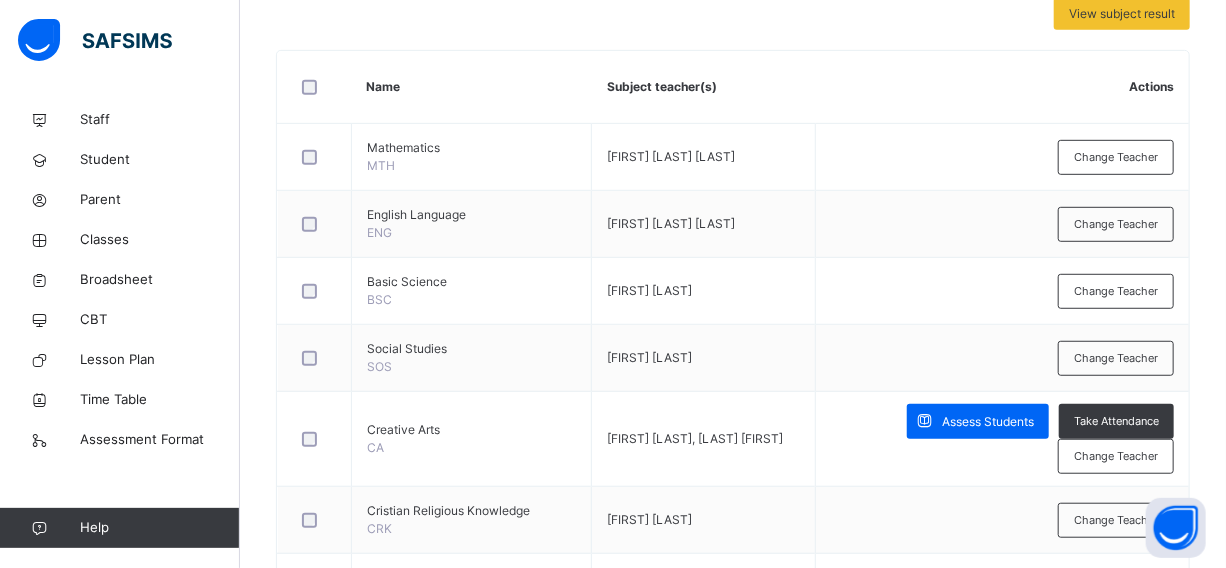 scroll, scrollTop: 0, scrollLeft: 0, axis: both 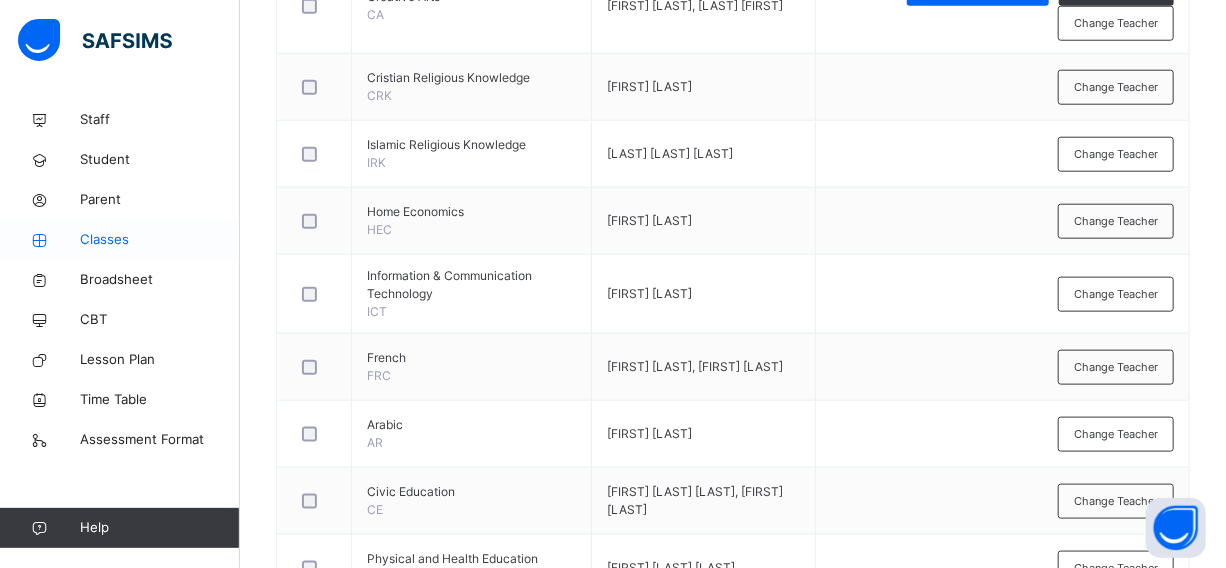 click on "Classes" at bounding box center (160, 240) 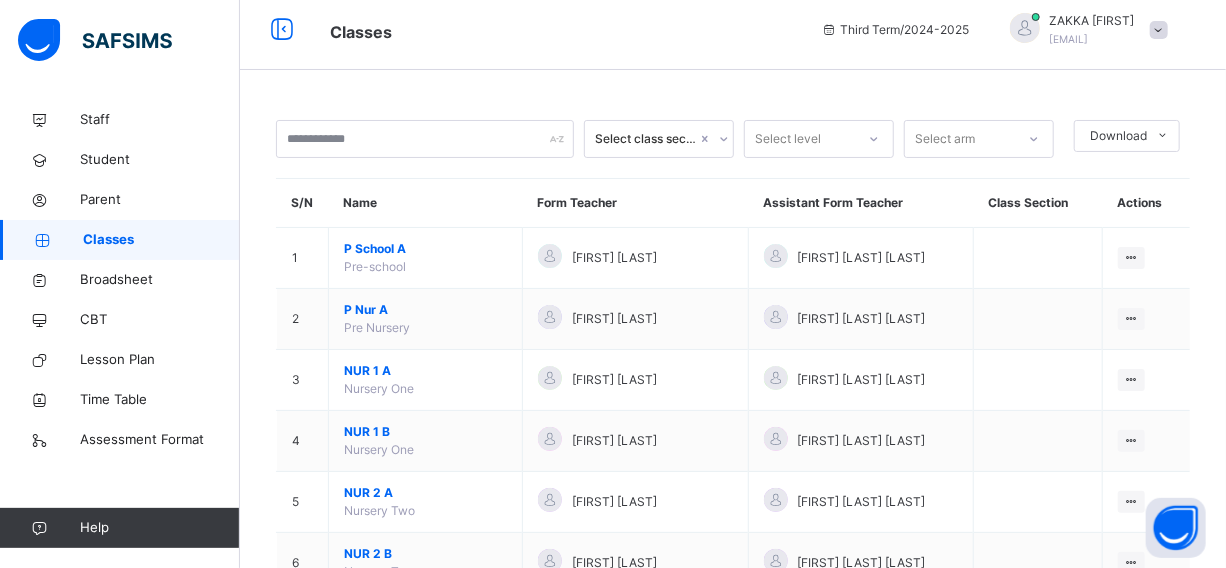 scroll, scrollTop: 882, scrollLeft: 0, axis: vertical 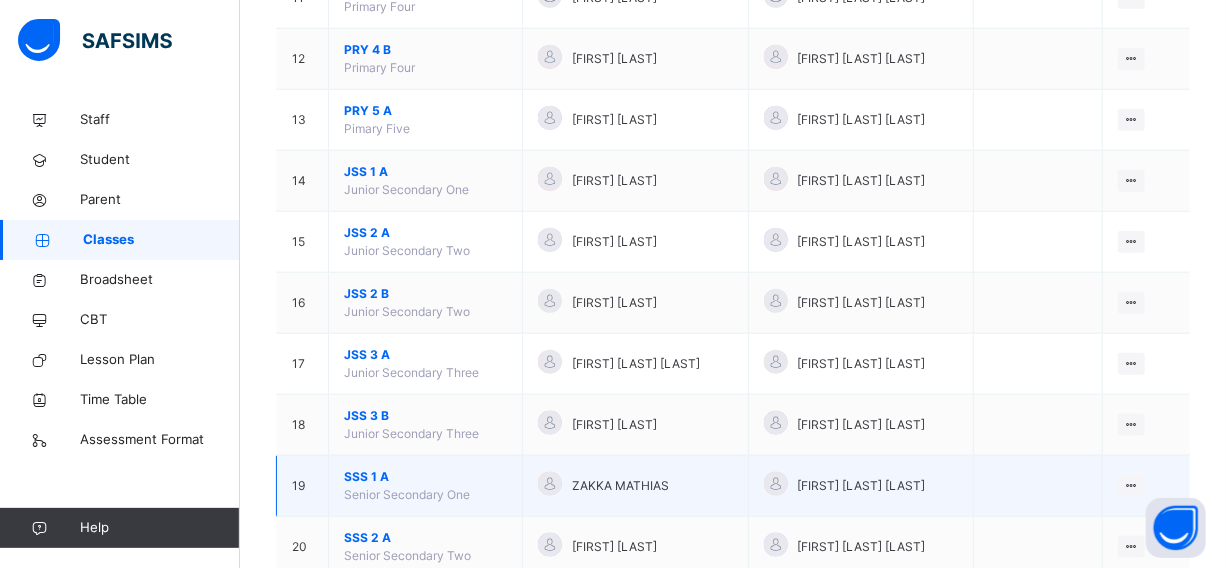 click on "SSS 1   A" at bounding box center [425, 477] 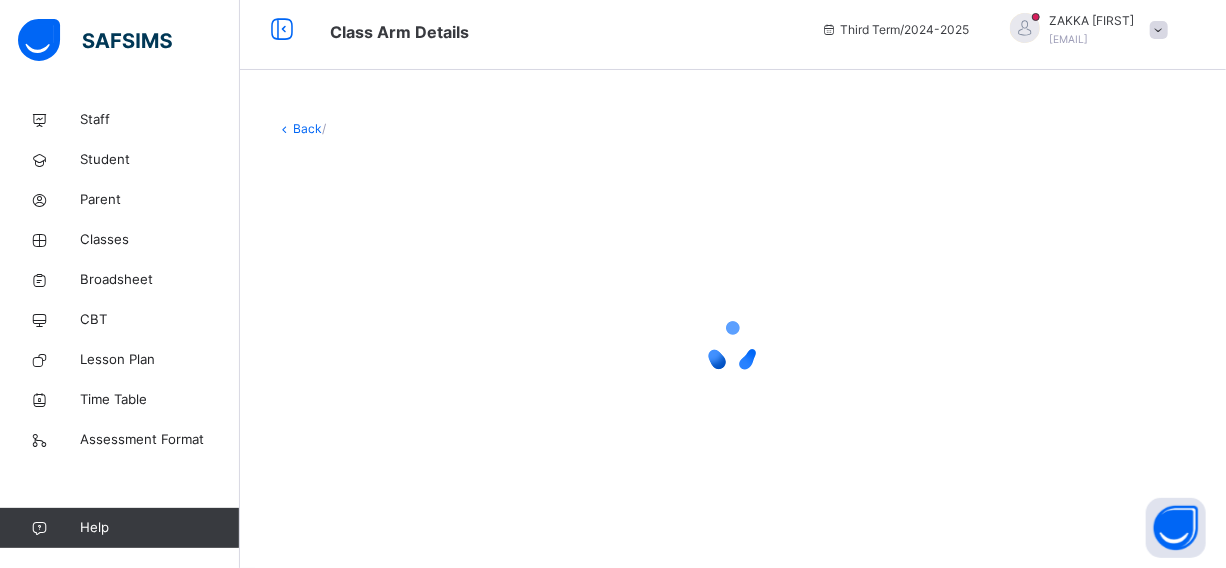 scroll, scrollTop: 10, scrollLeft: 0, axis: vertical 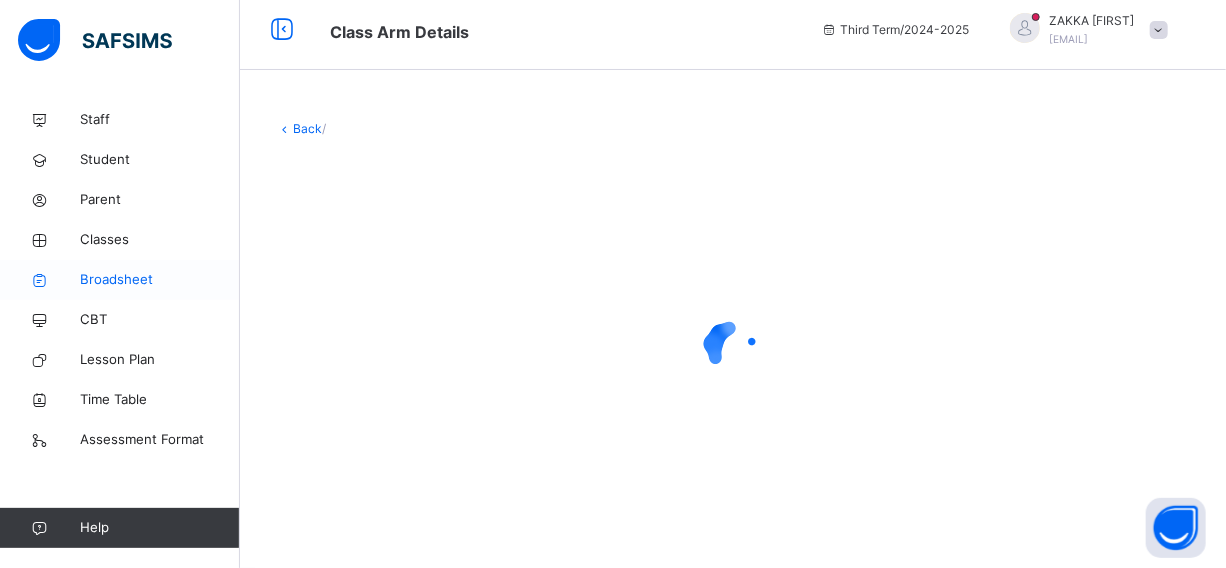click on "Broadsheet" at bounding box center (160, 280) 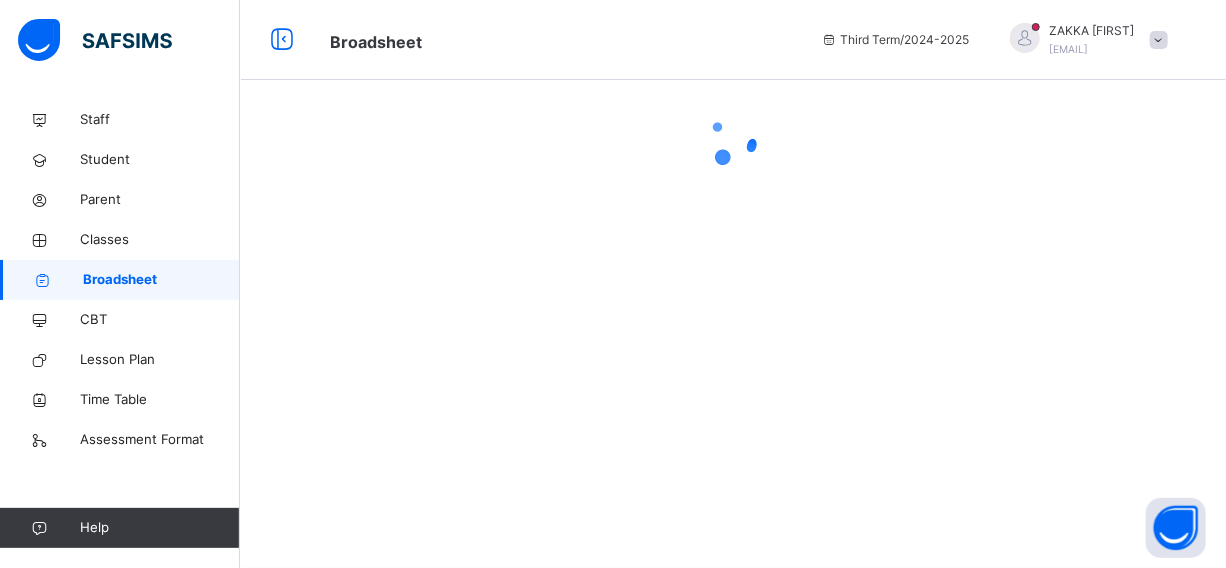 scroll, scrollTop: 0, scrollLeft: 0, axis: both 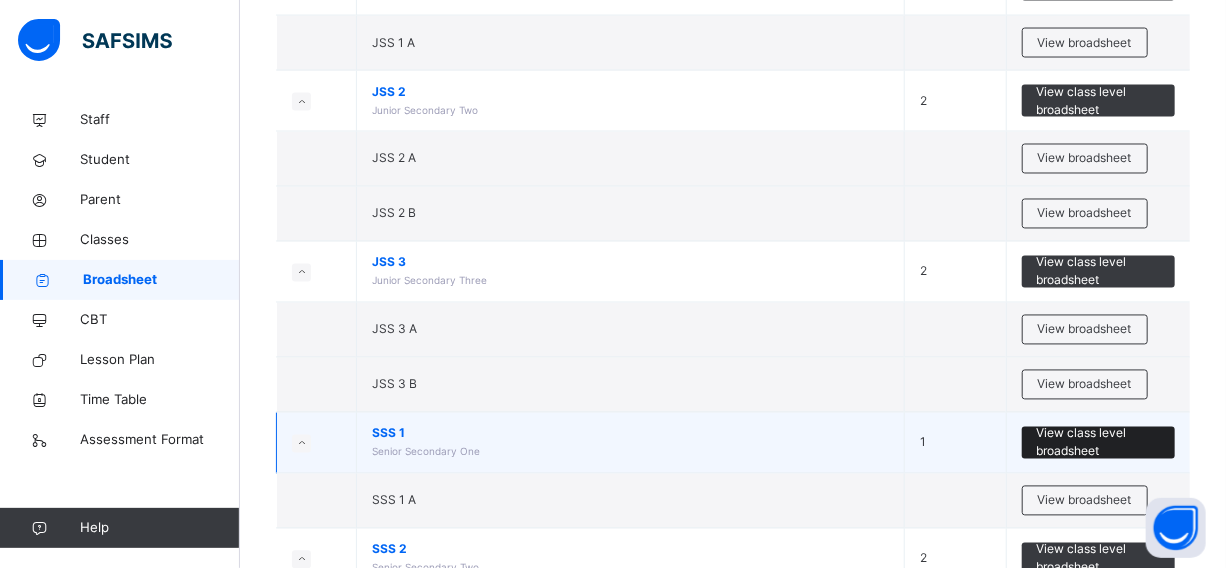 click on "View class level broadsheet" at bounding box center [1098, 443] 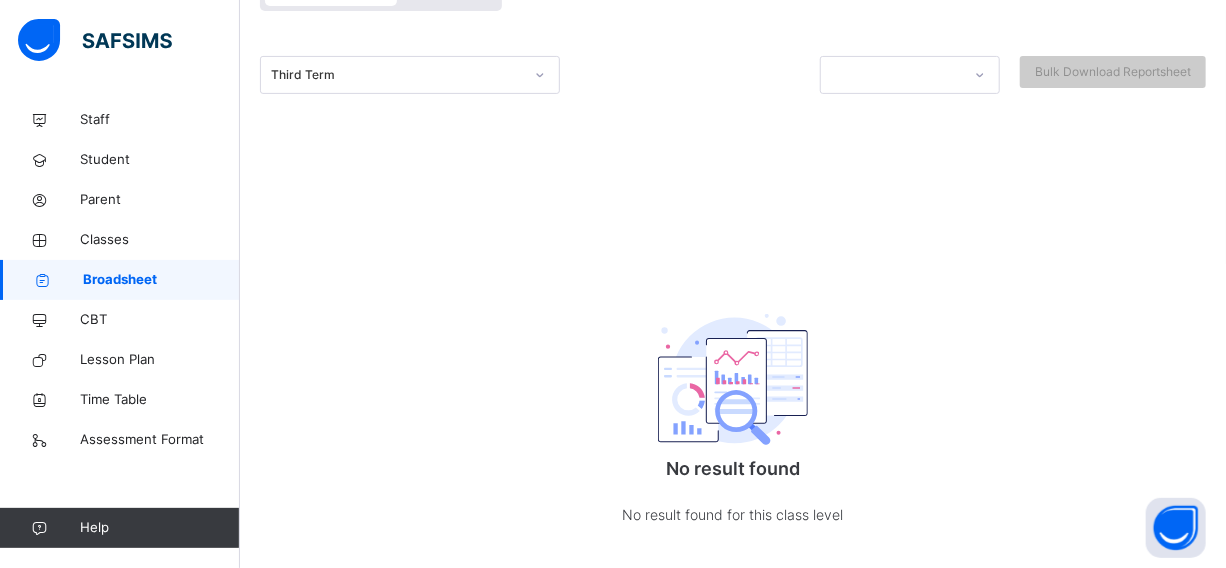scroll, scrollTop: 169, scrollLeft: 0, axis: vertical 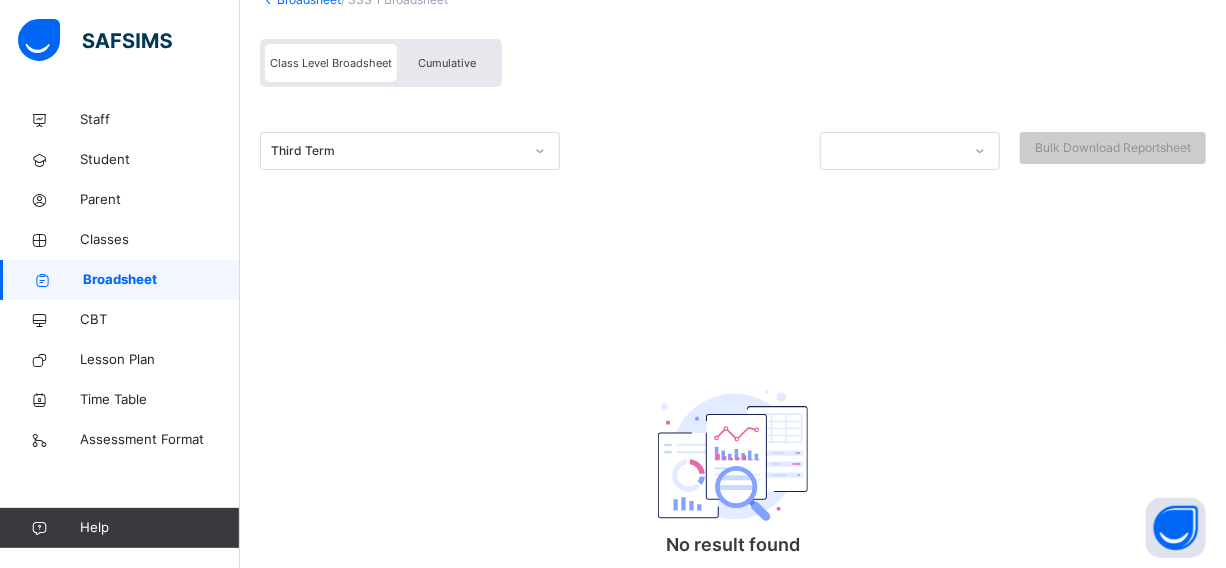 click on "Cumulative" at bounding box center [447, 63] 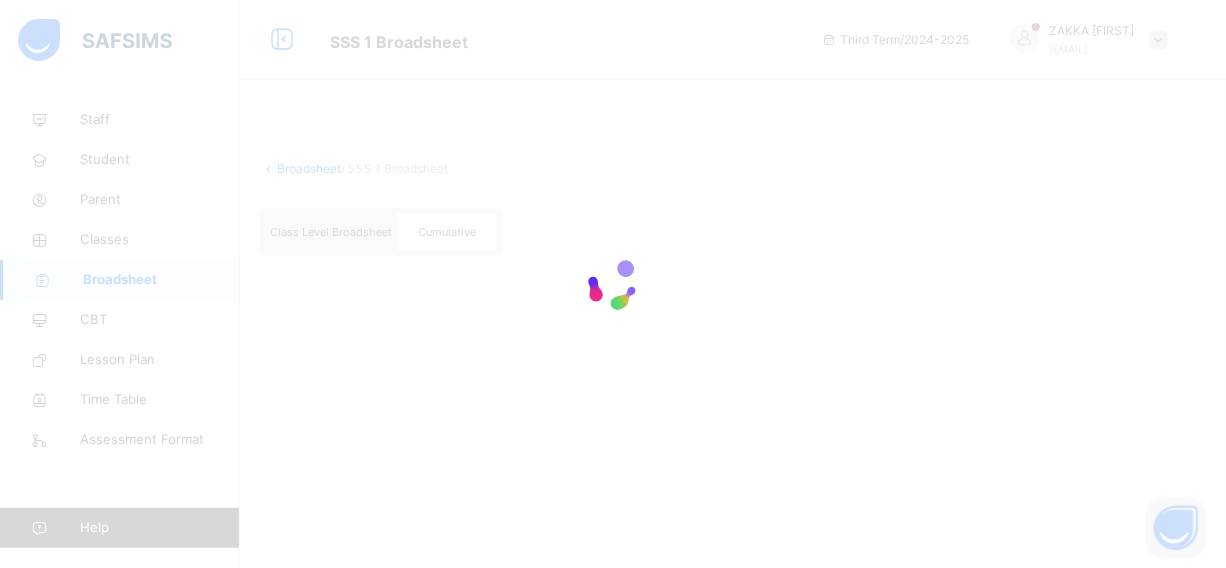 scroll, scrollTop: 0, scrollLeft: 0, axis: both 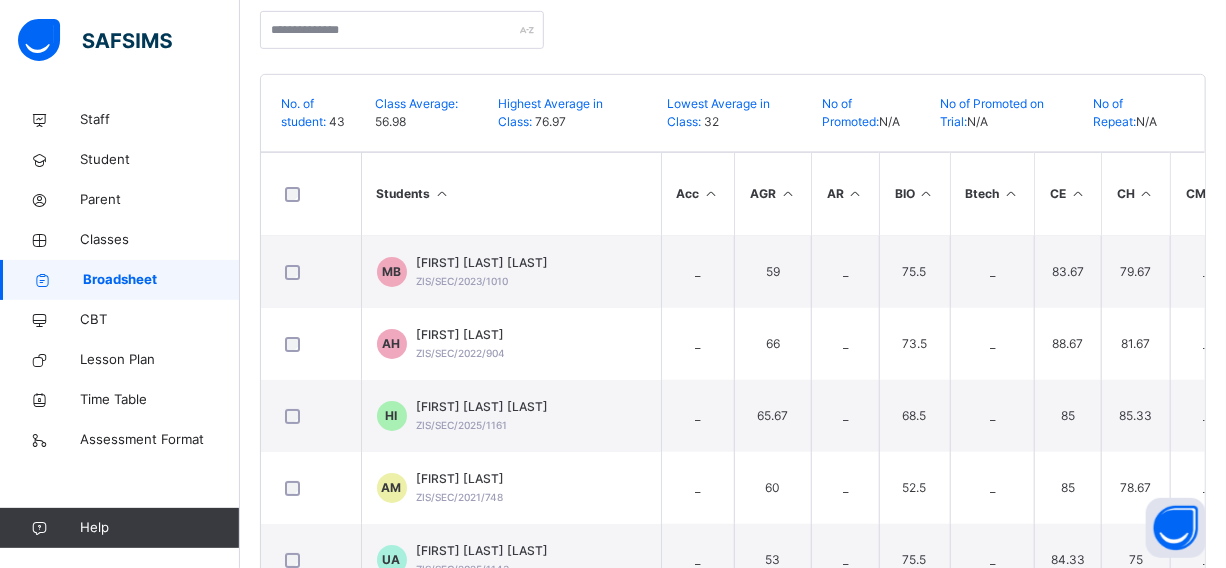 click on "Btech" at bounding box center [992, 194] 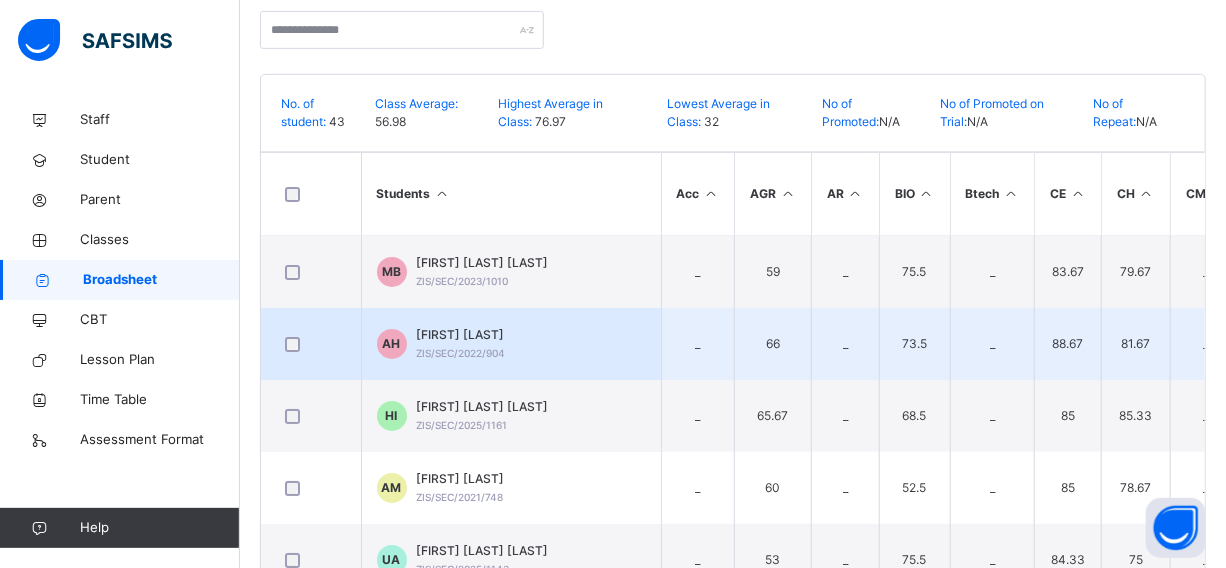 scroll, scrollTop: 0, scrollLeft: 0, axis: both 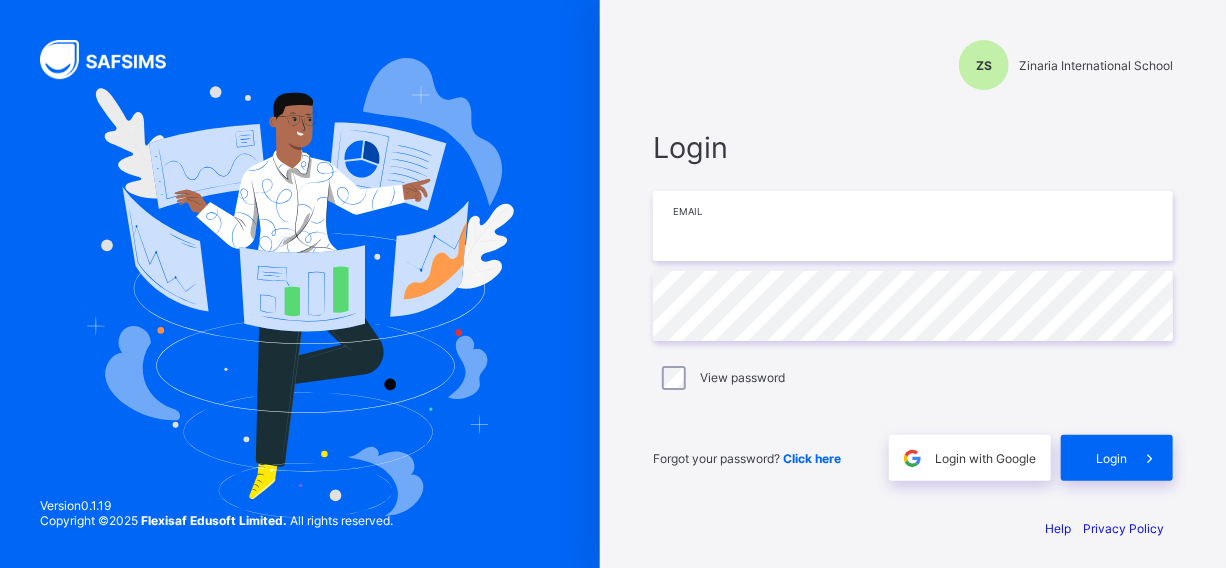 click at bounding box center (913, 226) 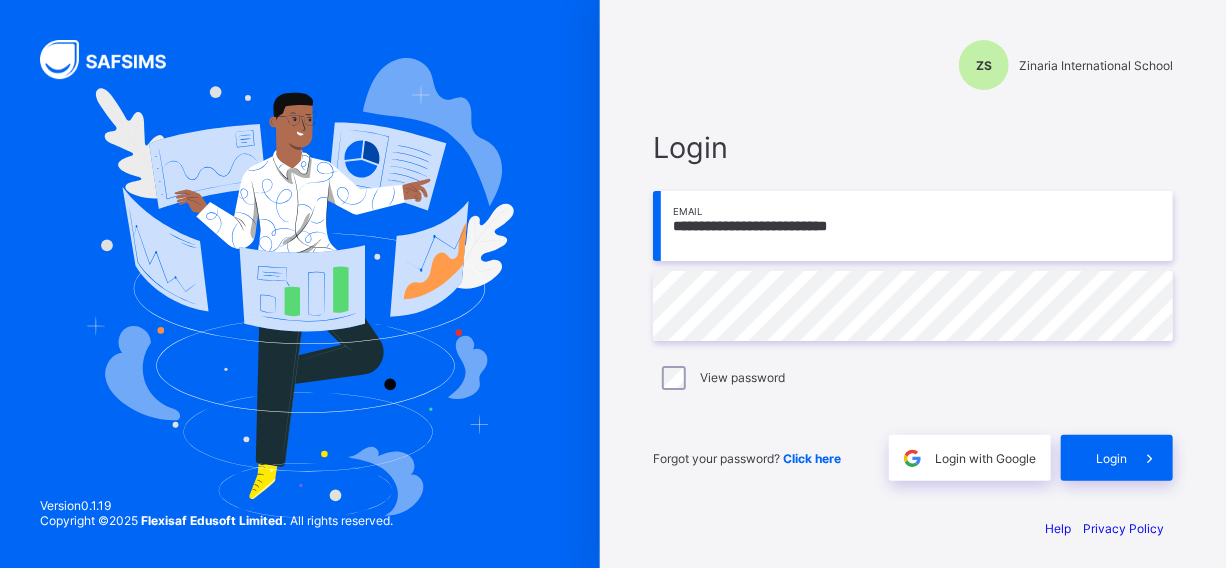 type on "**********" 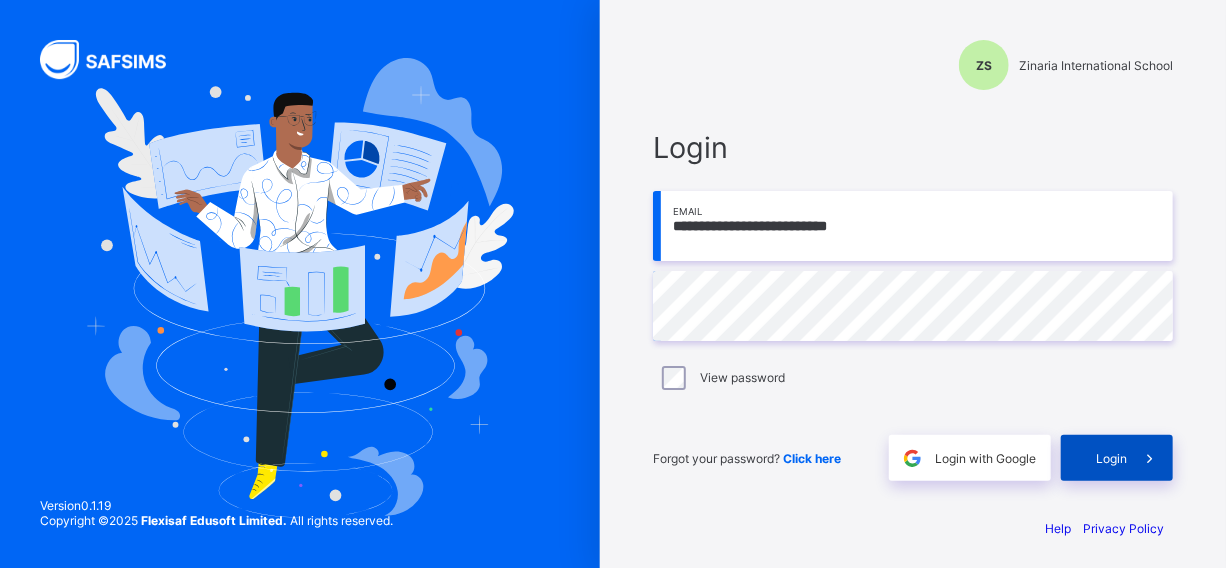 click on "Login" at bounding box center (1117, 458) 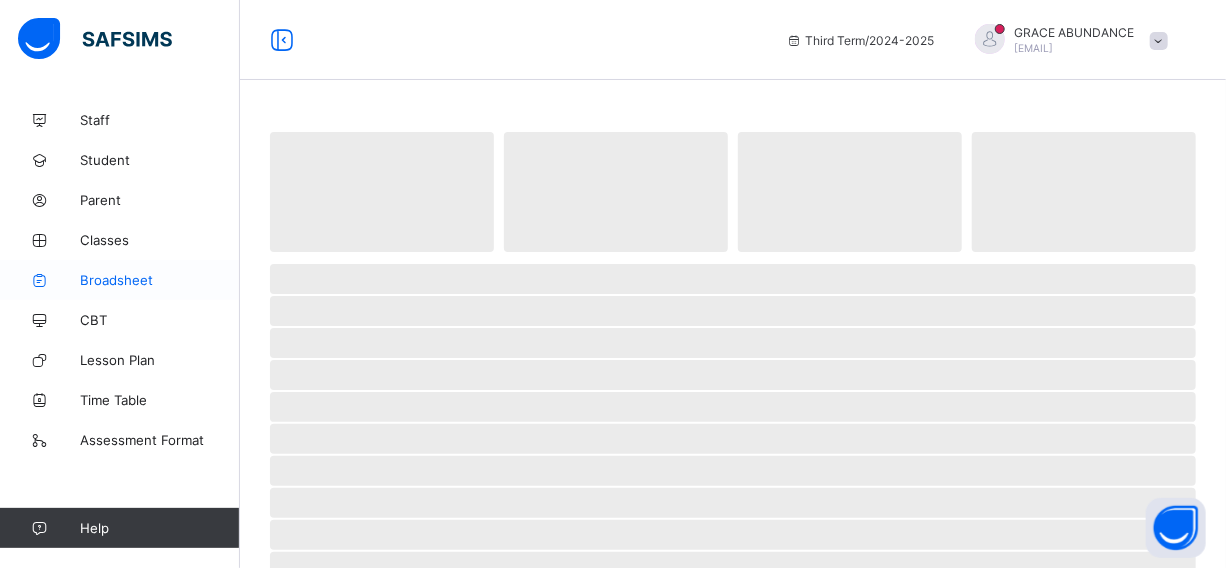 click on "Broadsheet" at bounding box center [160, 280] 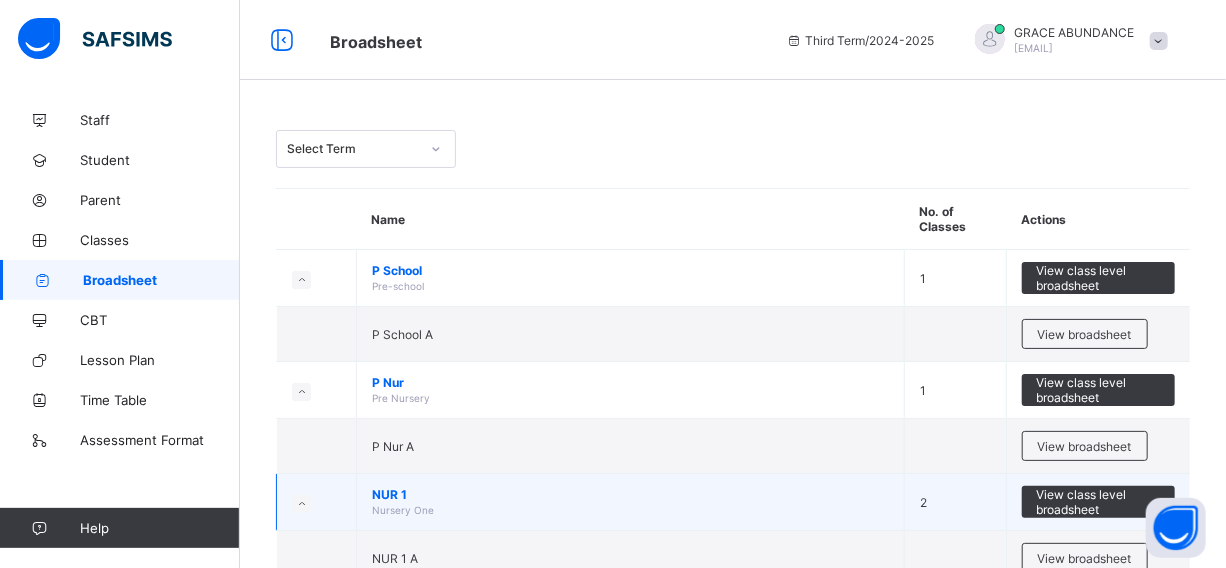 click on "Nursery One" at bounding box center [403, 510] 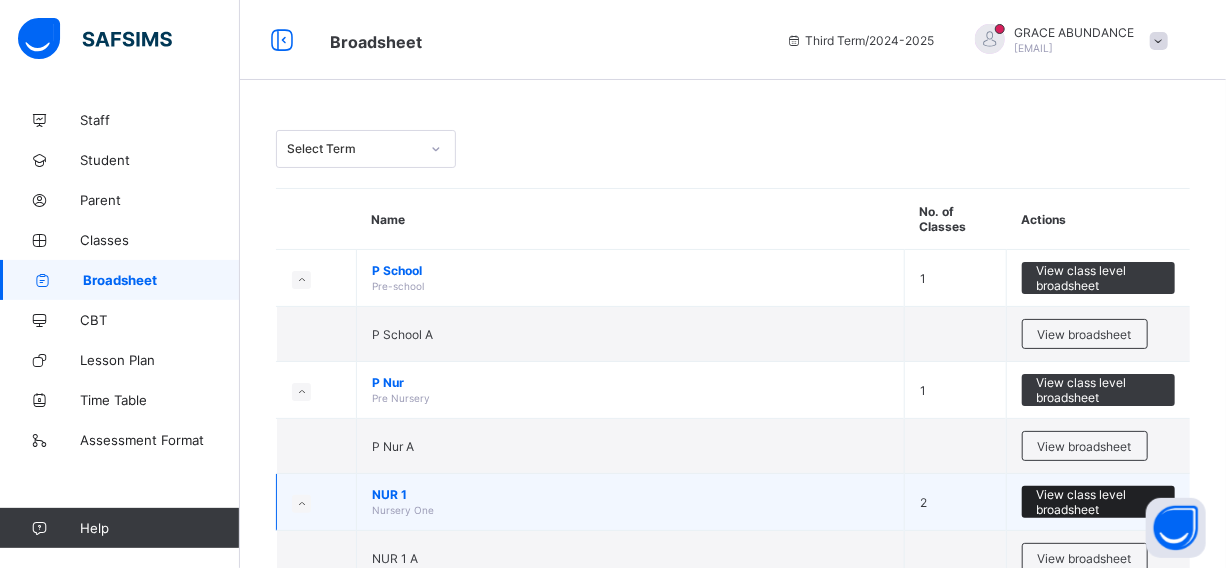 click on "View class level broadsheet" at bounding box center [1098, 502] 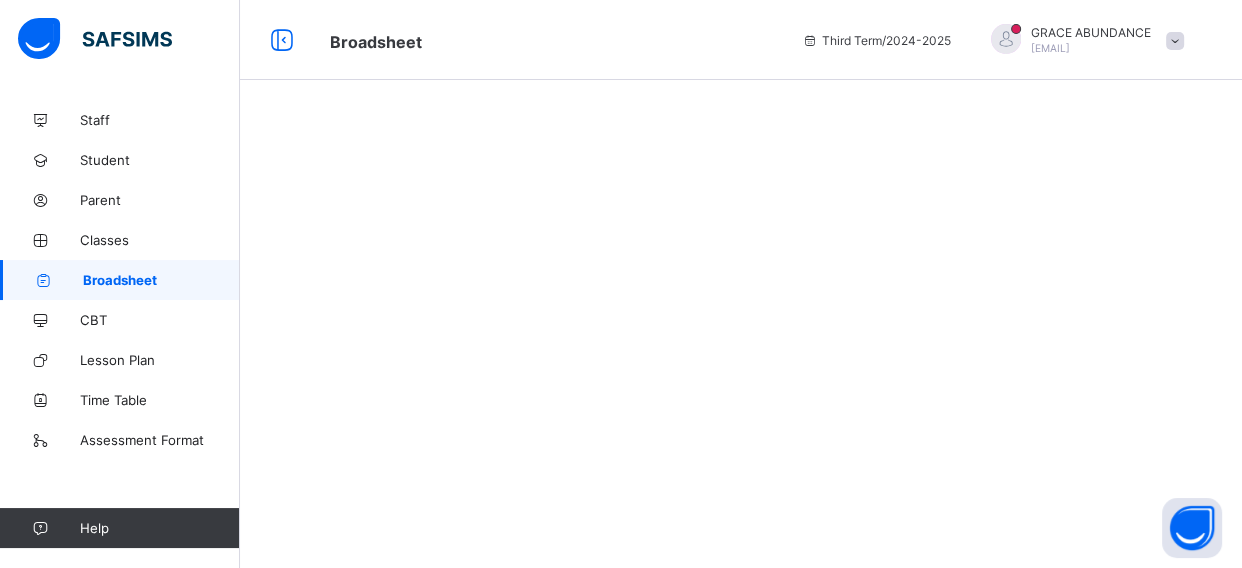 click at bounding box center (741, 284) 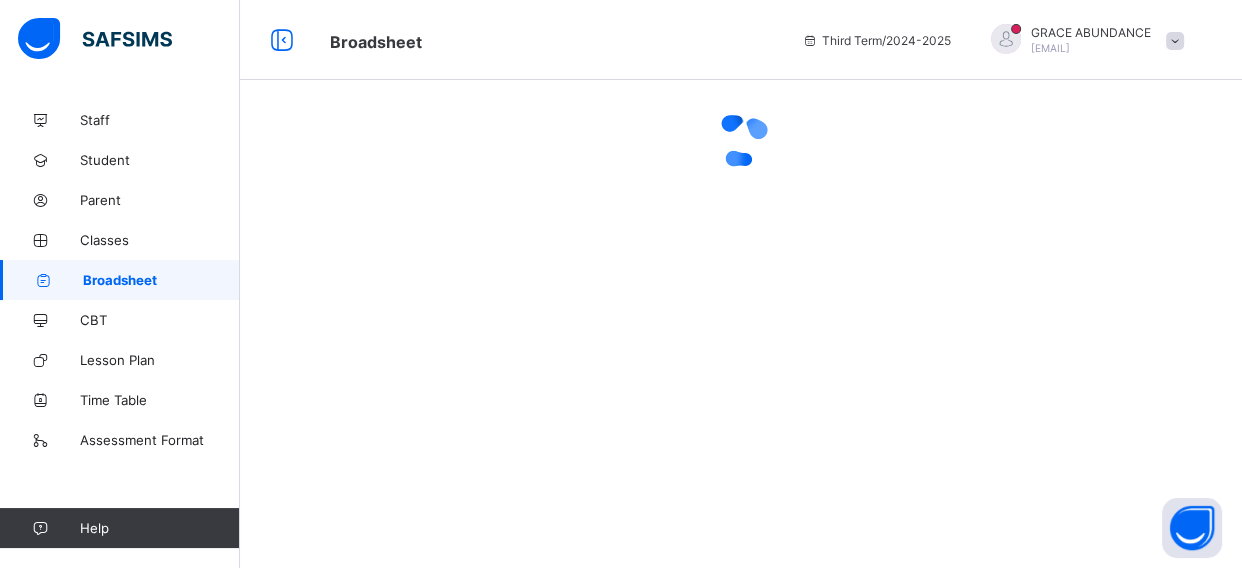 click on "Broadsheet" at bounding box center (161, 280) 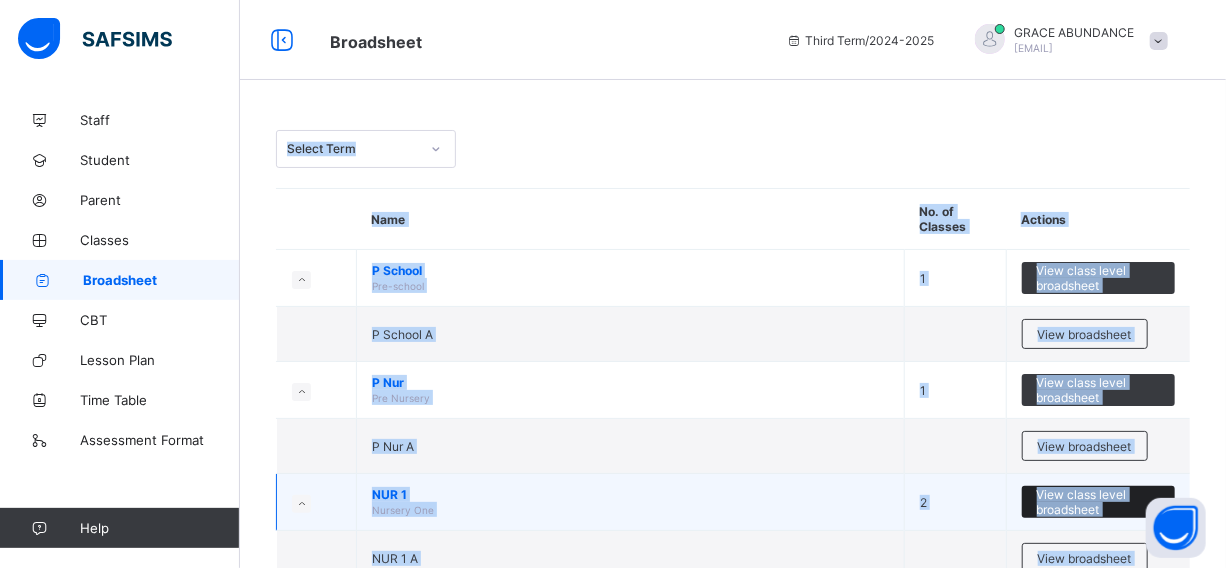 click on "View class level broadsheet" at bounding box center (1098, 502) 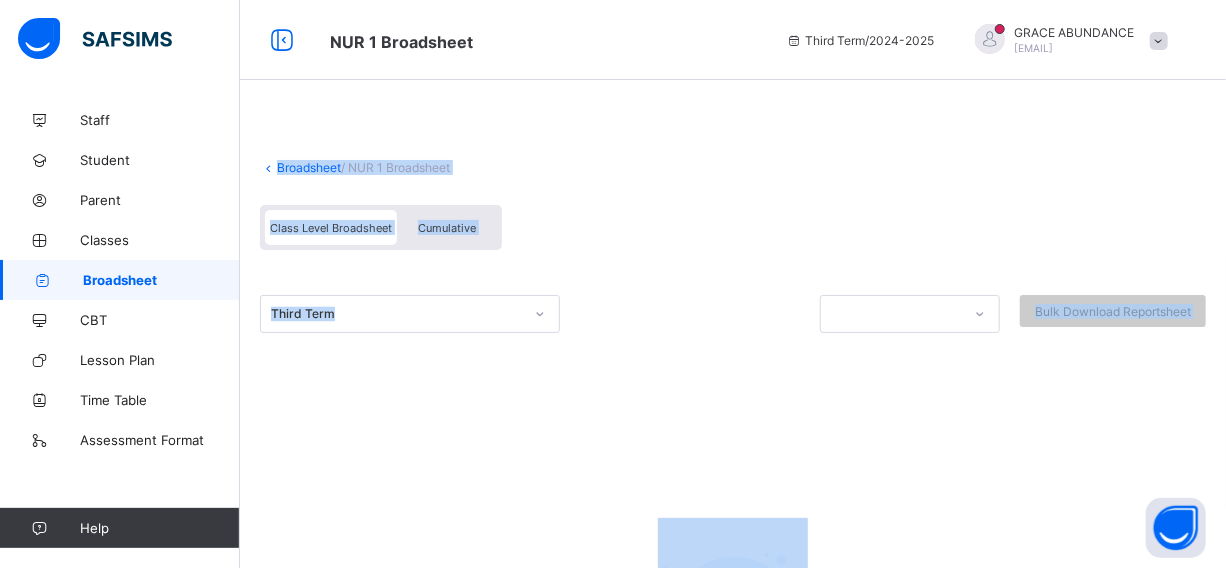 click on "Cumulative" at bounding box center (447, 228) 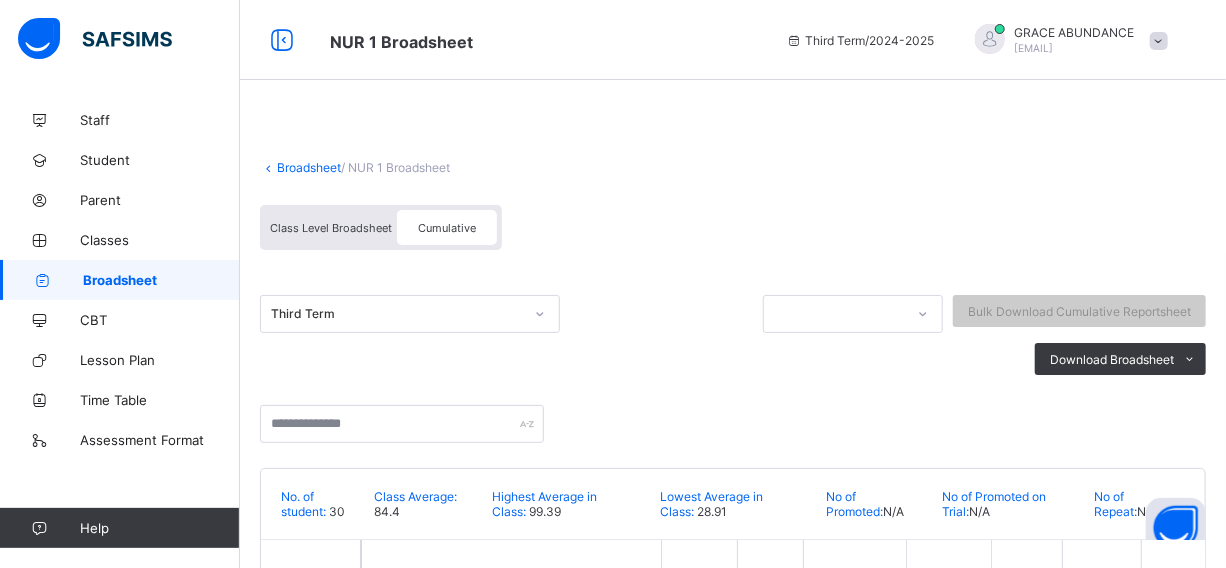 click on "Cumulative" at bounding box center [447, 228] 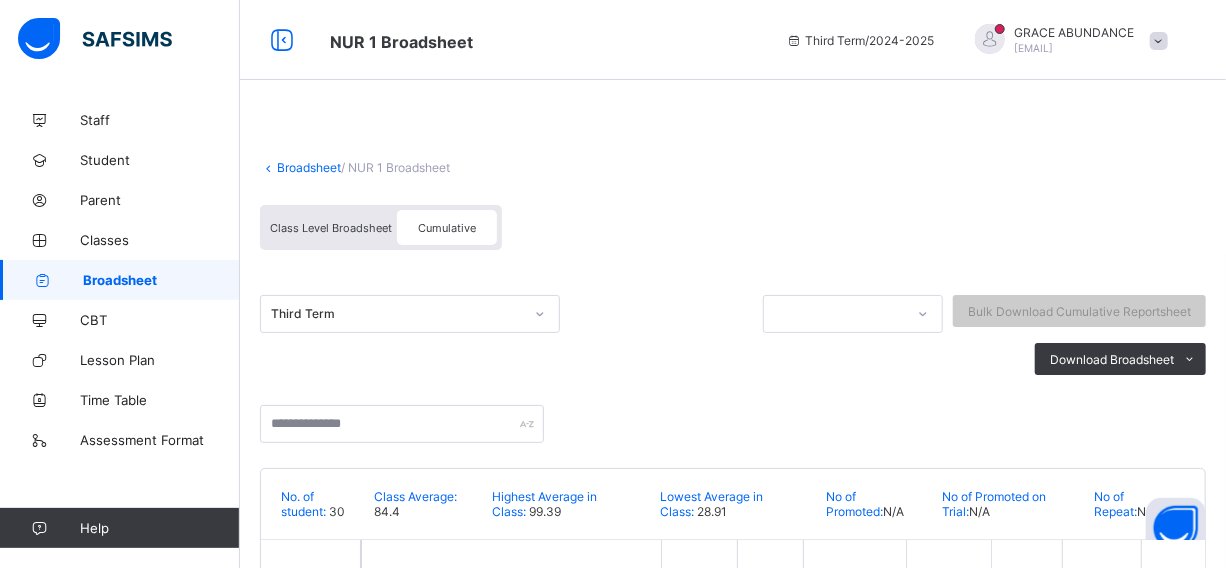 click on "Cumulative" at bounding box center (447, 228) 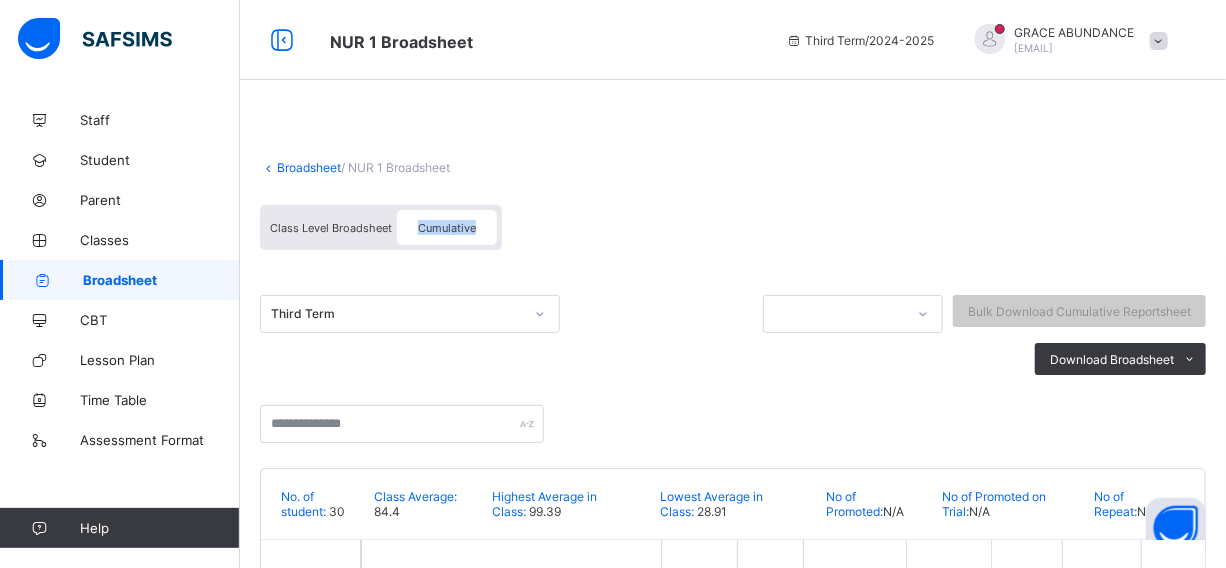 click on "Cumulative" at bounding box center [447, 228] 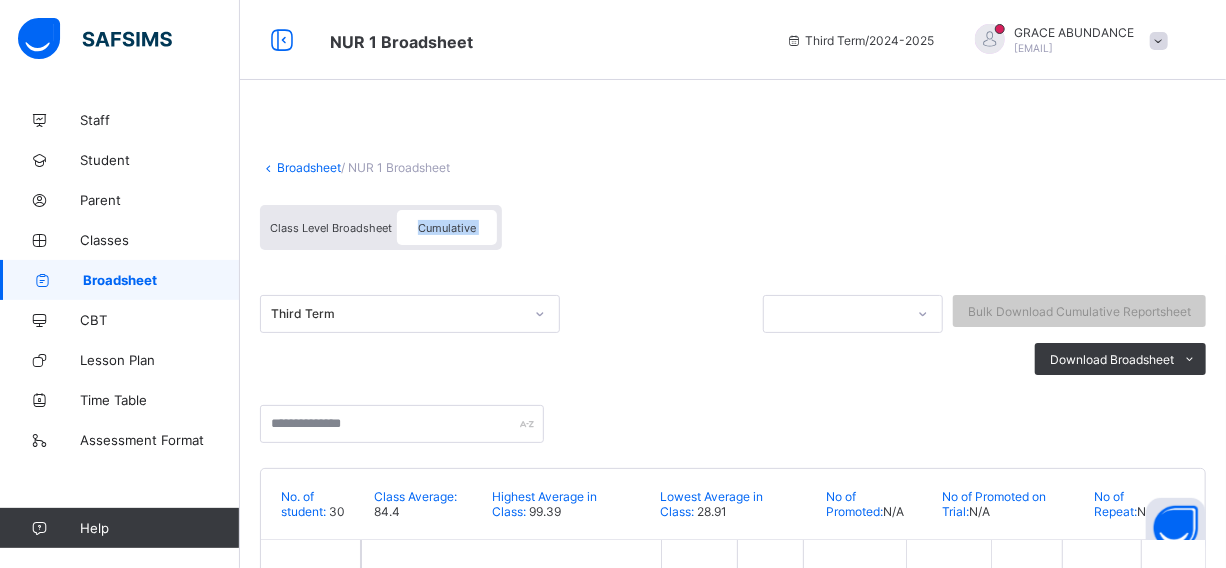 click on "Cumulative" at bounding box center (447, 228) 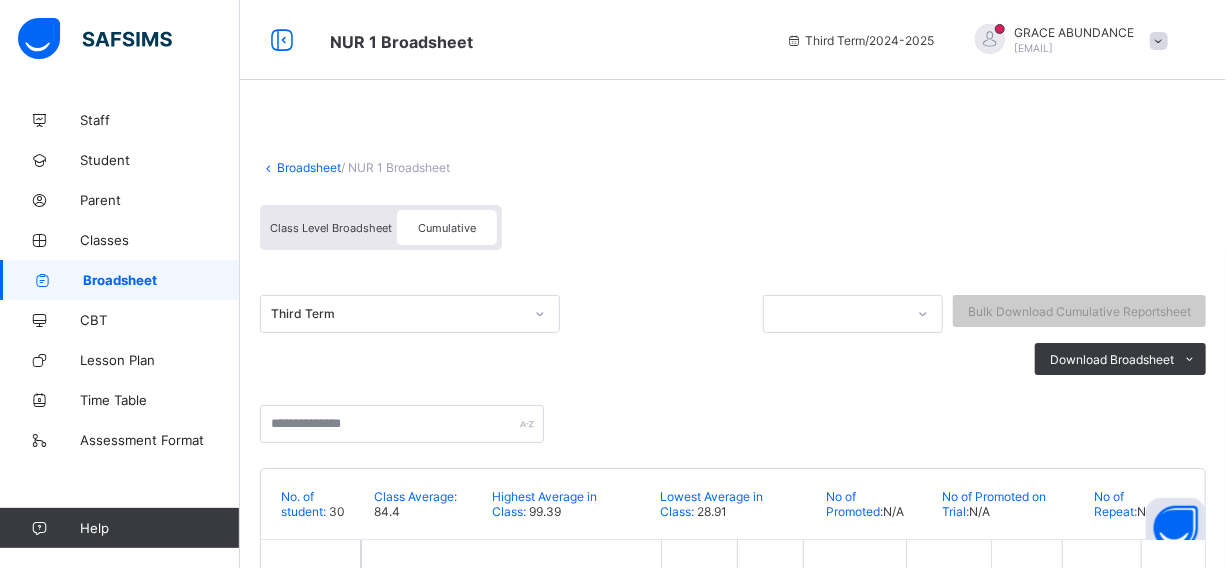click on "Cumulative" at bounding box center [447, 228] 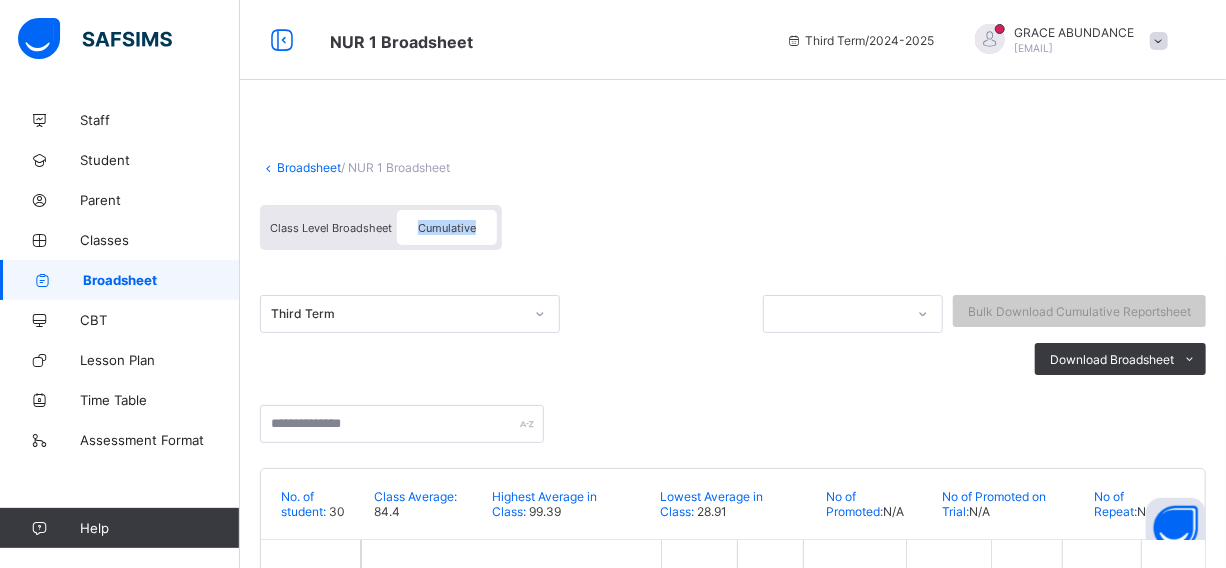 click on "Cumulative" at bounding box center [447, 228] 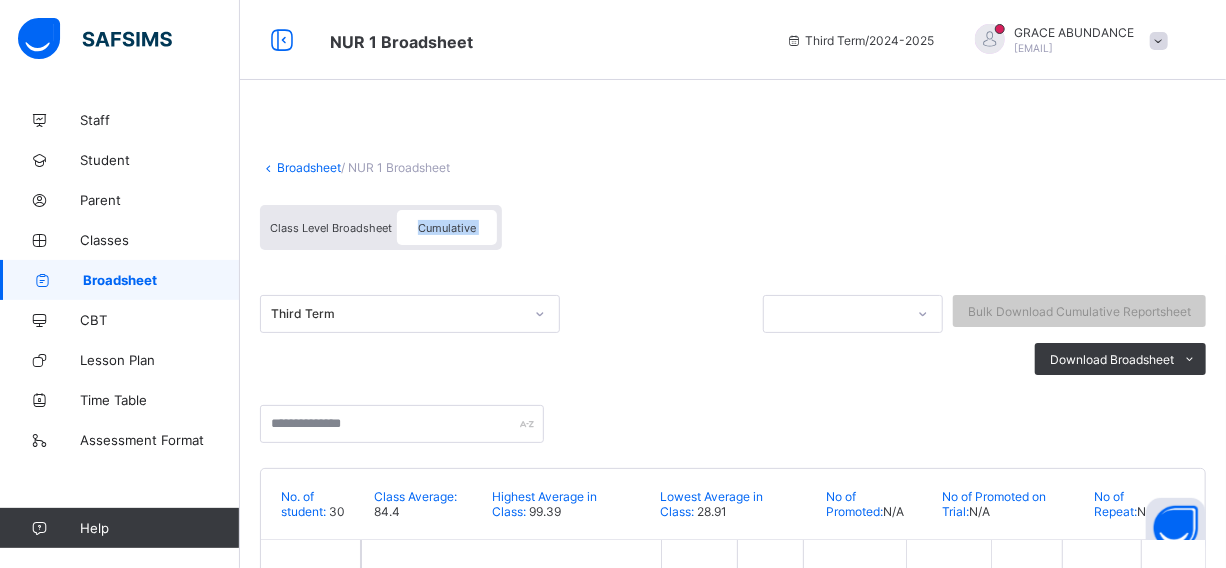 click on "Cumulative" at bounding box center (447, 228) 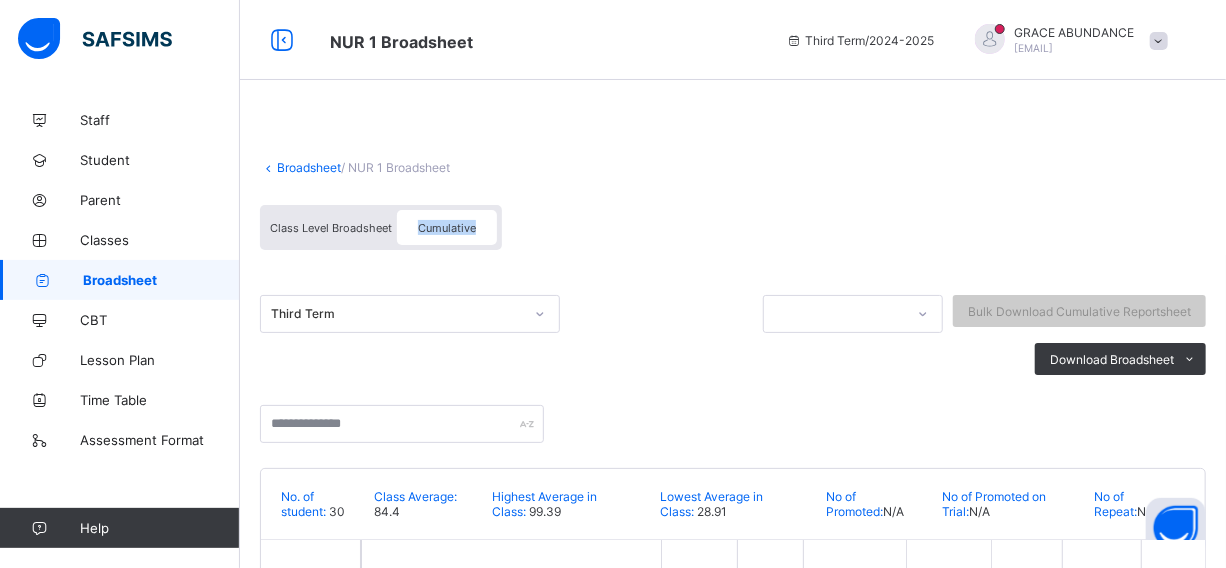 click on "Cumulative" at bounding box center (447, 228) 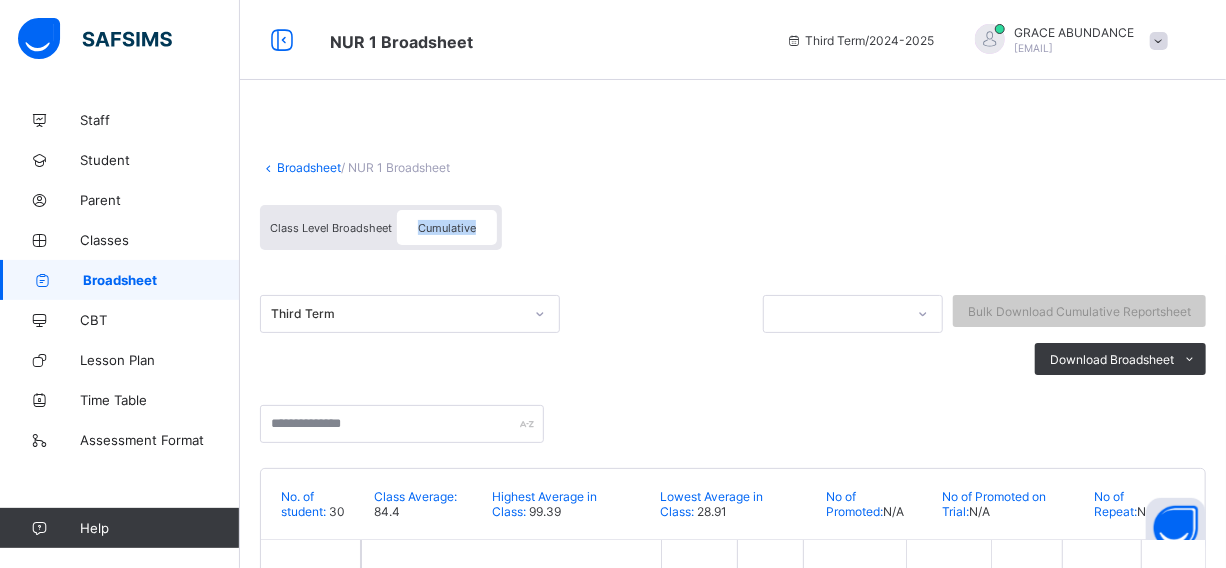click on "Cumulative" at bounding box center [447, 228] 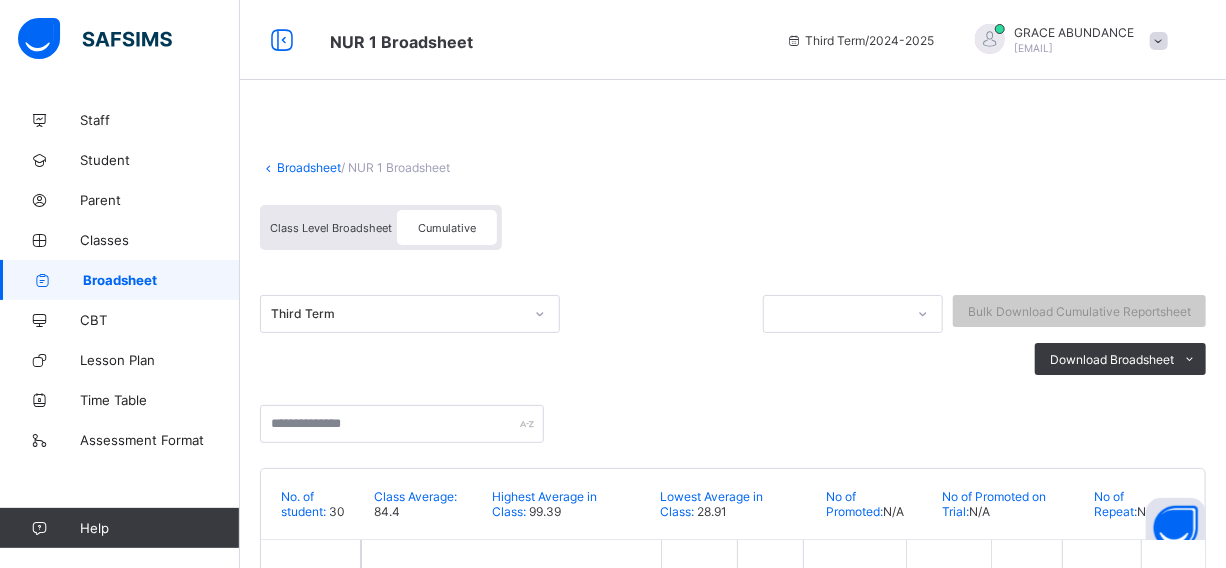 click on "Cumulative" at bounding box center (447, 228) 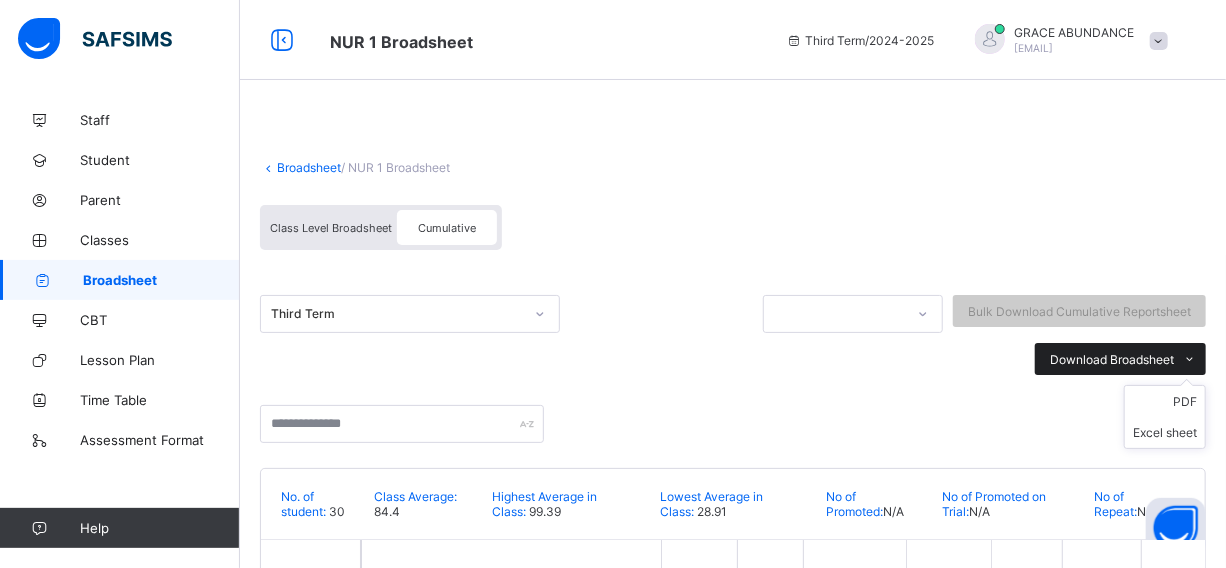 click on "Download Broadsheet" at bounding box center [1120, 359] 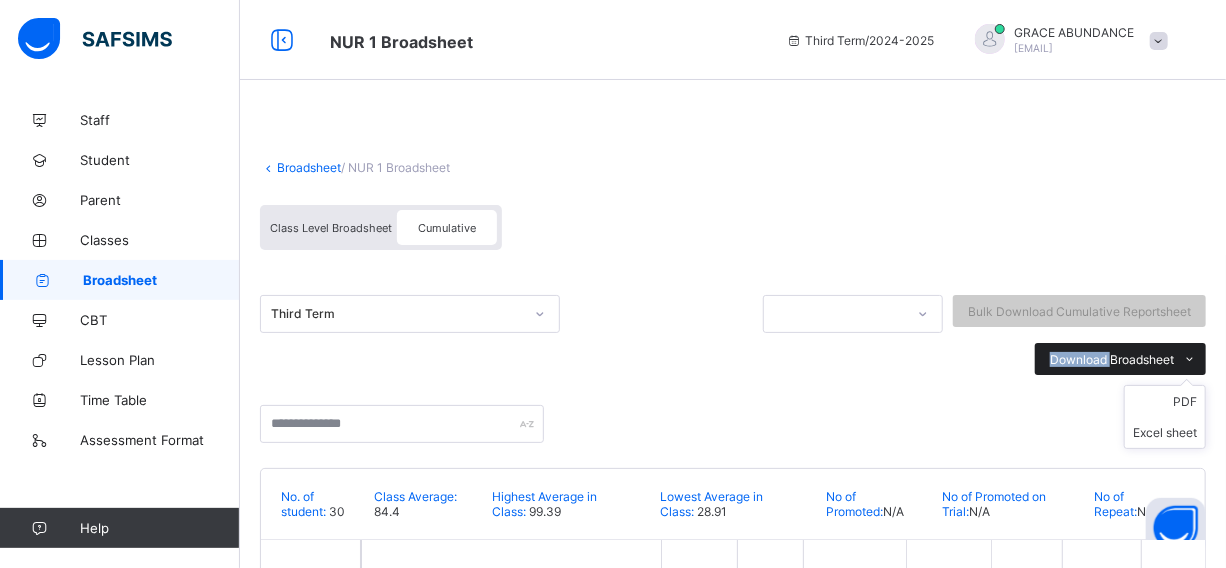 click on "Download Broadsheet" at bounding box center (1120, 359) 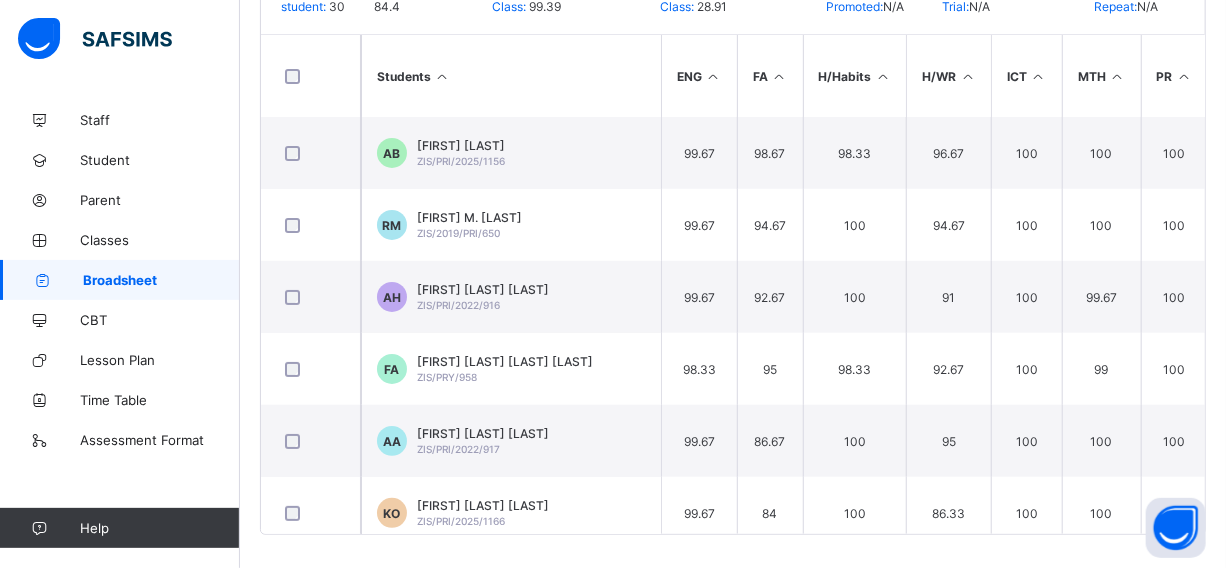 scroll, scrollTop: 510, scrollLeft: 0, axis: vertical 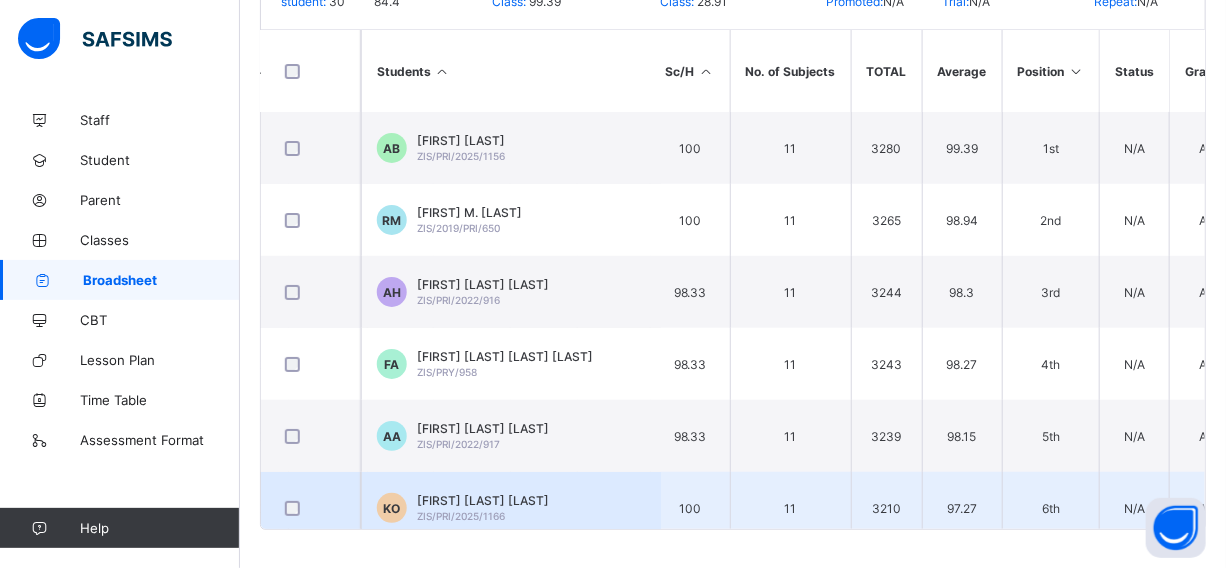 drag, startPoint x: 589, startPoint y: 497, endPoint x: 603, endPoint y: 499, distance: 14.142136 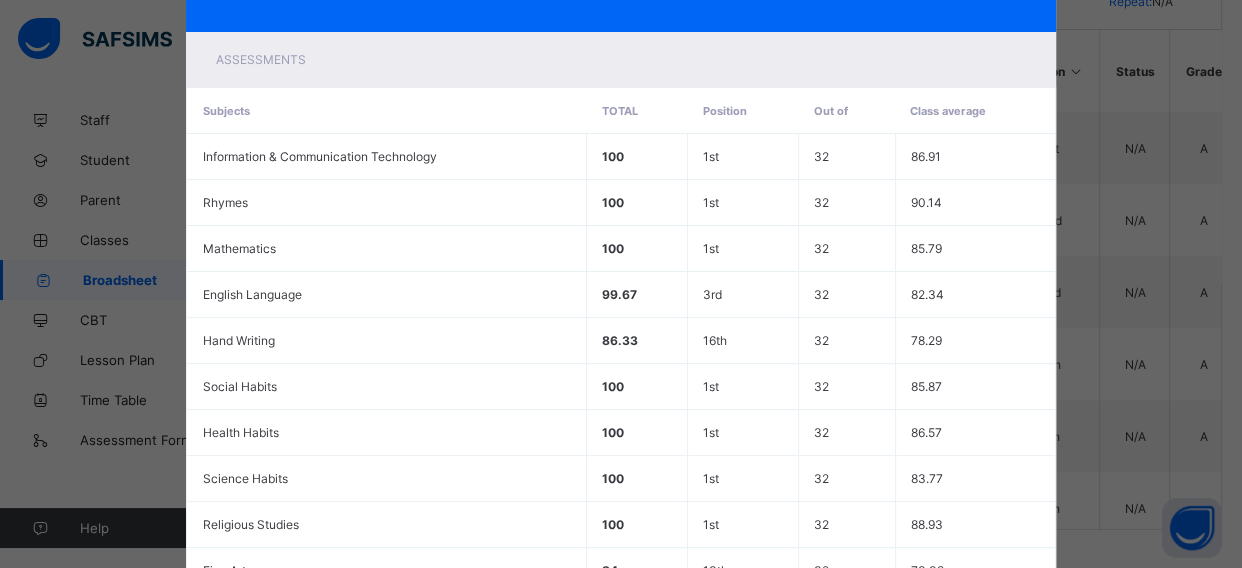 scroll, scrollTop: 496, scrollLeft: 0, axis: vertical 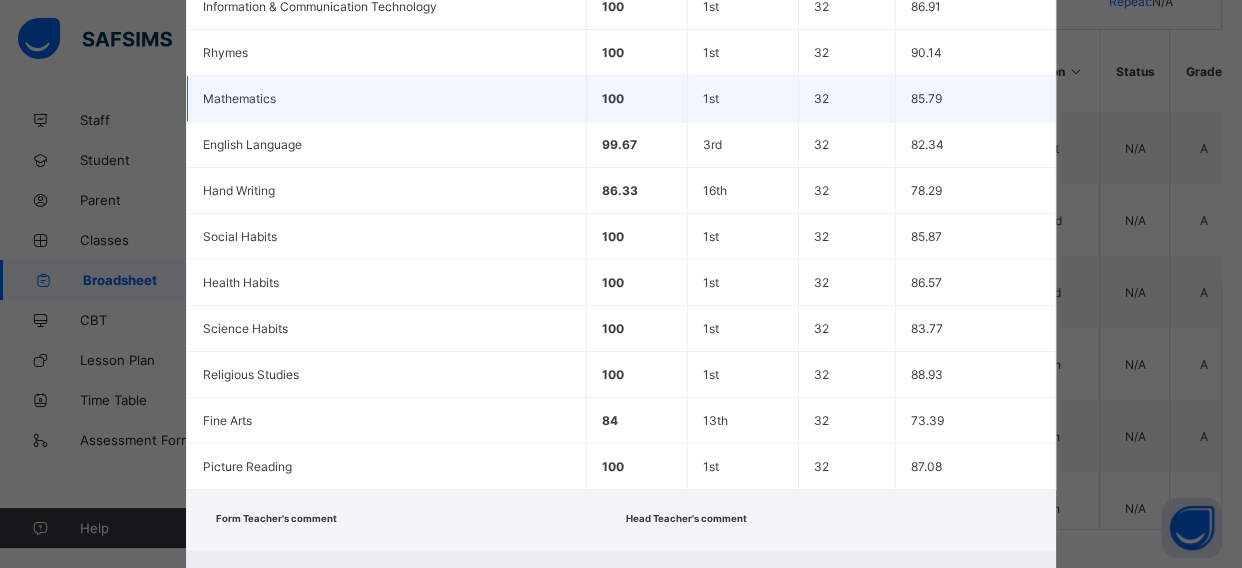 click on "Mathematics" at bounding box center (387, 99) 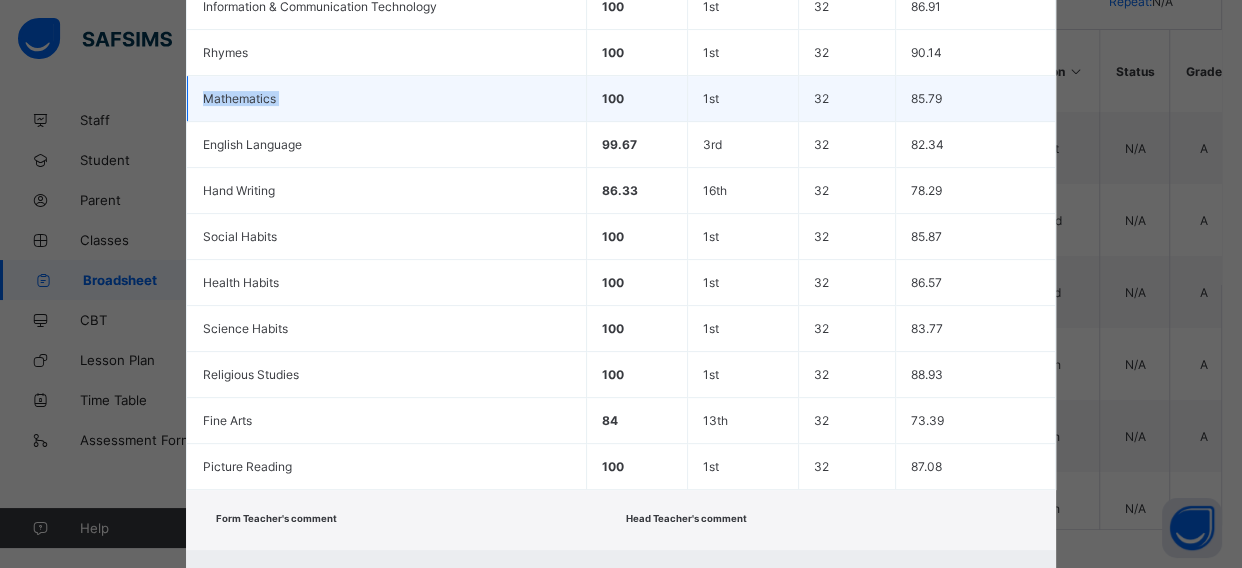 click on "Mathematics" at bounding box center (387, 99) 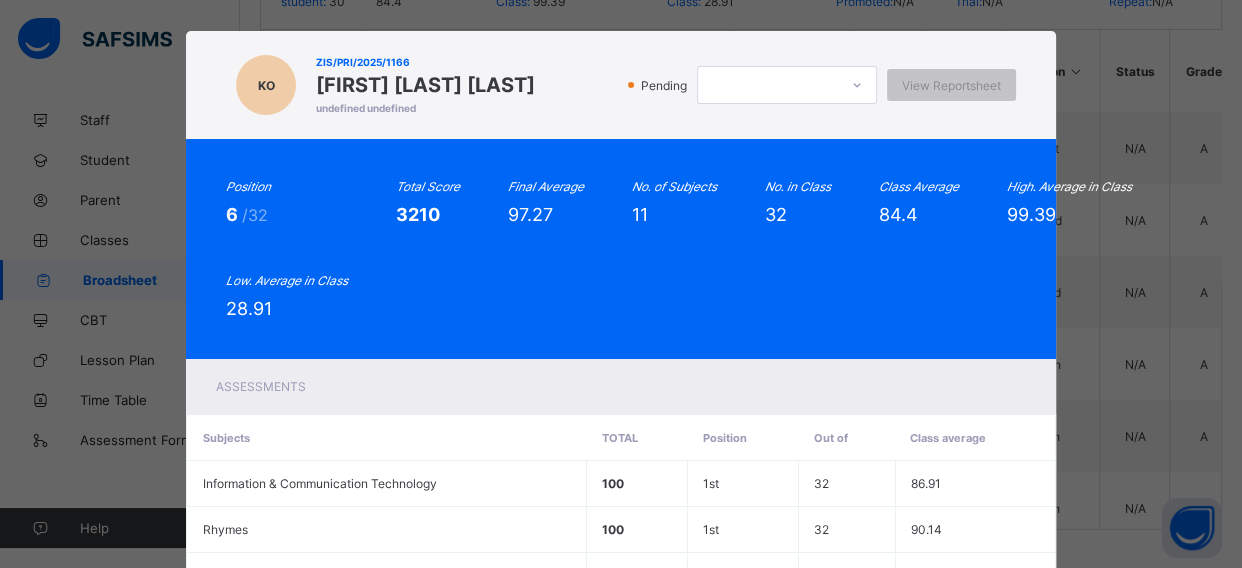 scroll, scrollTop: 0, scrollLeft: 0, axis: both 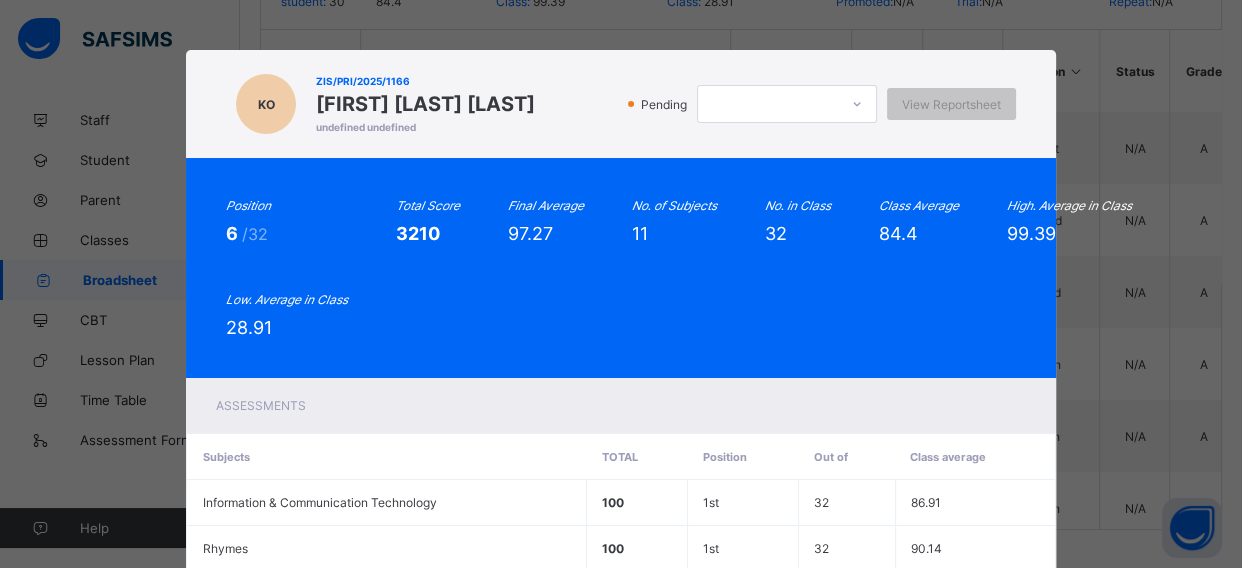 click on "KO   ZIS/PRI/2025/1166     KHALID ERAGBAI OGBO     undefined undefined   Pending View Reportsheet     Position         6       /32         Total Score         3210         Final Average         97.27         No. of Subjects         11         No. in Class         32         Class Average         84.4         High. Average in Class         99.39         Low. Average in Class         28.91     Assessments     Subjects         Total         Position         Out of         Class average       Information & Communication Technology     100     1st     32     86.91     Rhymes     100     1st     32     90.14     Mathematics     100     1st     32     85.79     English Language     99.67     3rd     32     82.34     Hand Writing     86.33     16th     32     78.29     Social Habits     100     1st     32     85.87     Health Habits     100     1st     32     86.57     Science Habits     100     1st     32     83.77     Religious Studies     100     1st     32     88.93     Fine Arts     84     13th     32     73.39" at bounding box center (621, 284) 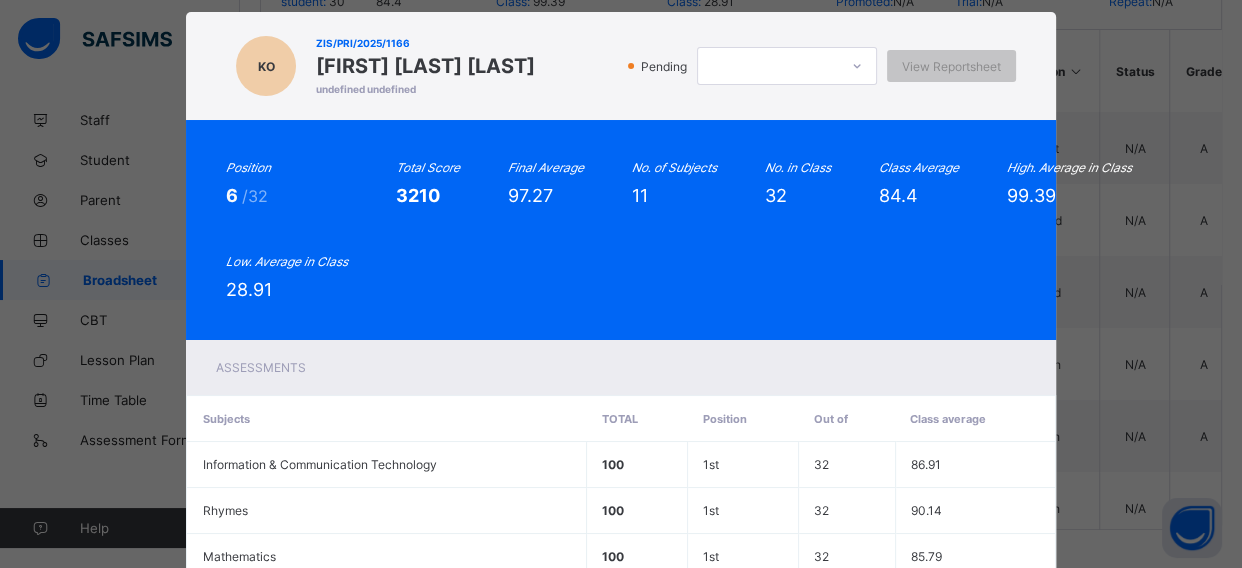 scroll, scrollTop: 0, scrollLeft: 0, axis: both 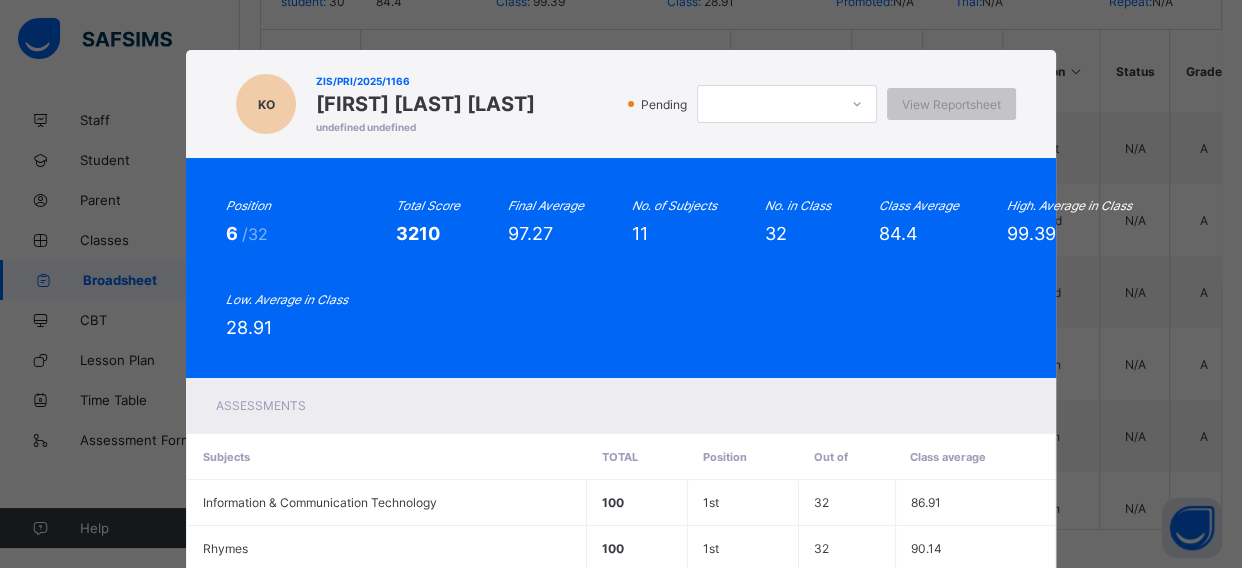 click on "KO   ZIS/PRI/2025/1166     KHALID ERAGBAI OGBO     undefined undefined   Pending View Reportsheet     Position         6       /32         Total Score         3210         Final Average         97.27         No. of Subjects         11         No. in Class         32         Class Average         84.4         High. Average in Class         99.39         Low. Average in Class         28.91     Assessments     Subjects         Total         Position         Out of         Class average       Information & Communication Technology     100     1st     32     86.91     Rhymes     100     1st     32     90.14     Mathematics     100     1st     32     85.79     English Language     99.67     3rd     32     82.34     Hand Writing     86.33     16th     32     78.29     Social Habits     100     1st     32     85.87     Health Habits     100     1st     32     86.57     Science Habits     100     1st     32     83.77     Religious Studies     100     1st     32     88.93     Fine Arts     84     13th     32     73.39" at bounding box center [621, 284] 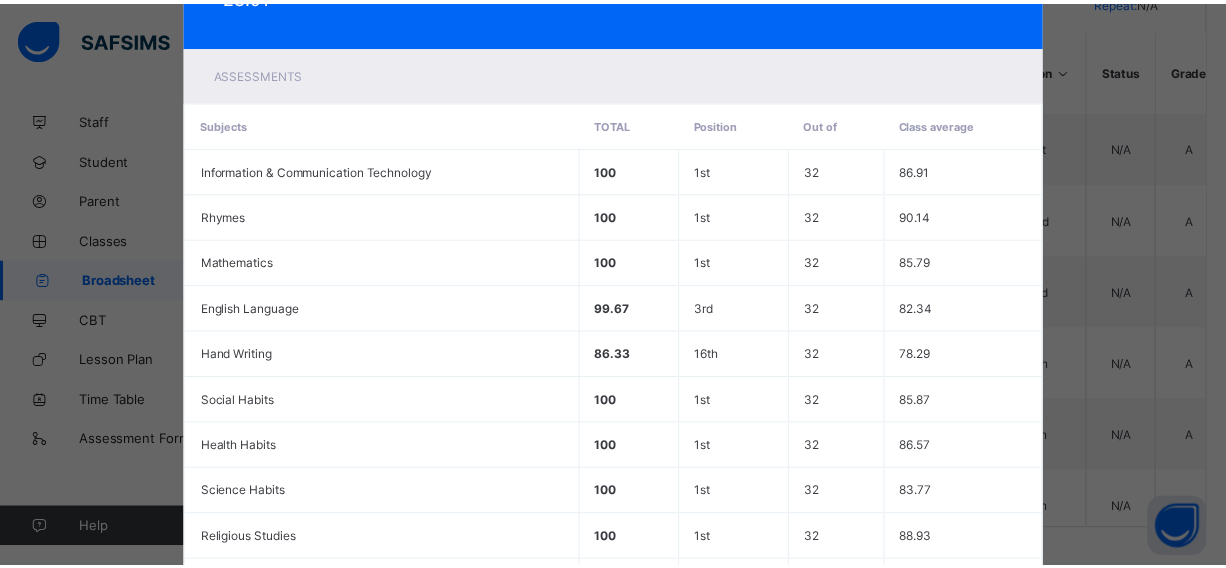 scroll, scrollTop: 595, scrollLeft: 0, axis: vertical 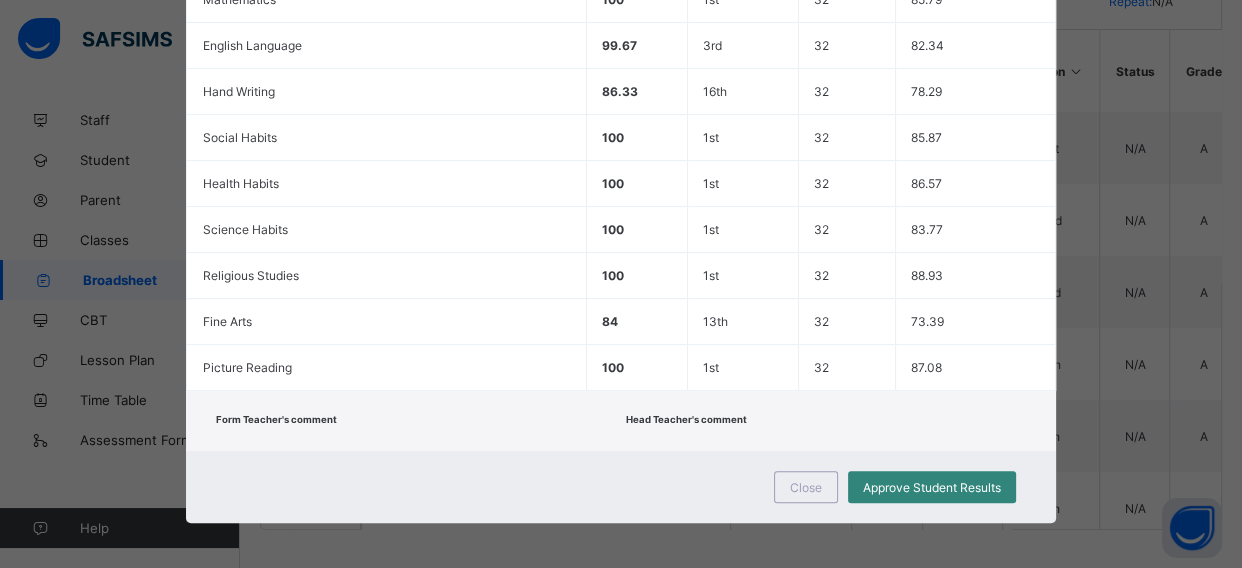 click on "Approve Student Results" at bounding box center (932, 487) 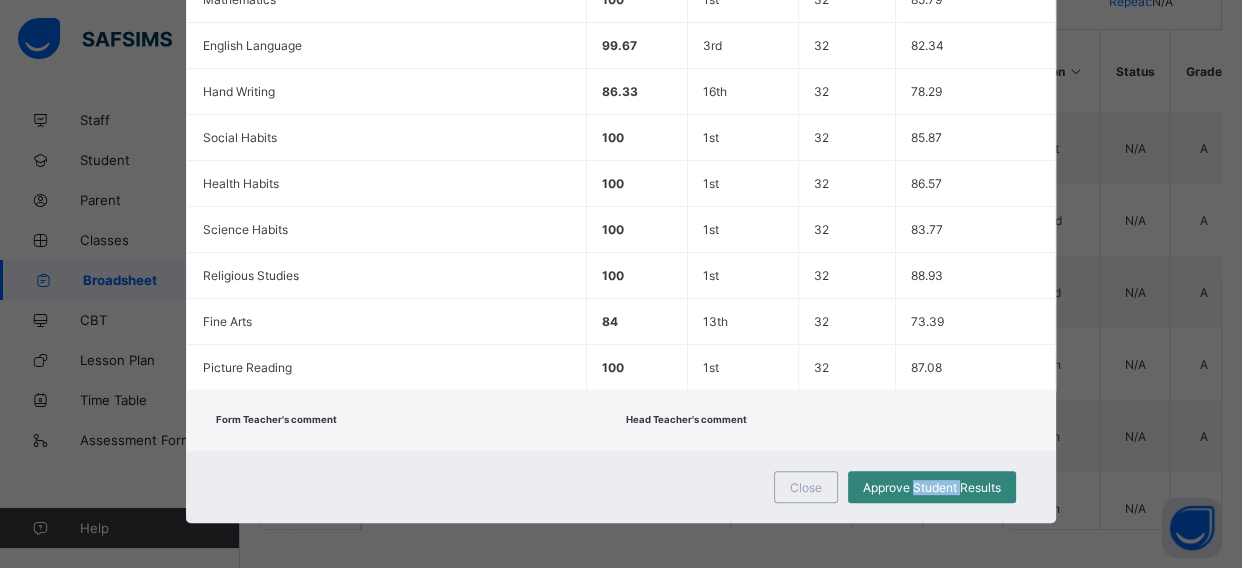 click on "Approve Student Results" at bounding box center [932, 487] 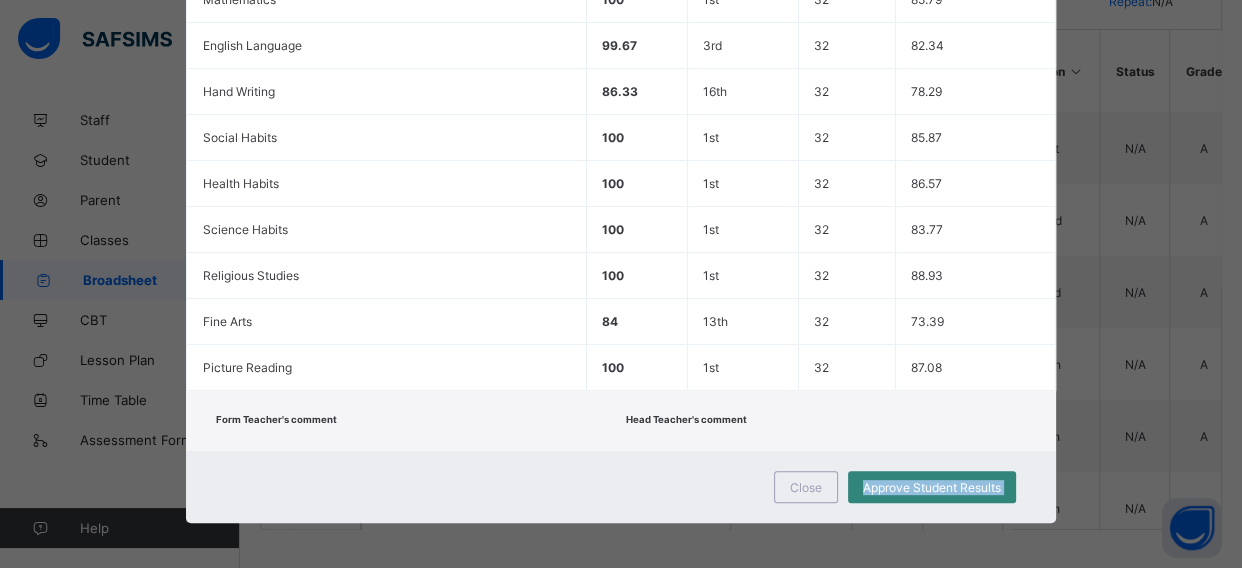 click on "Approve Student Results" at bounding box center (932, 487) 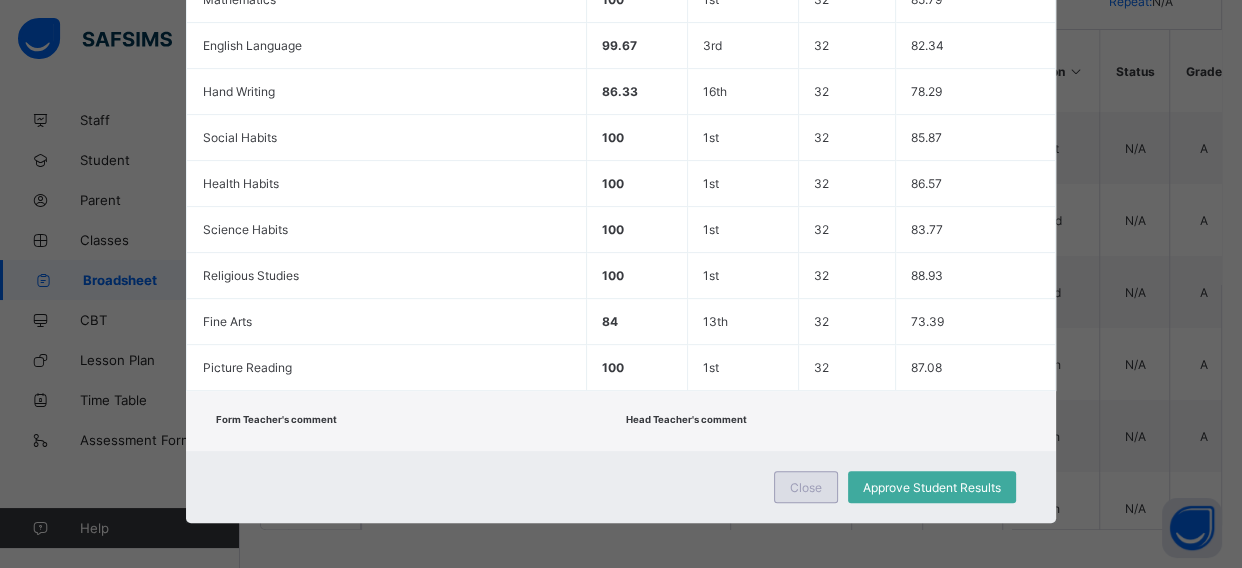 click on "Close" at bounding box center (806, 487) 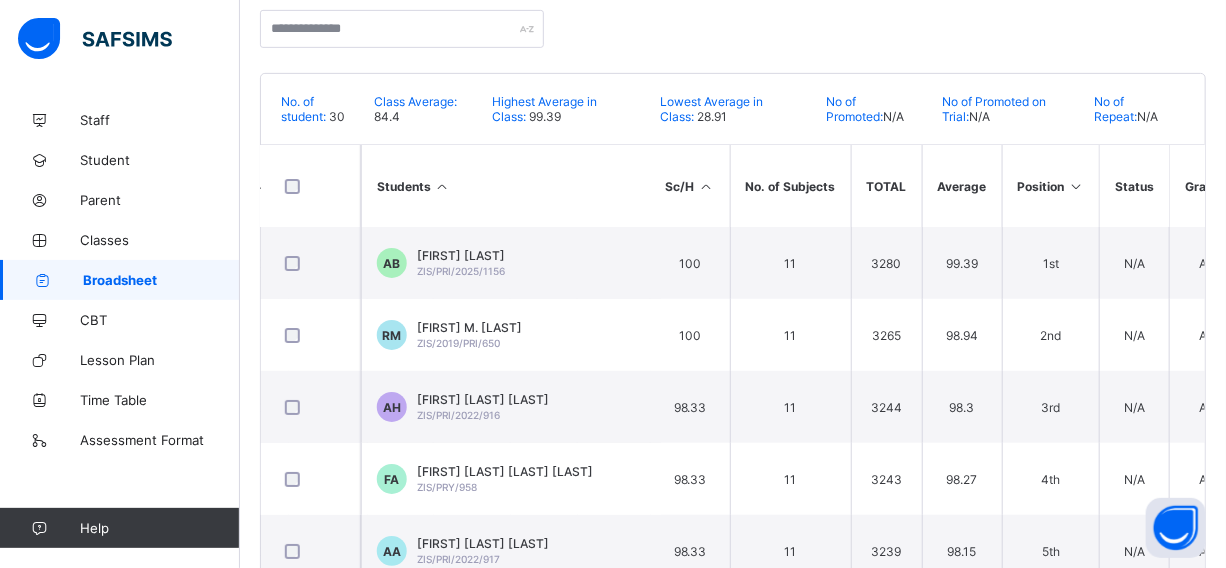 scroll, scrollTop: 391, scrollLeft: 0, axis: vertical 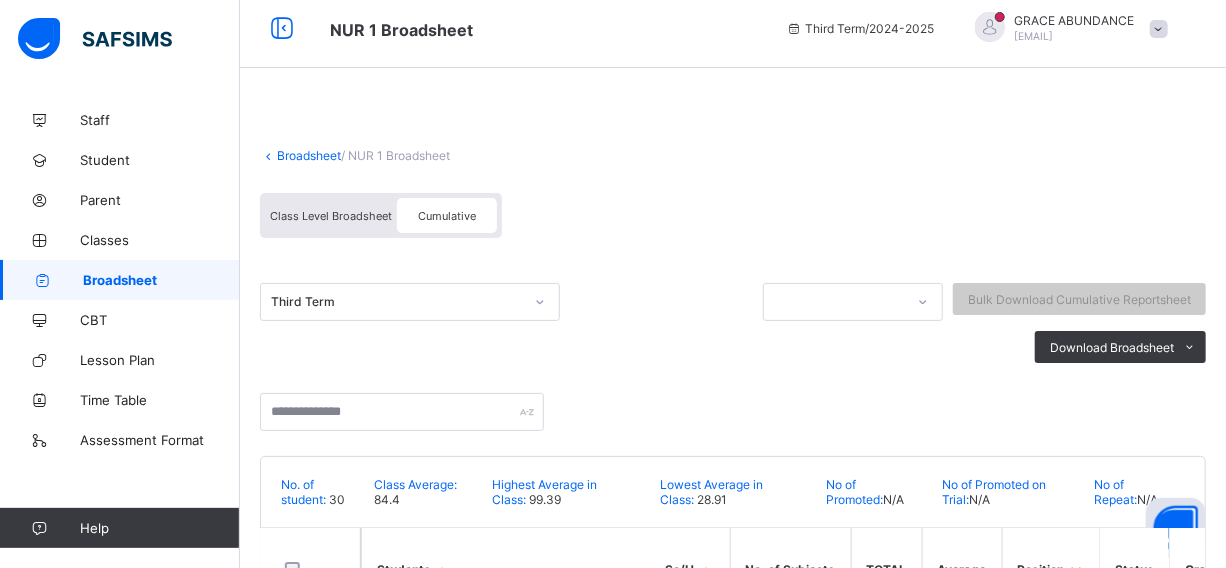 drag, startPoint x: 1124, startPoint y: 493, endPoint x: 1139, endPoint y: 493, distance: 15 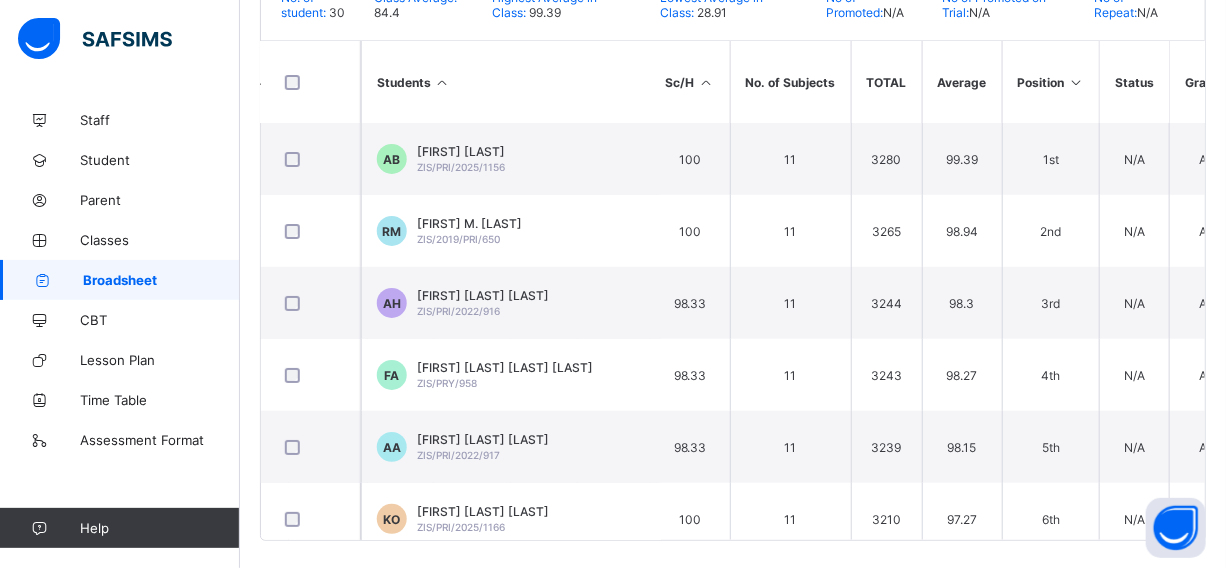scroll, scrollTop: 510, scrollLeft: 0, axis: vertical 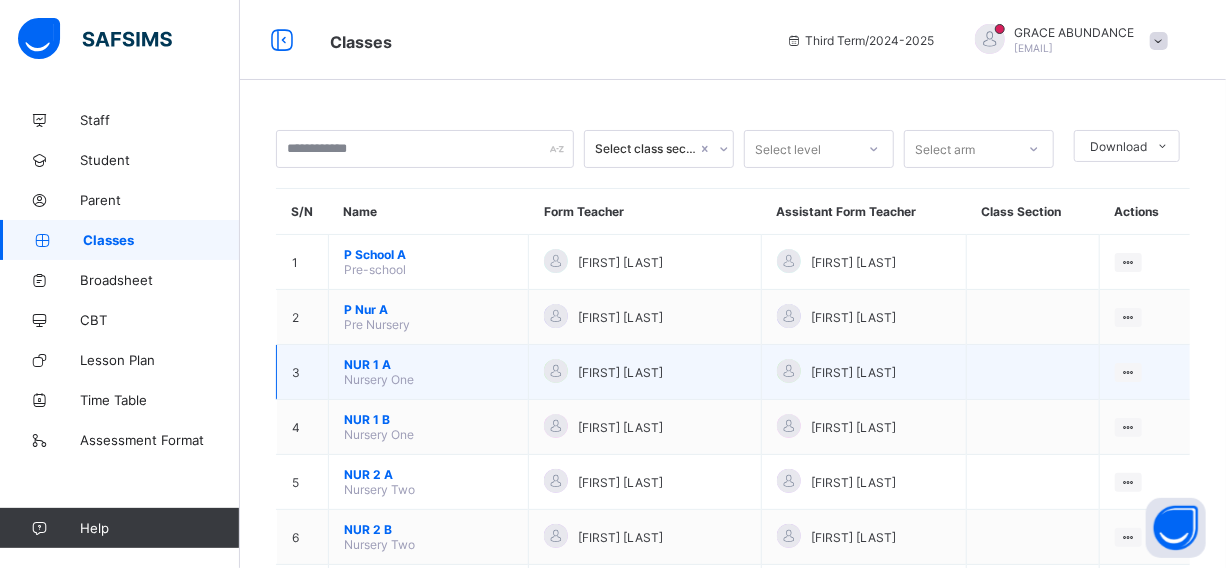 click on "NUR 1   A" at bounding box center [428, 364] 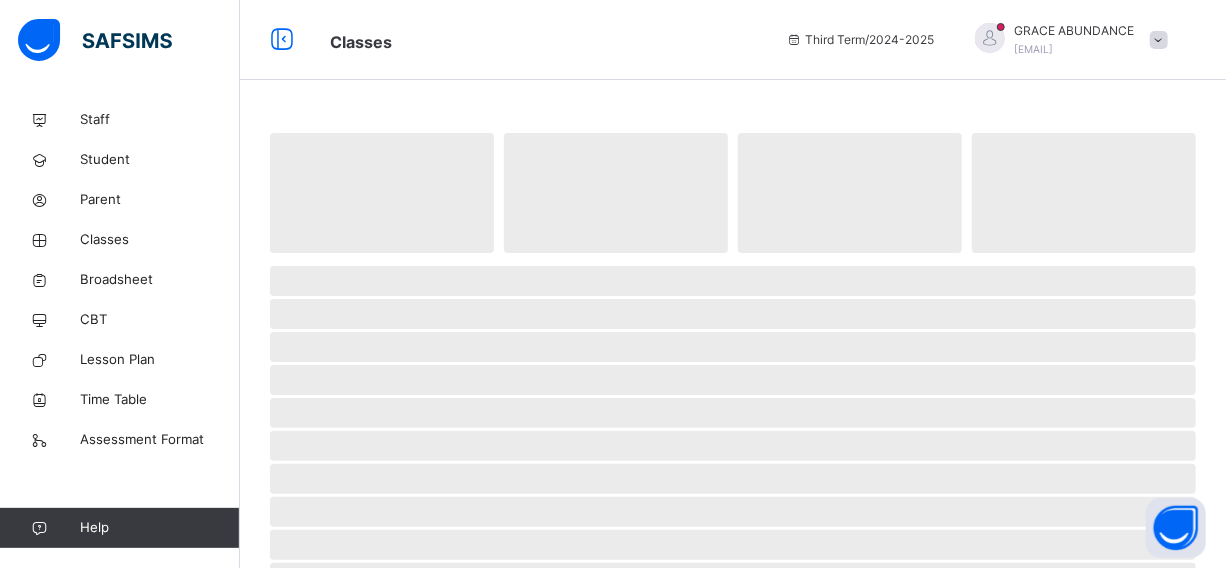 drag, startPoint x: 1004, startPoint y: 222, endPoint x: 1026, endPoint y: 235, distance: 25.553865 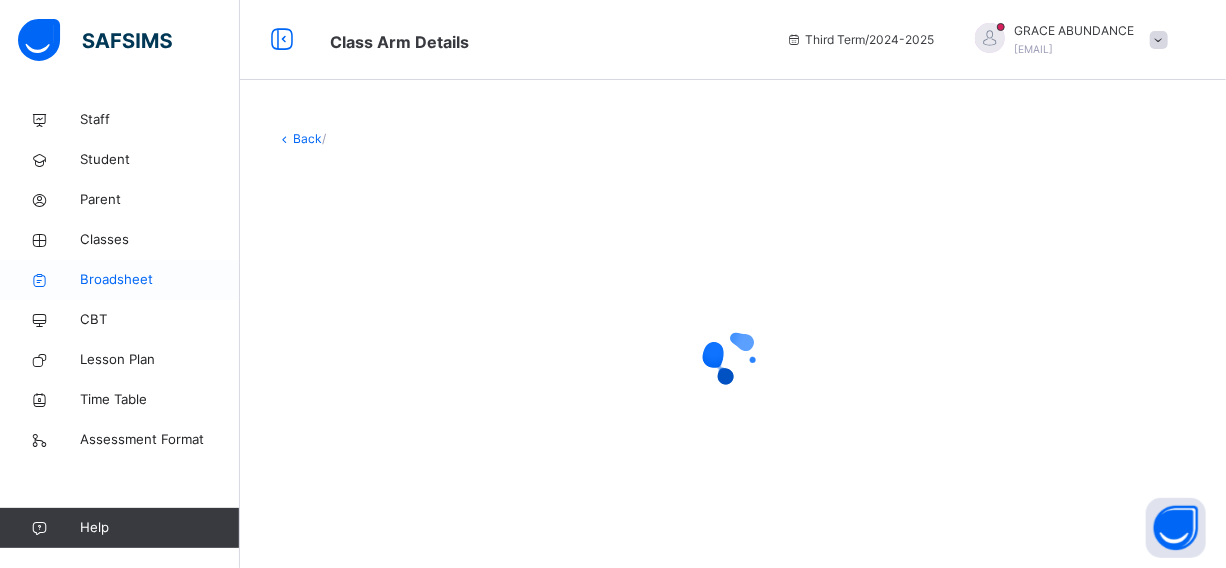click on "Broadsheet" at bounding box center [160, 280] 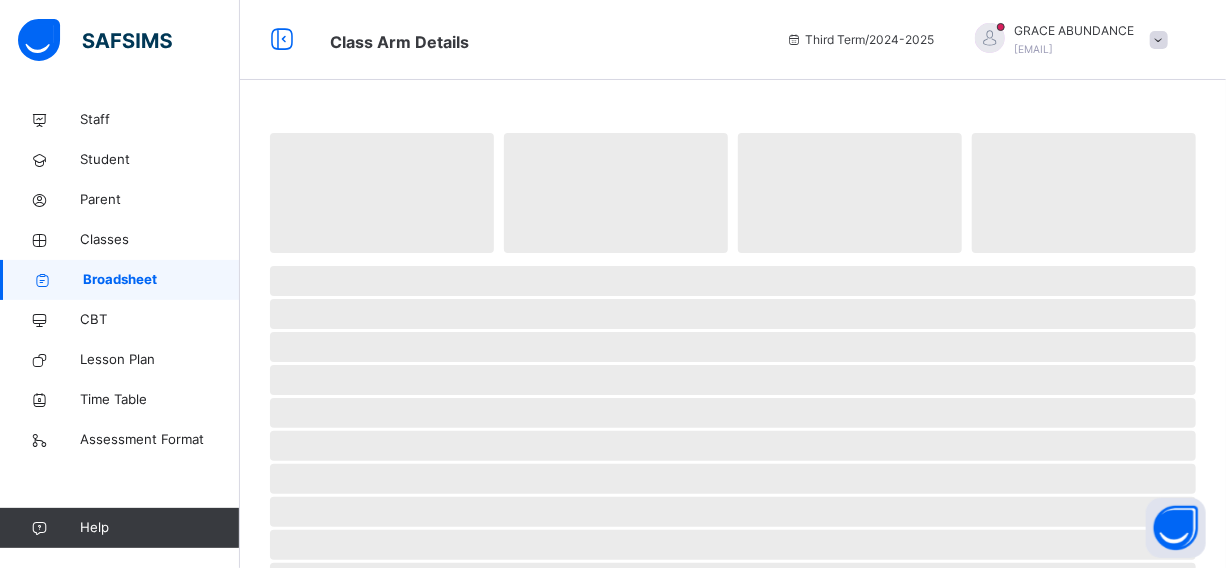 click on "Broadsheet" at bounding box center (161, 280) 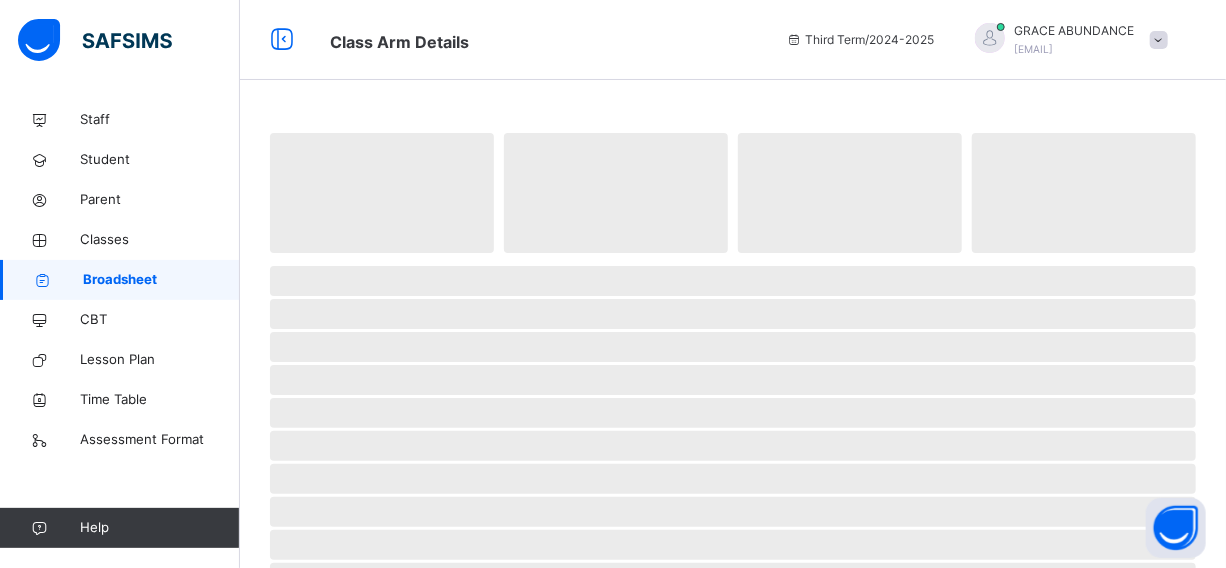 click on "Broadsheet" at bounding box center [120, 280] 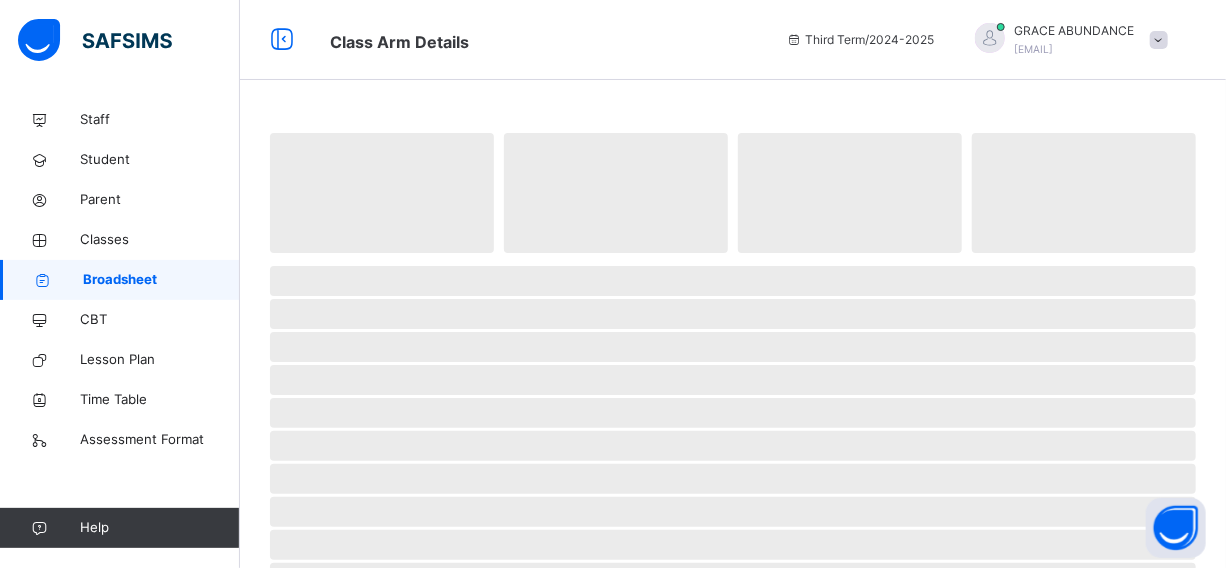 click on "Broadsheet" at bounding box center [120, 280] 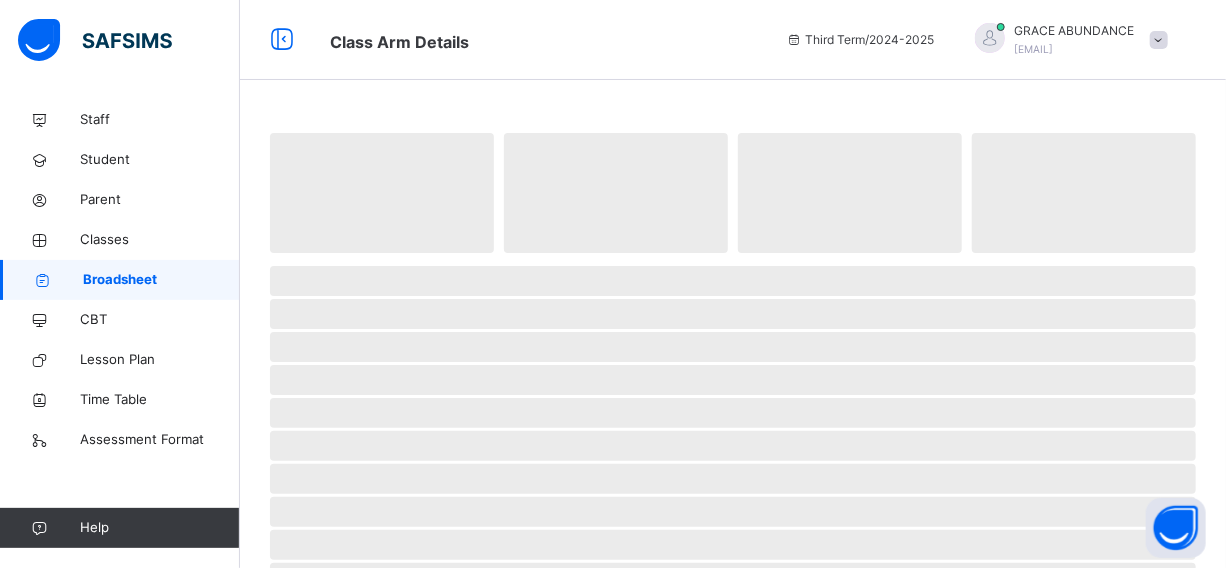 click on "Broadsheet" at bounding box center [120, 280] 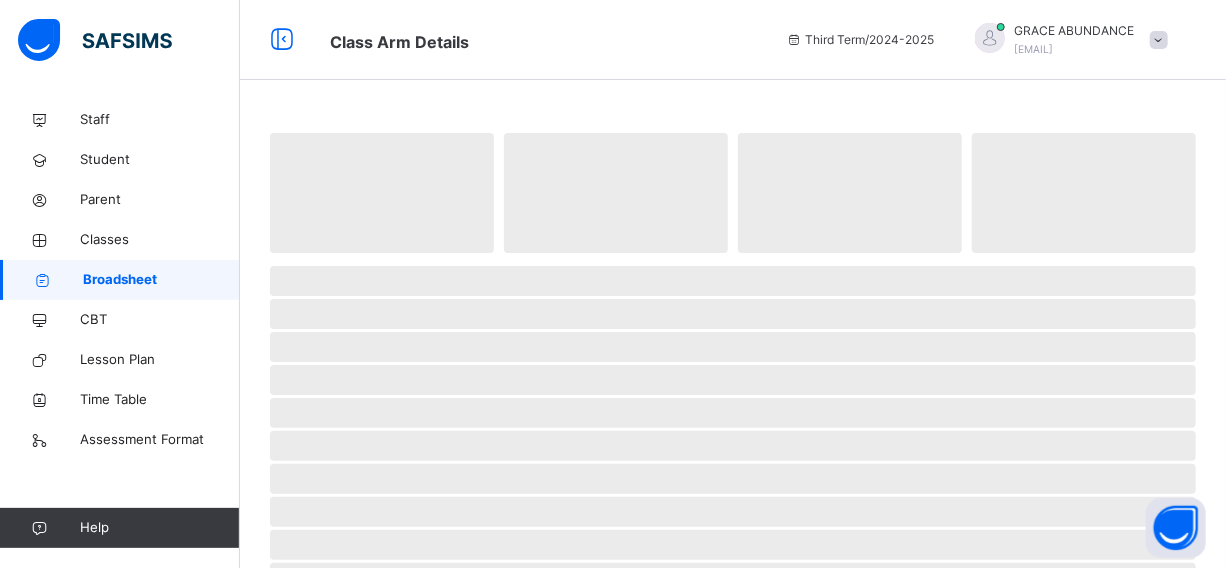click on "Broadsheet" at bounding box center (120, 280) 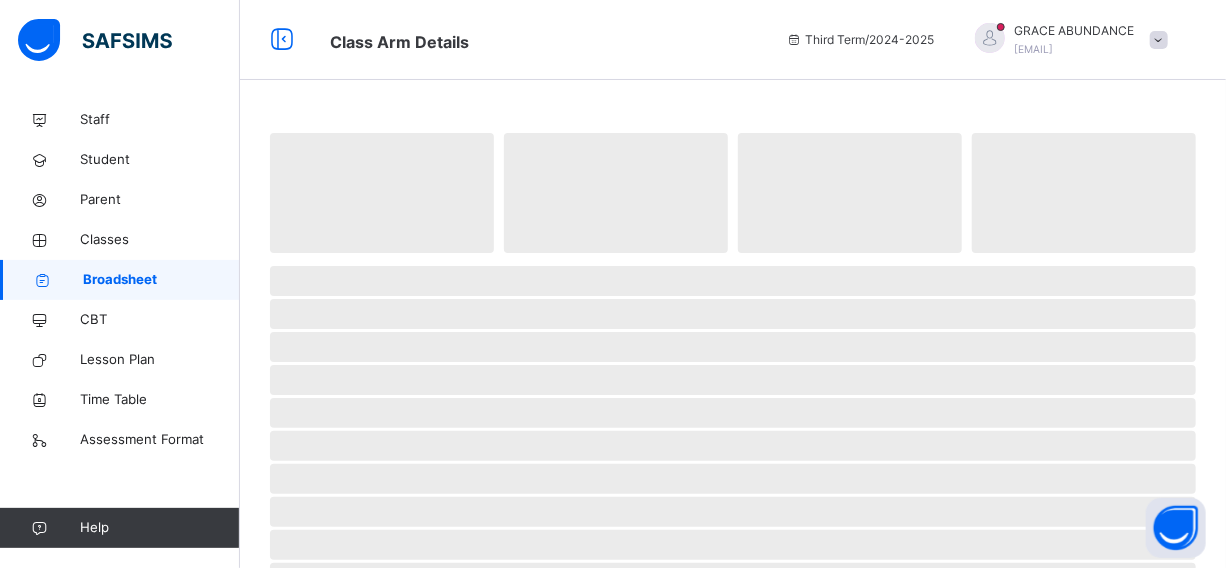 click on "Broadsheet" at bounding box center [161, 280] 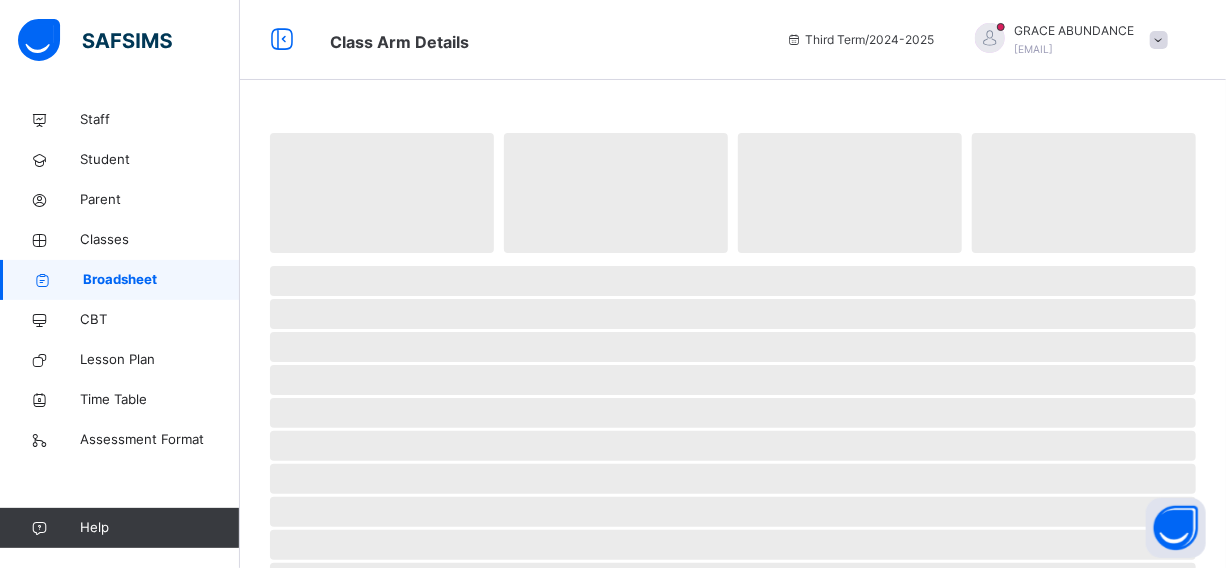 click on "Broadsheet" at bounding box center [161, 280] 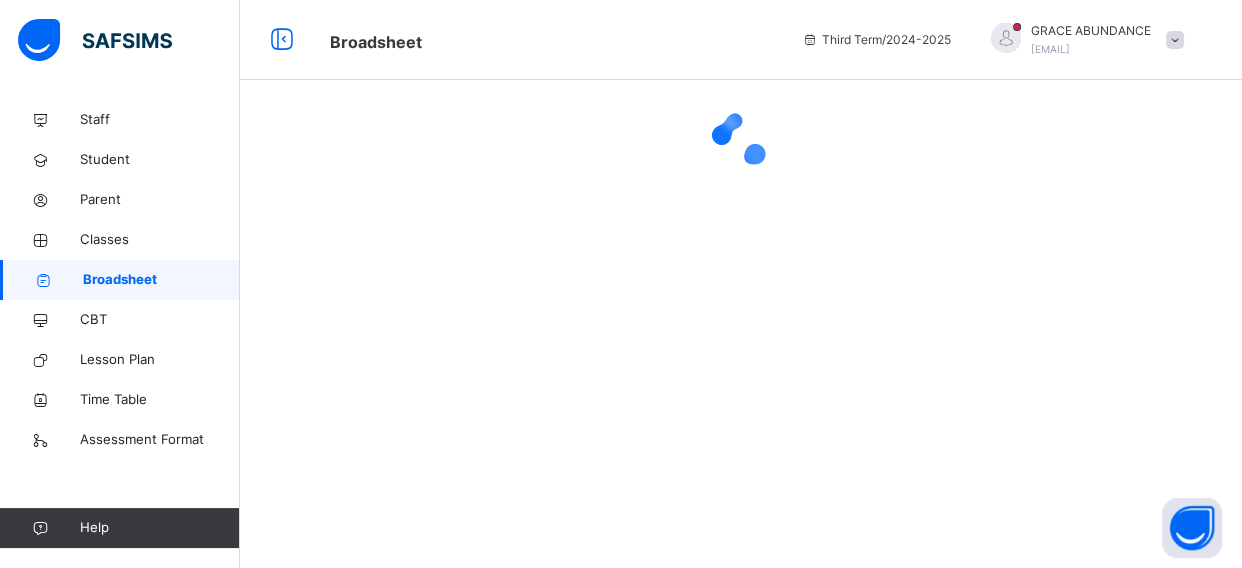 click on "Broadsheet" at bounding box center (161, 280) 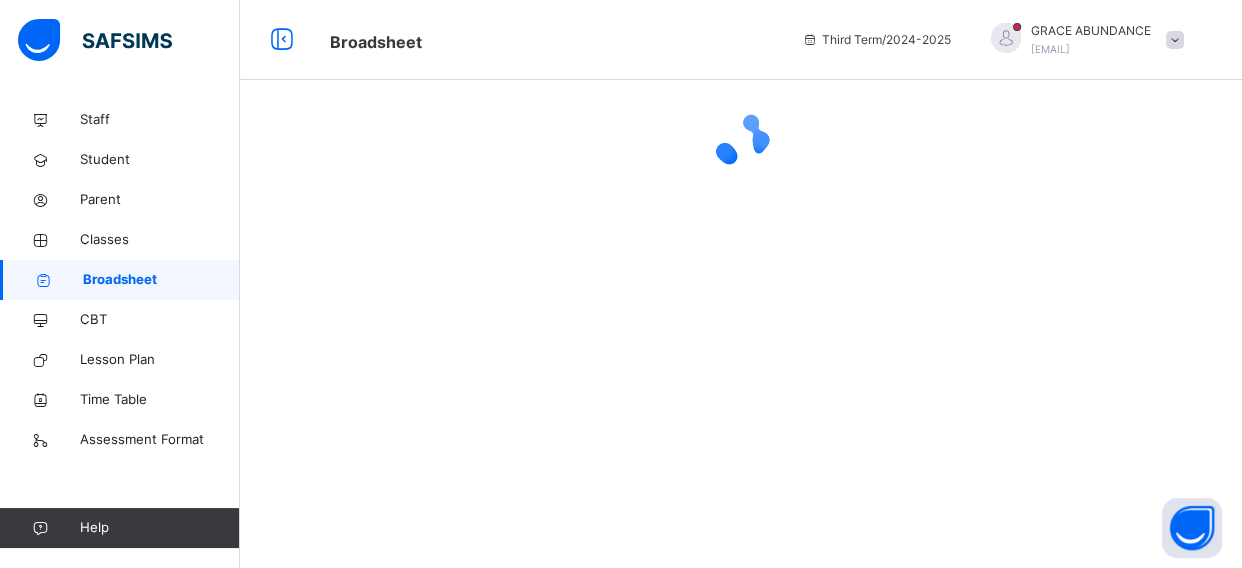 click on "Broadsheet" at bounding box center [161, 280] 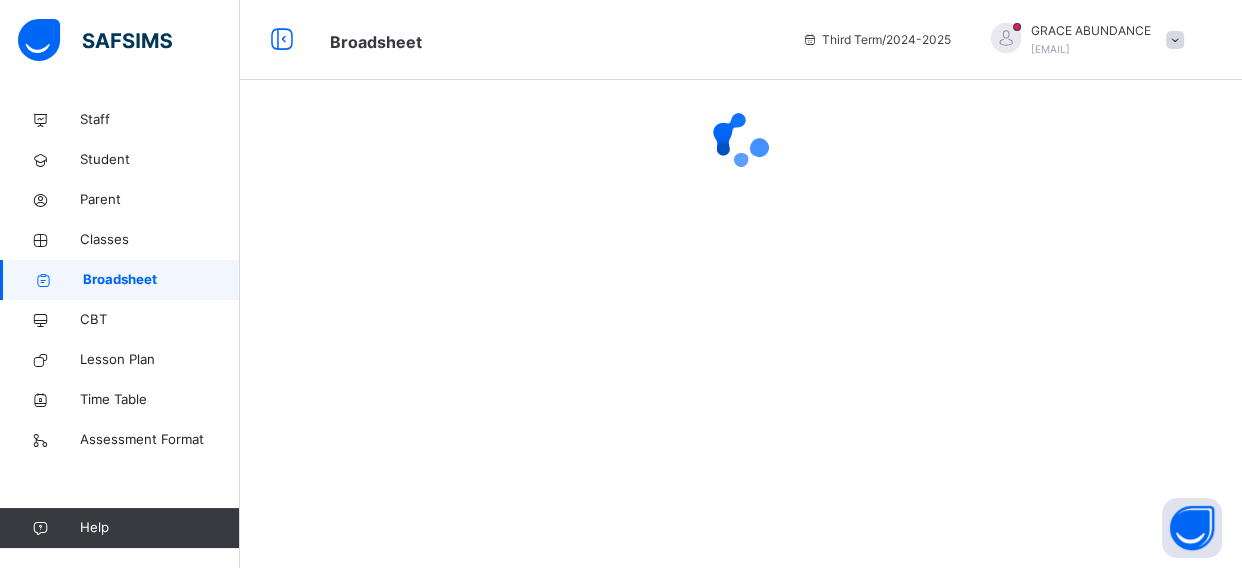 click on "Broadsheet" at bounding box center [161, 280] 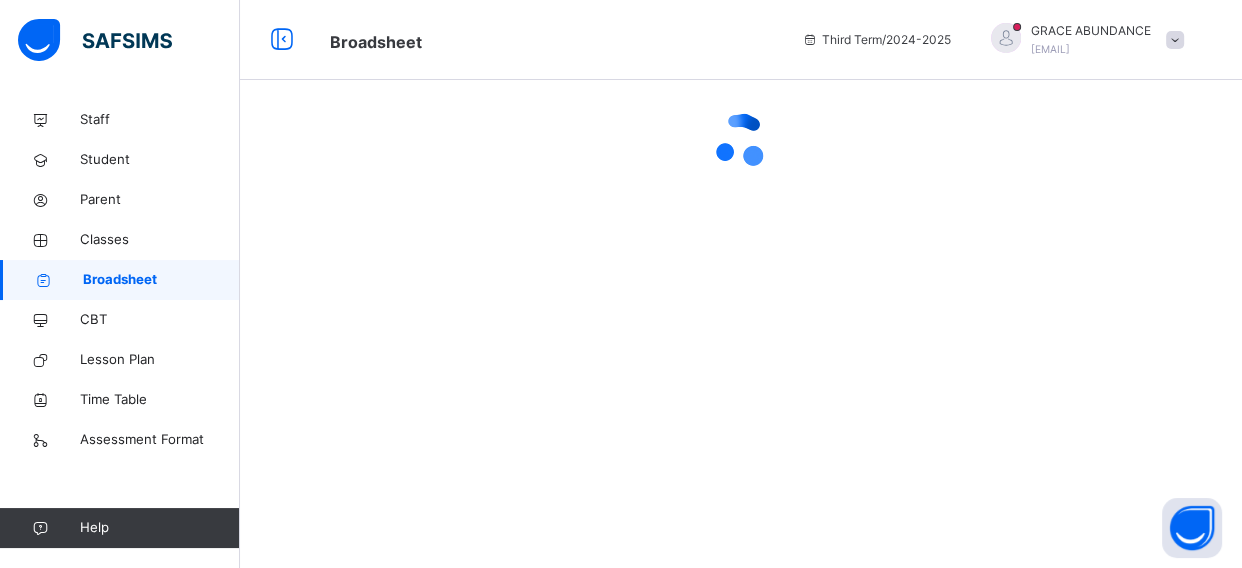 click on "Broadsheet" at bounding box center (161, 280) 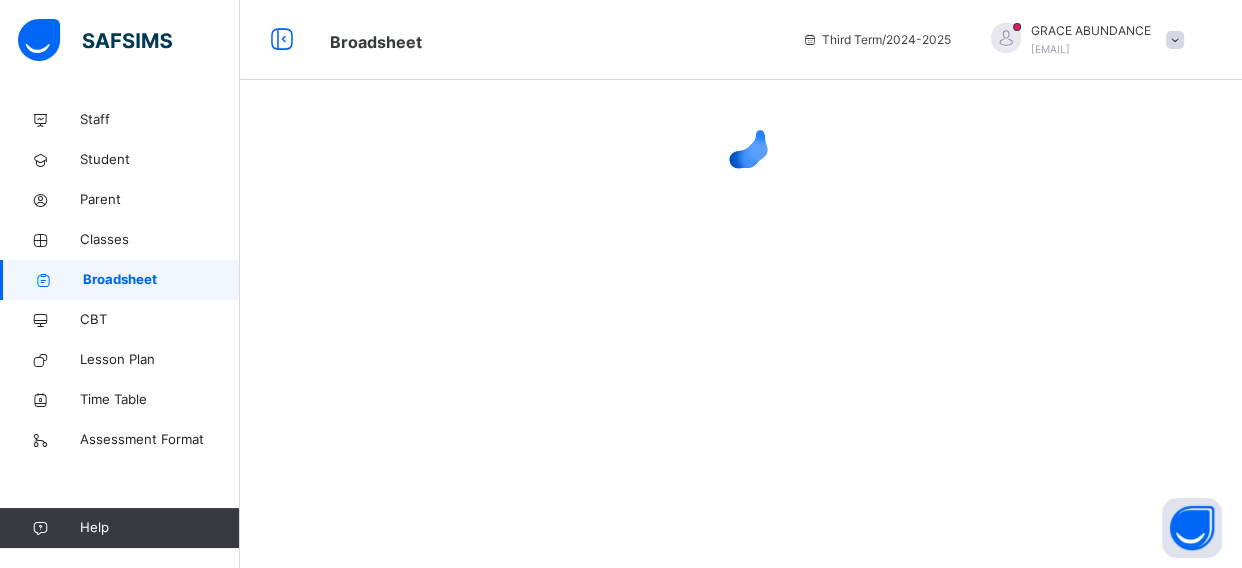 click on "Broadsheet" at bounding box center (161, 280) 